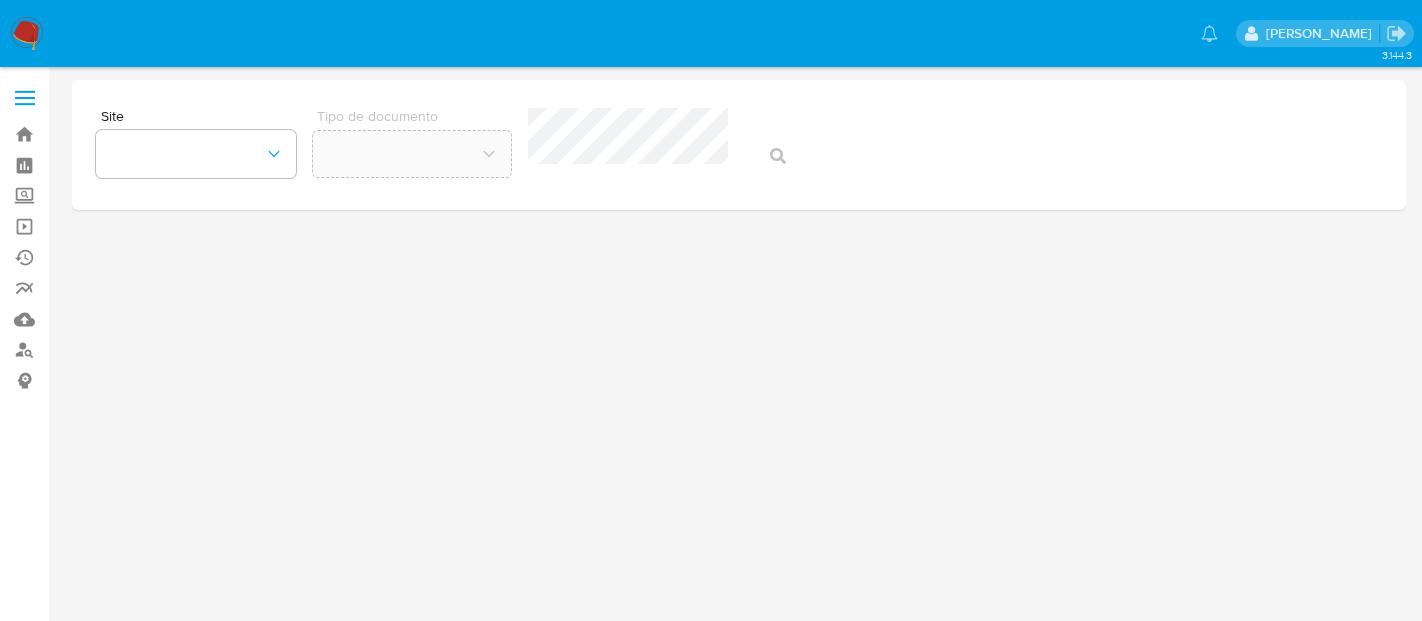 scroll, scrollTop: 0, scrollLeft: 0, axis: both 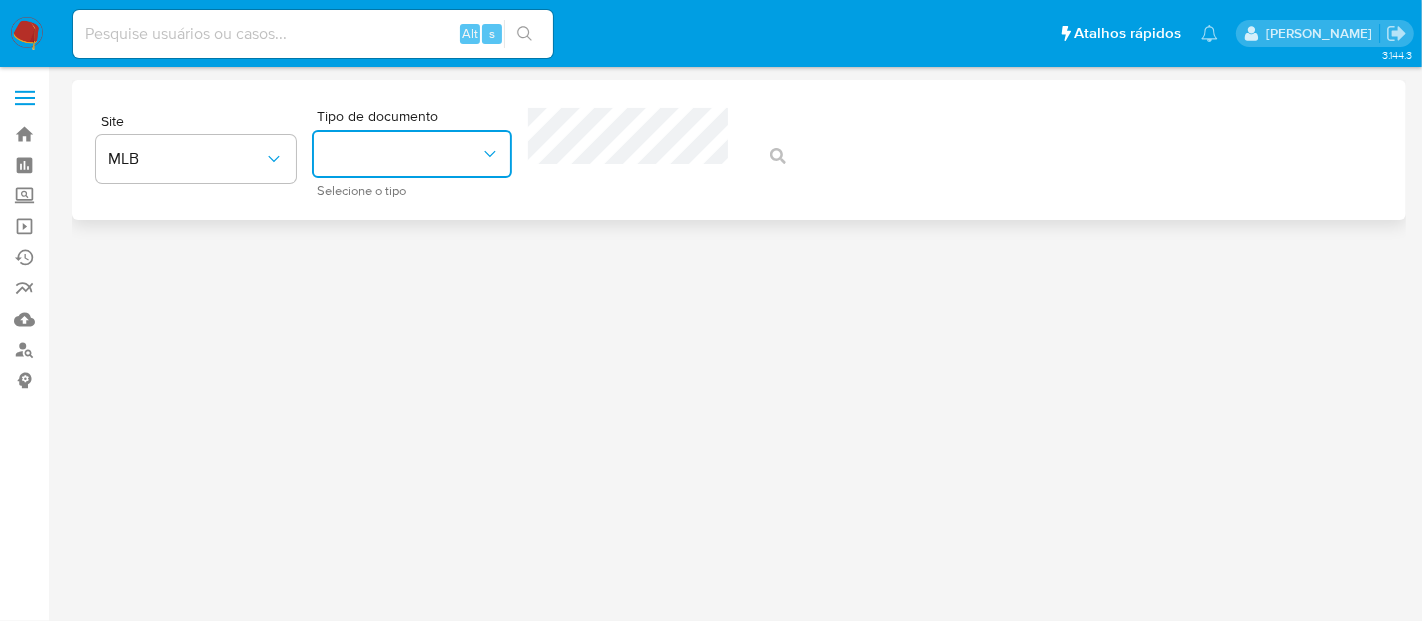 click 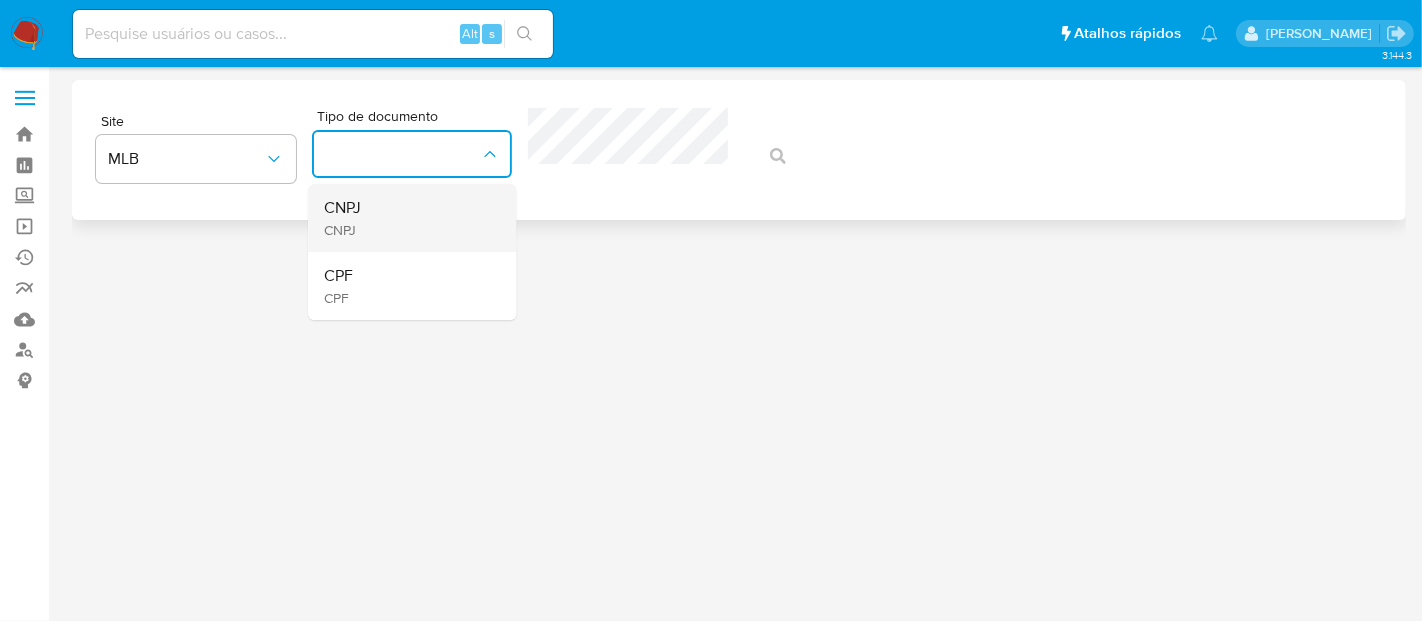 click on "CNPJ CNPJ" at bounding box center [406, 218] 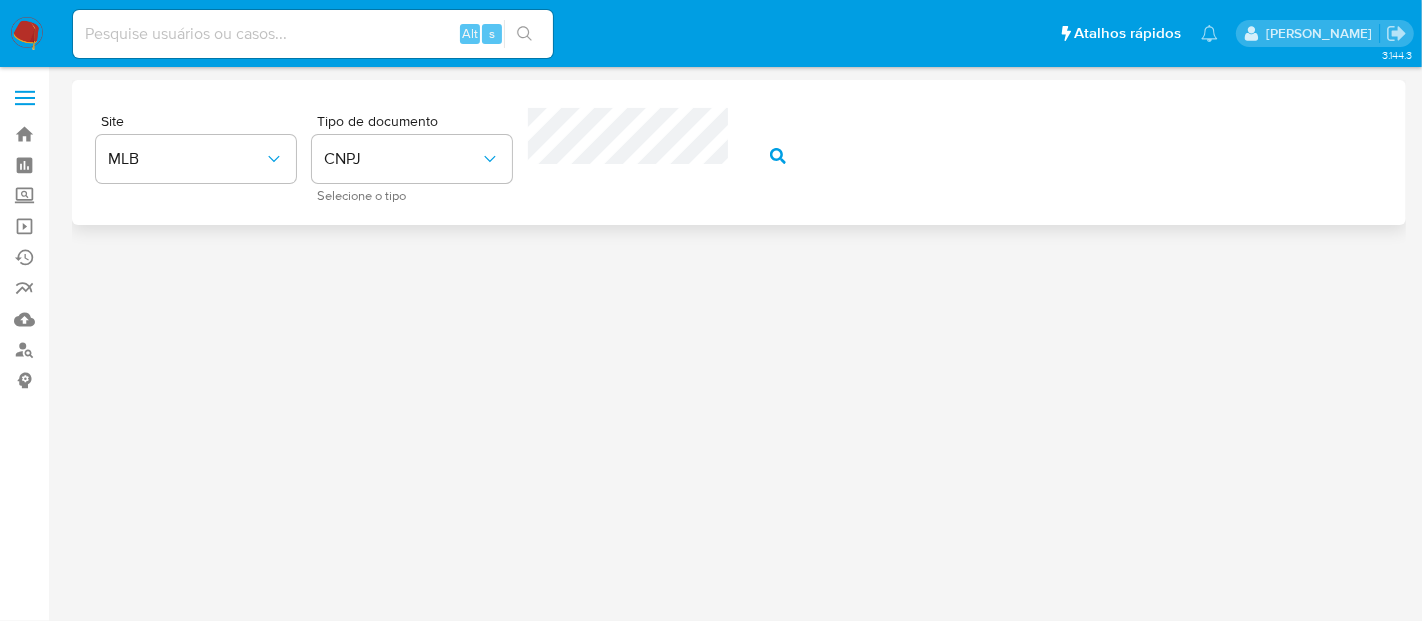 click 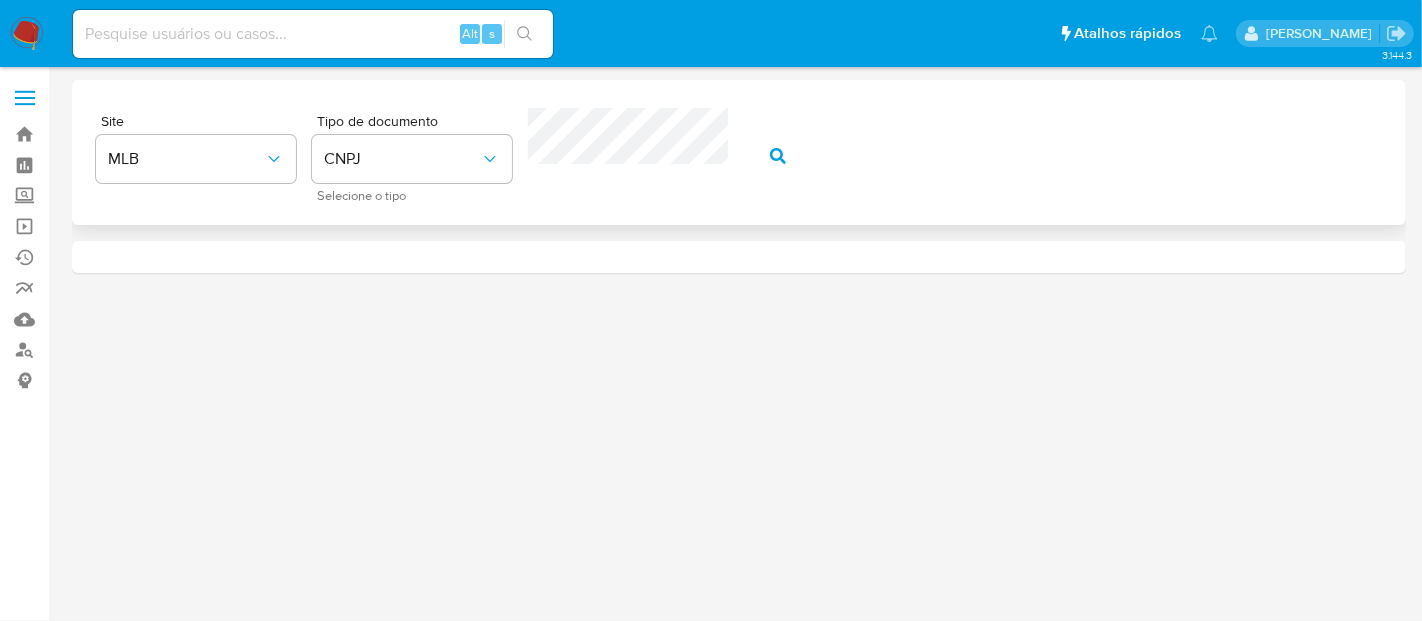 click 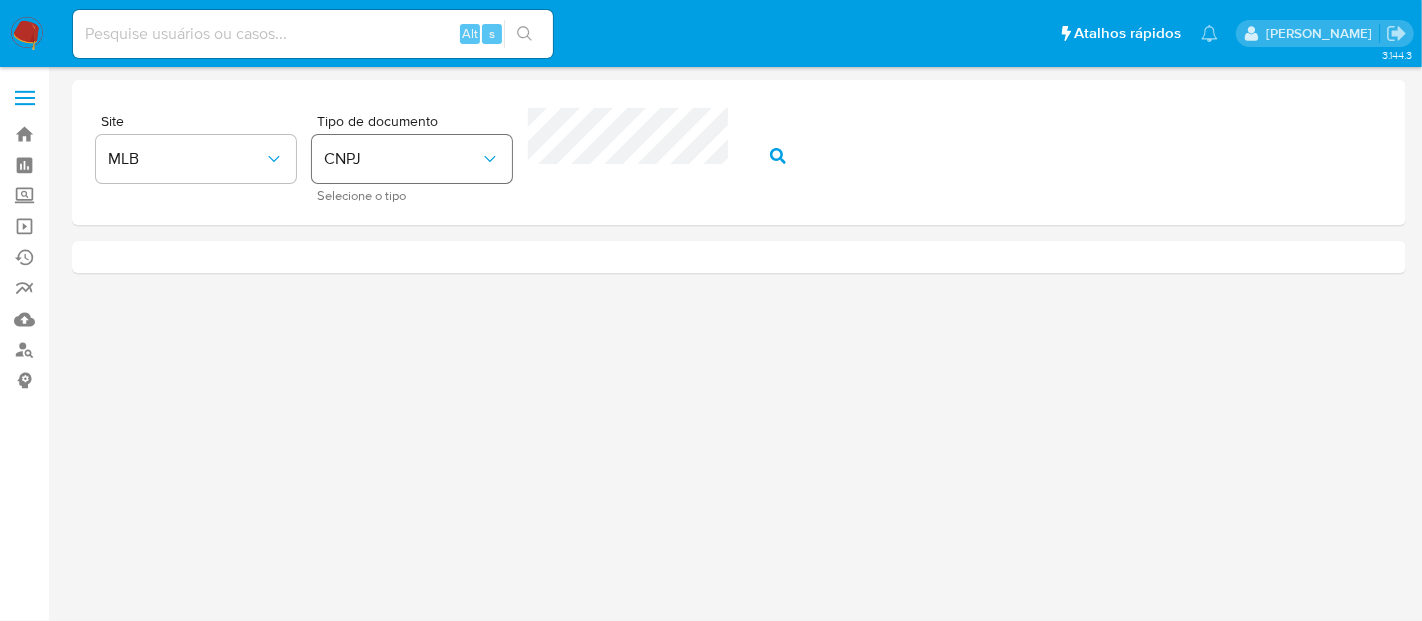 click on "Site MLB Tipo de documento CNPJ Selecione o tipo" at bounding box center (739, 152) 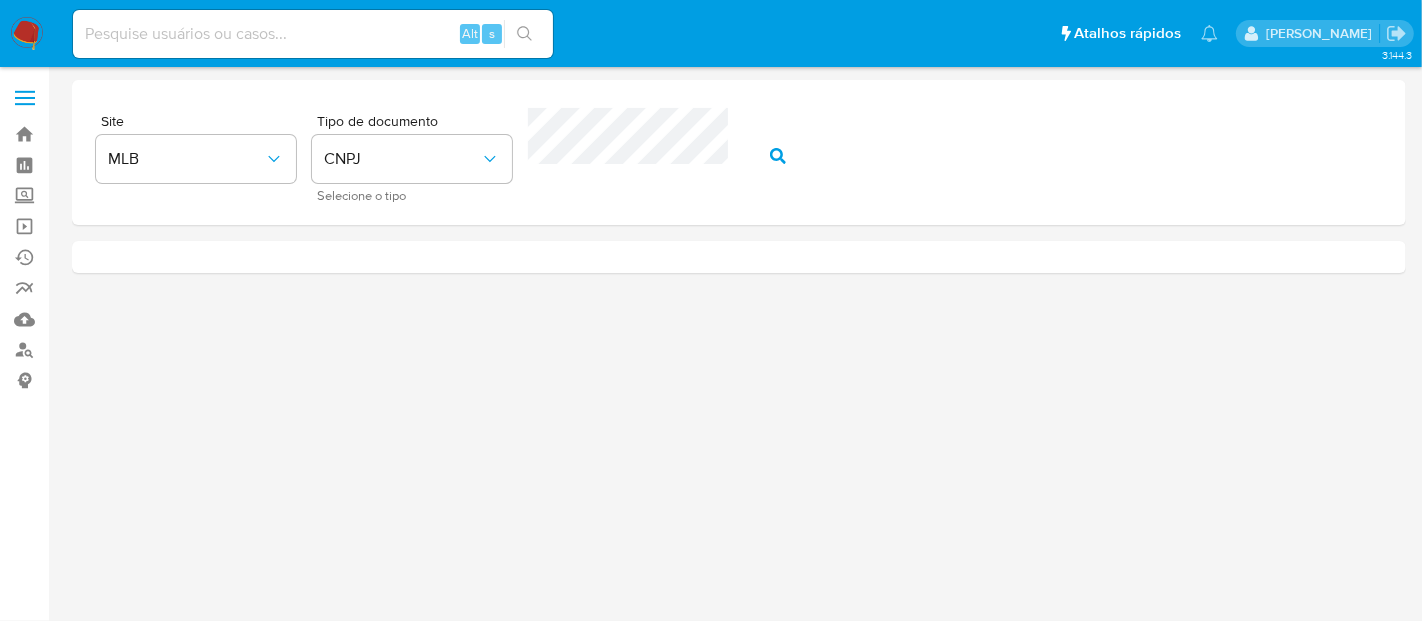 click 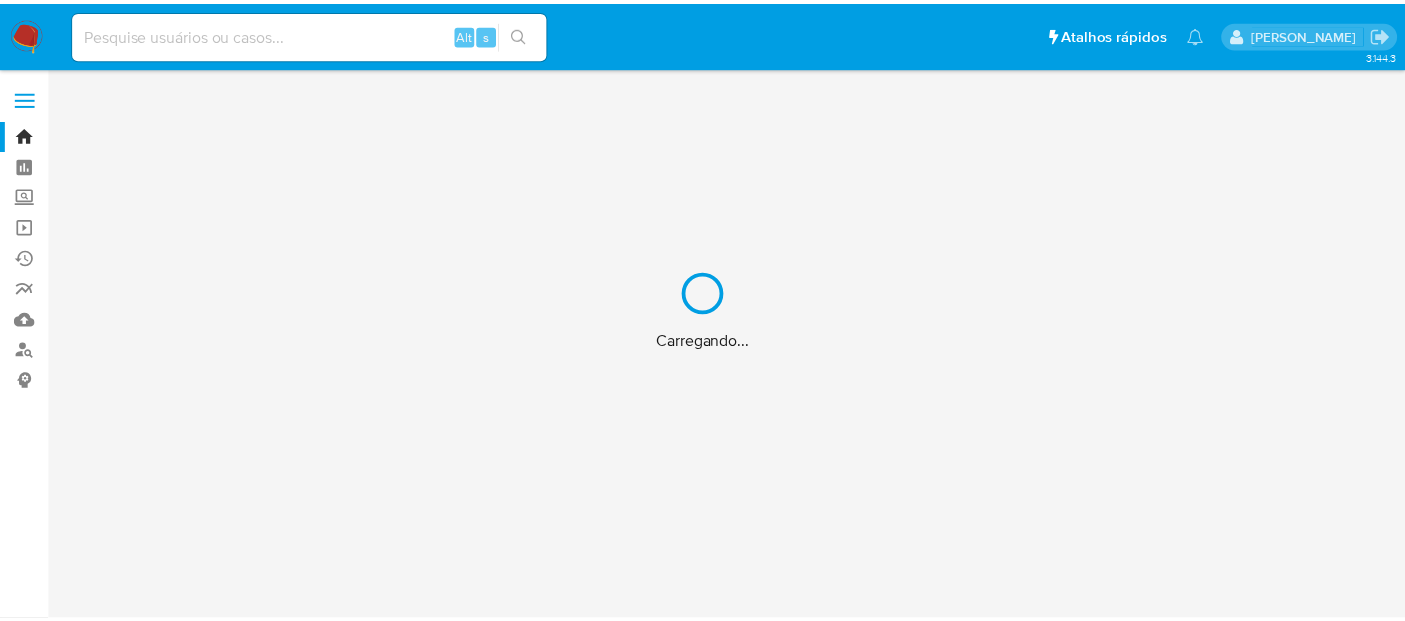 scroll, scrollTop: 0, scrollLeft: 0, axis: both 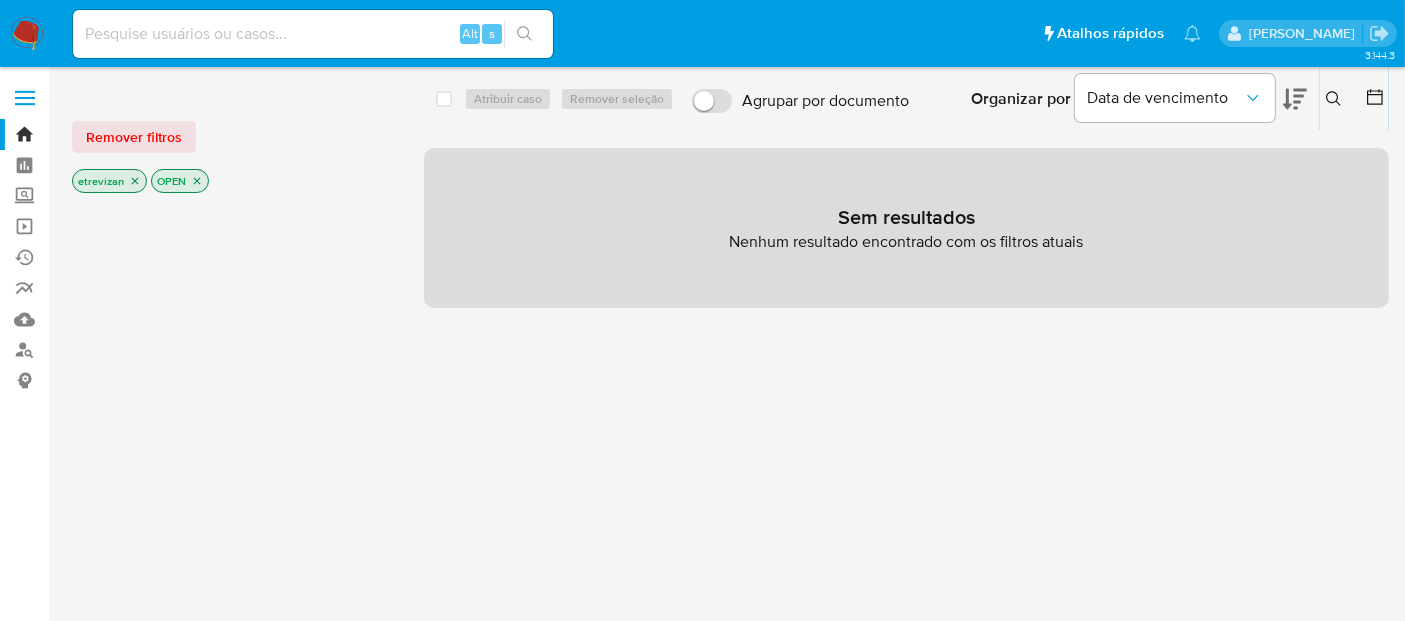 click at bounding box center (313, 34) 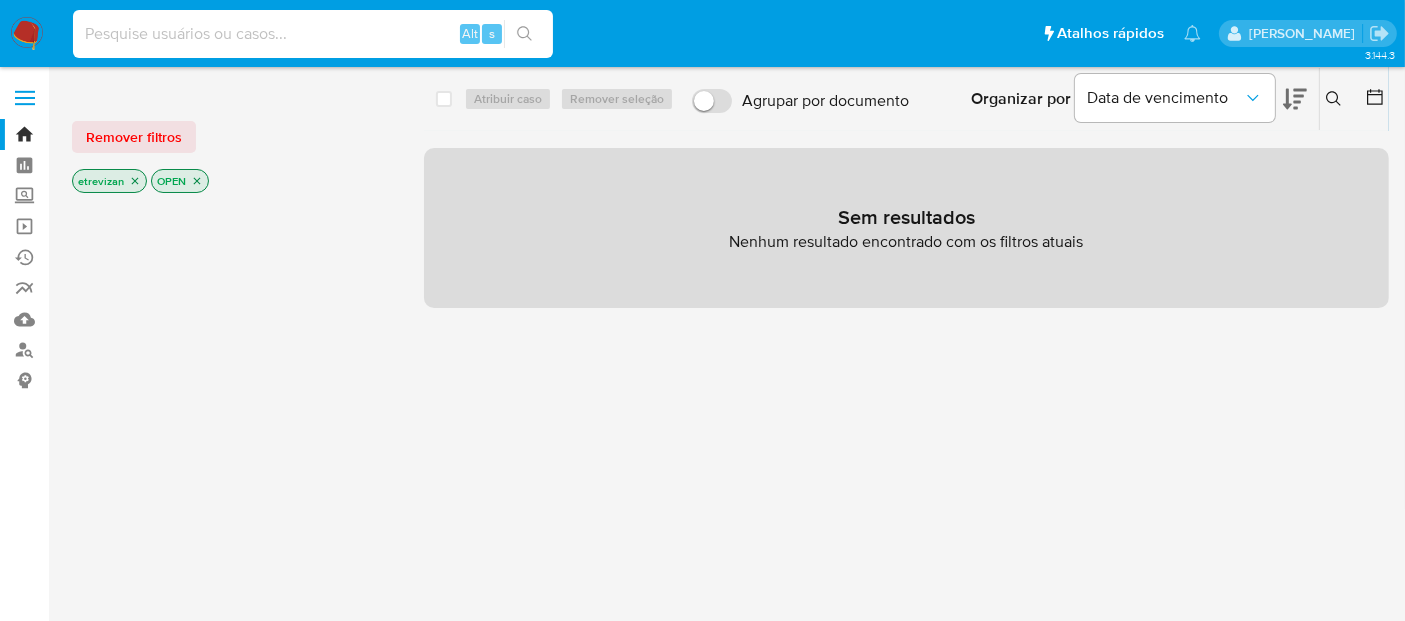 paste on "uRB9lpQLdT1APIXY01undi5p" 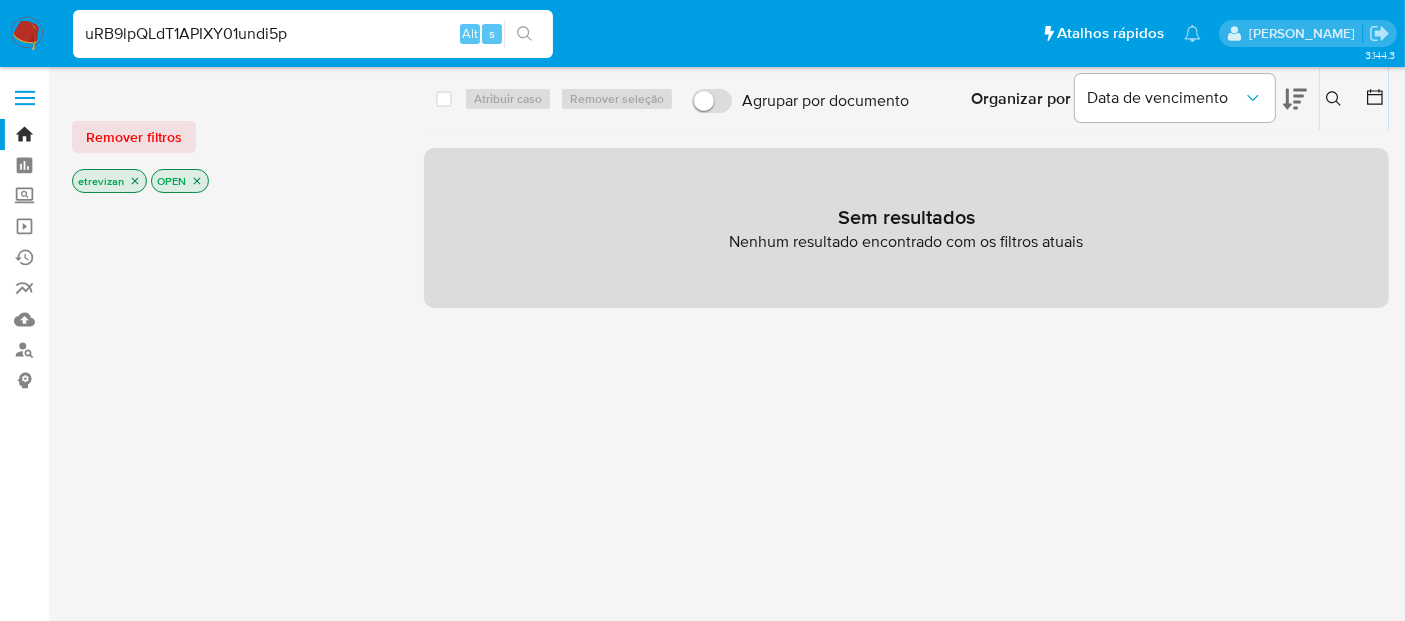 type on "uRB9lpQLdT1APIXY01undi5p" 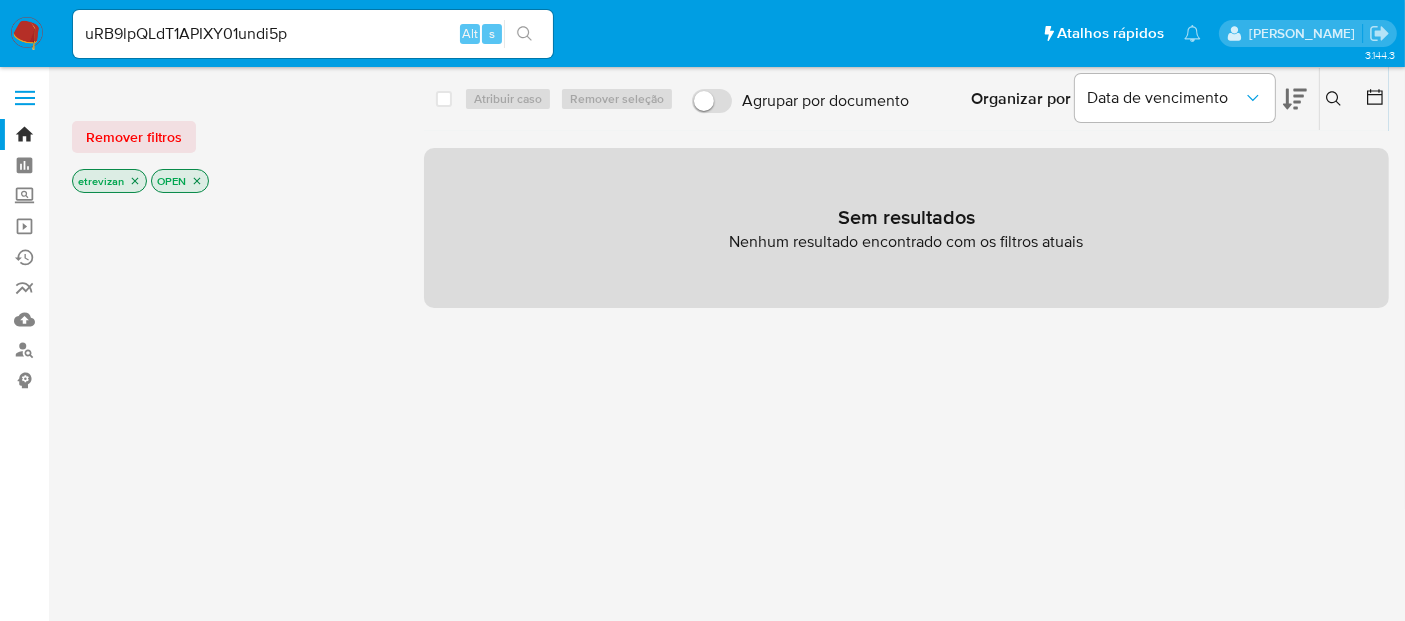 click at bounding box center [524, 34] 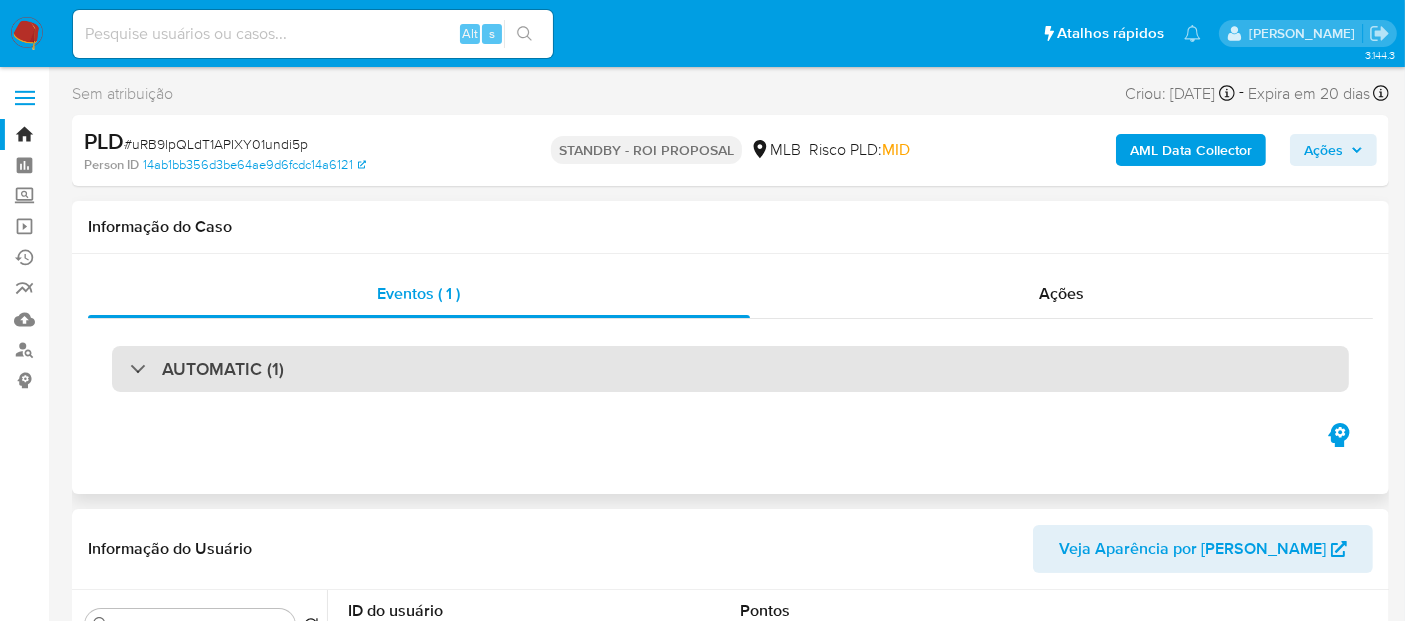 select on "10" 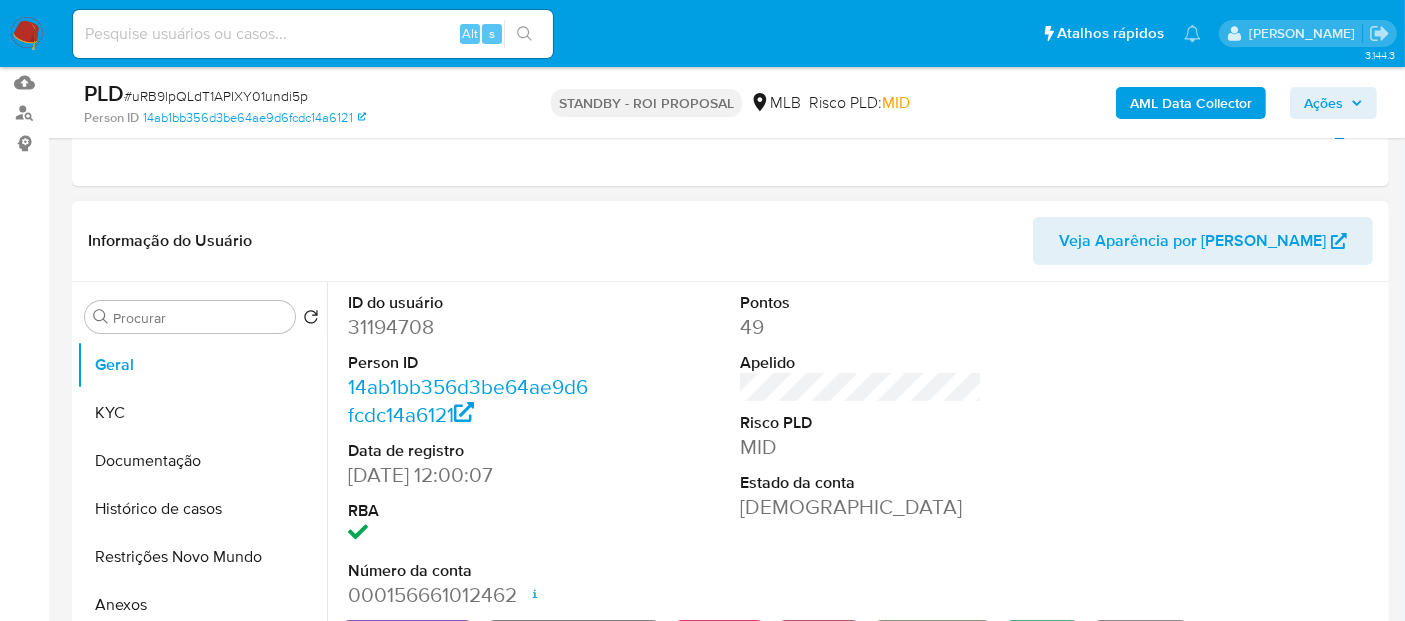 scroll, scrollTop: 333, scrollLeft: 0, axis: vertical 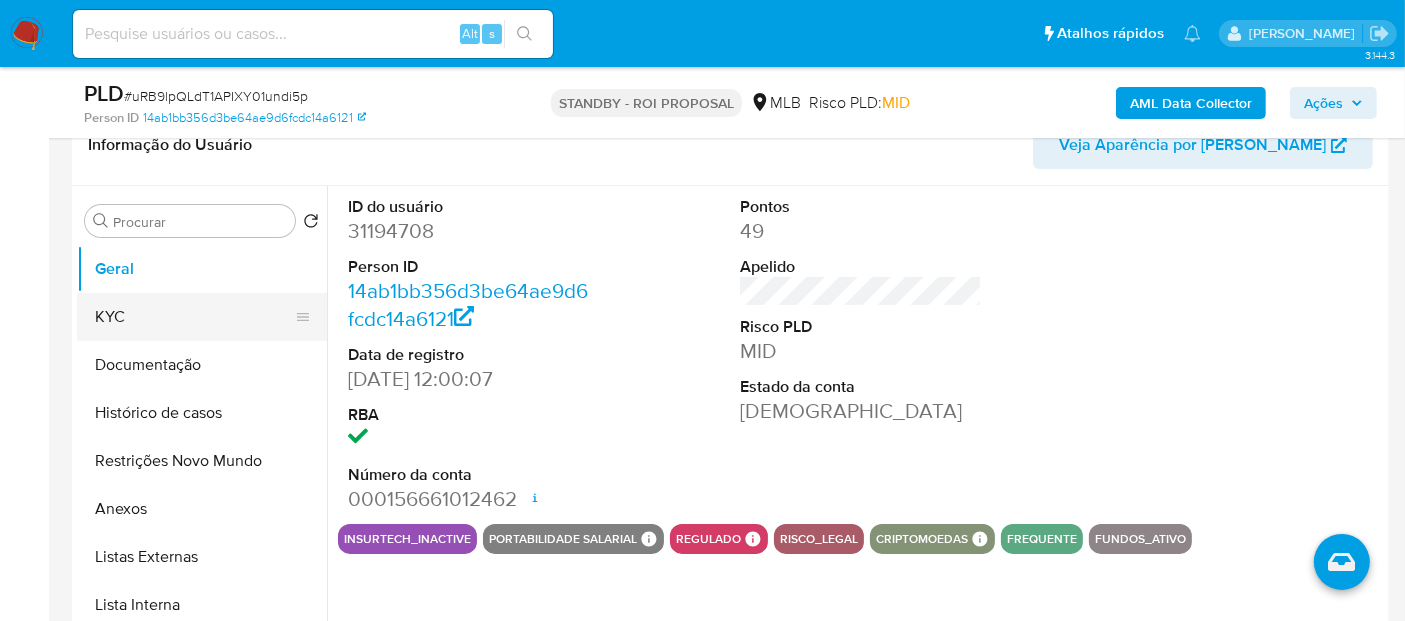 click on "KYC" at bounding box center (194, 317) 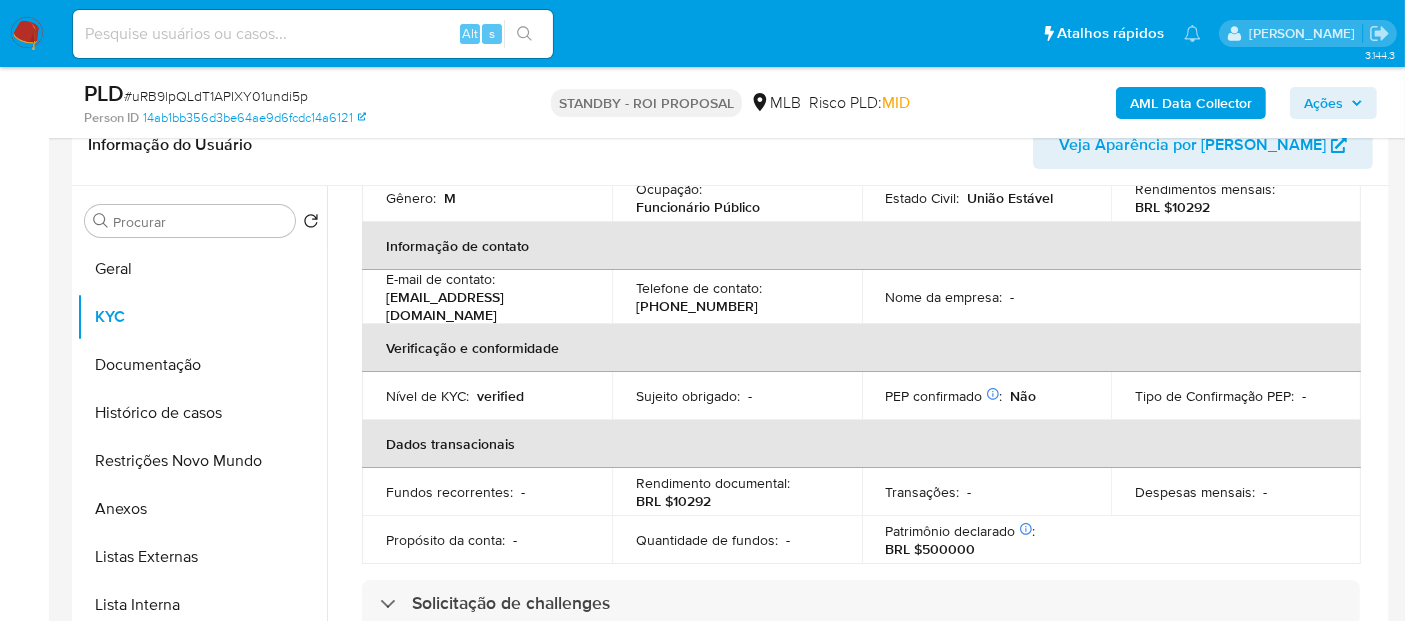 scroll, scrollTop: 333, scrollLeft: 0, axis: vertical 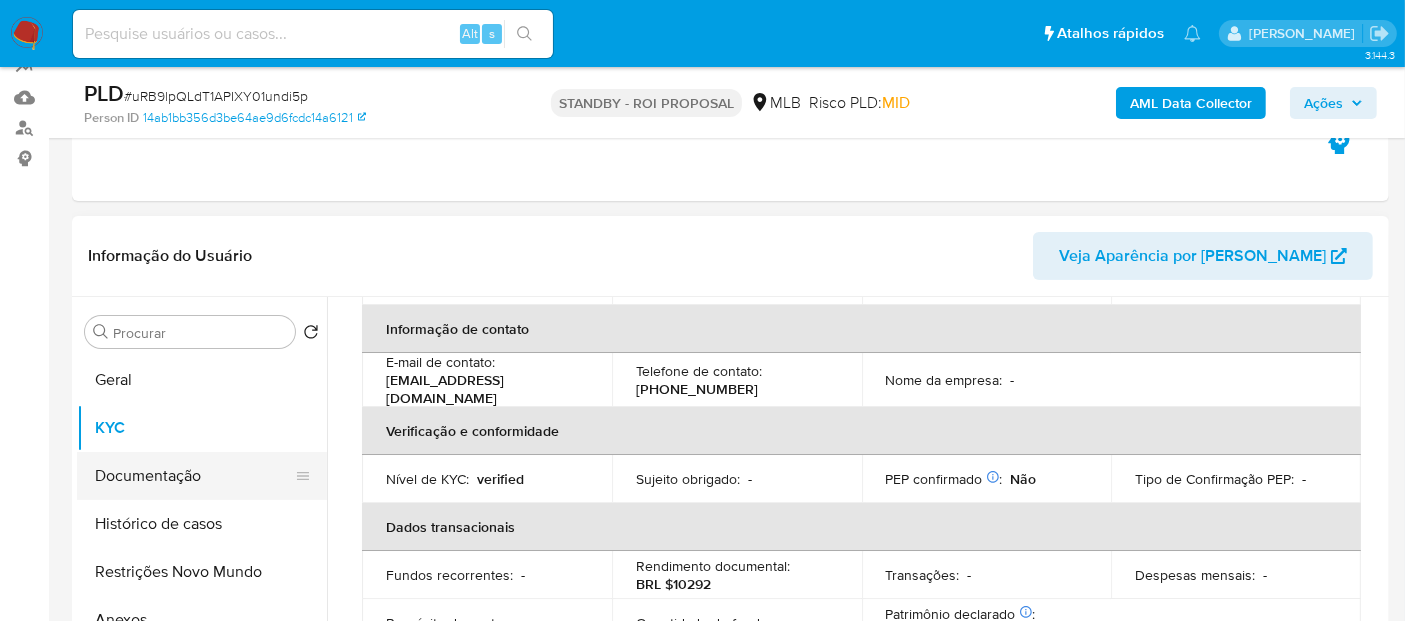 click on "Documentação" at bounding box center [194, 476] 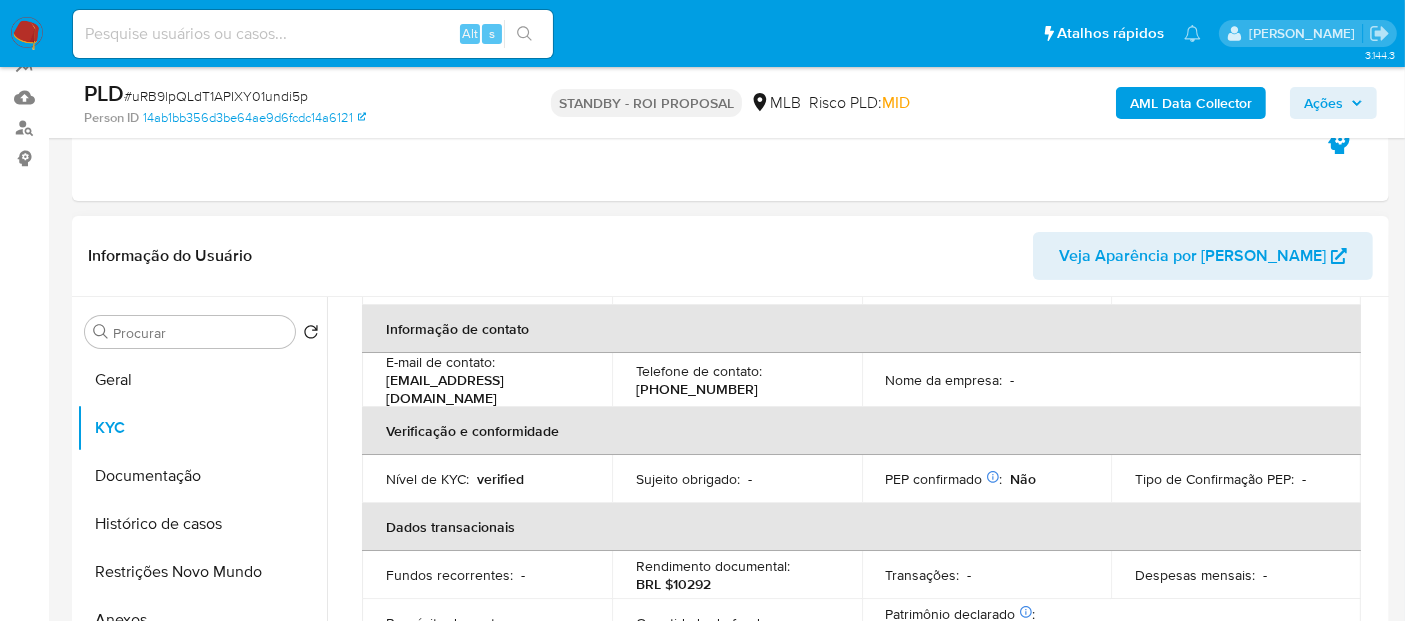 scroll, scrollTop: 0, scrollLeft: 0, axis: both 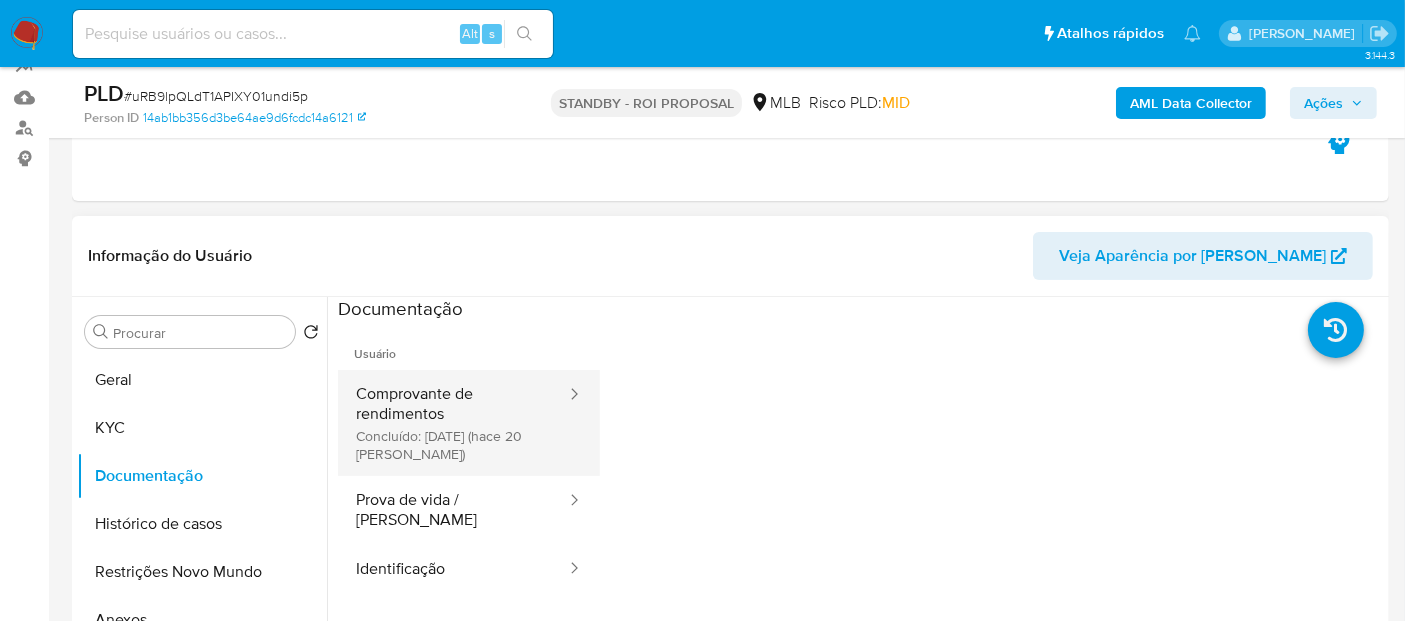 click on "Comprovante de rendimentos Concluído: 17/06/2025 (hace 20 días)" at bounding box center (453, 423) 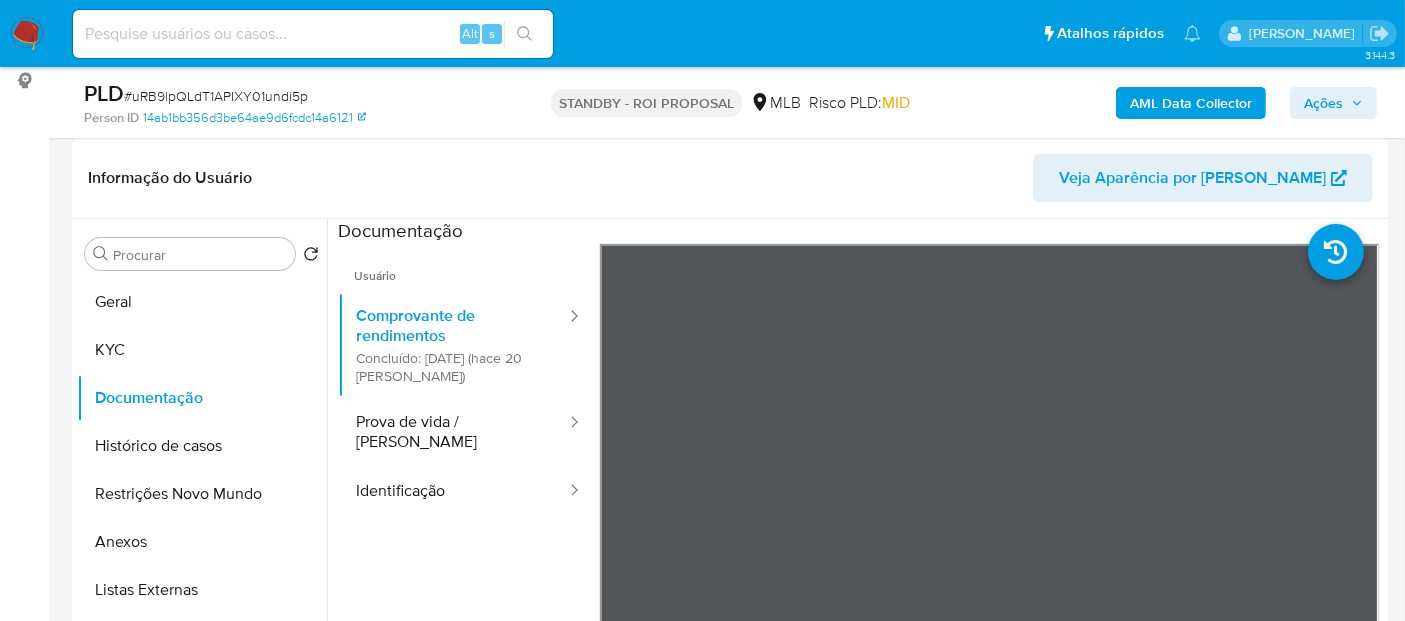 scroll, scrollTop: 326, scrollLeft: 0, axis: vertical 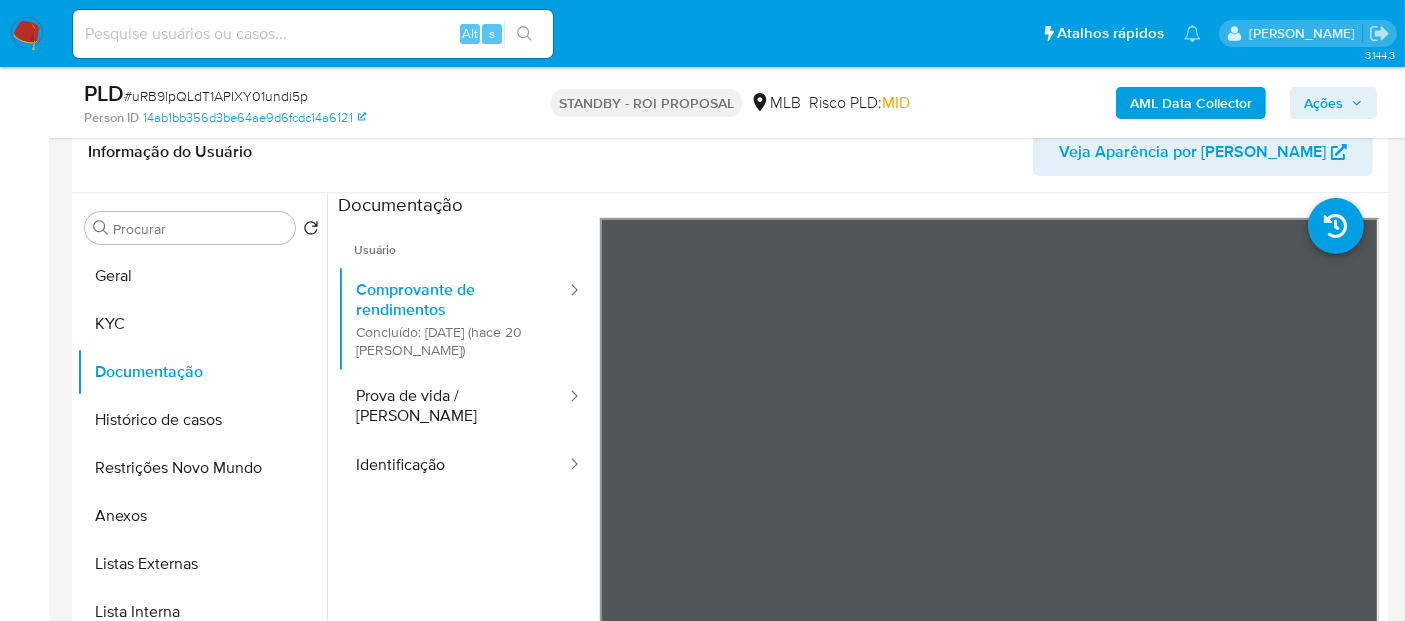 click at bounding box center [313, 34] 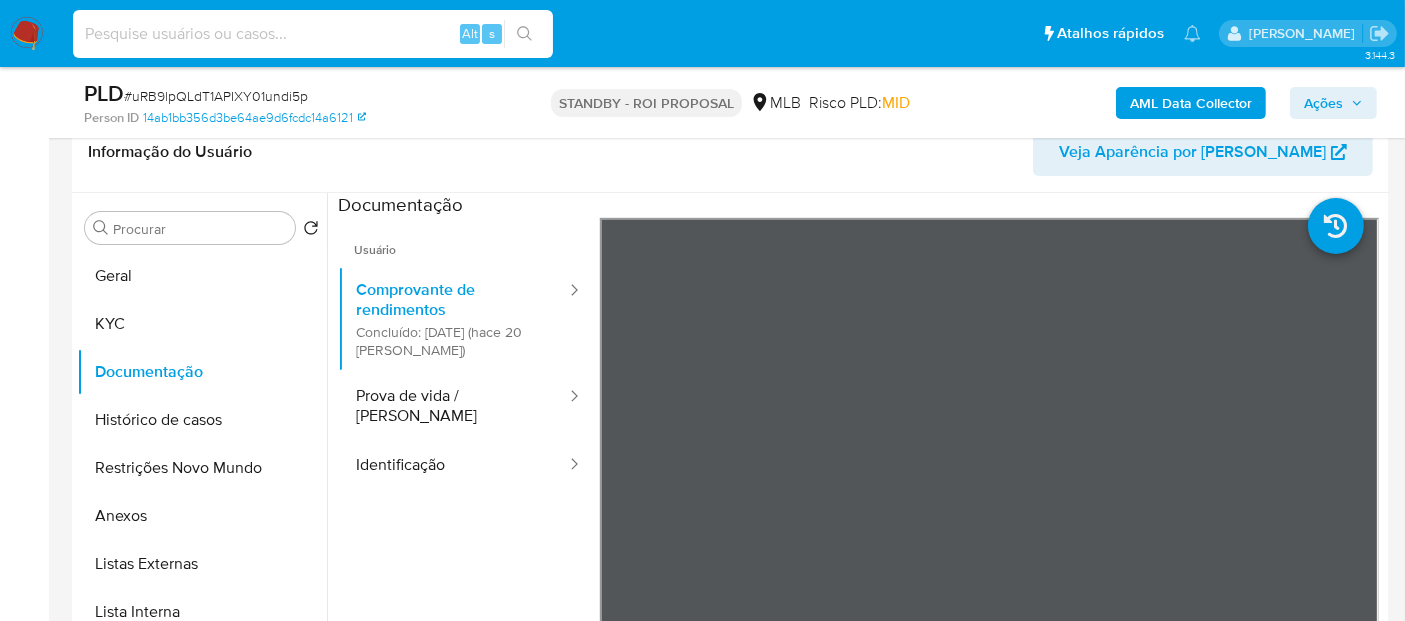paste on "tttYXbmEIlZvK0nt1XuzcC0v" 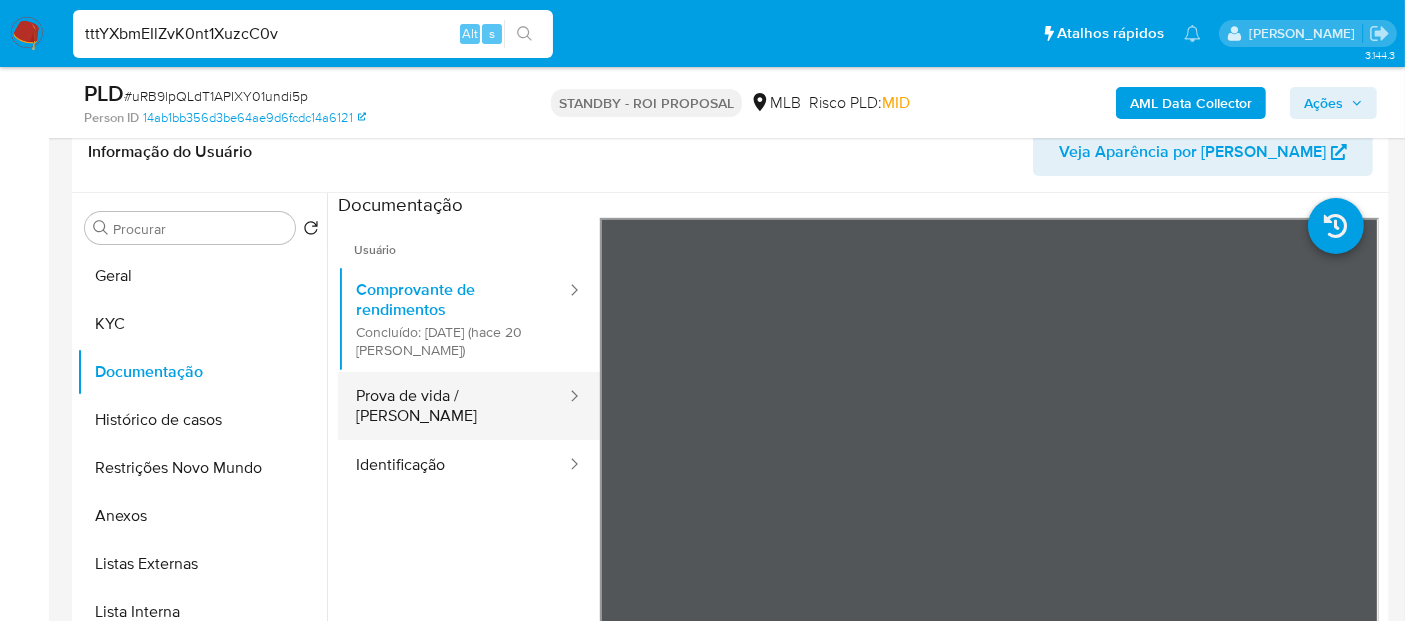 type on "tttYXbmEIlZvK0nt1XuzcC0v" 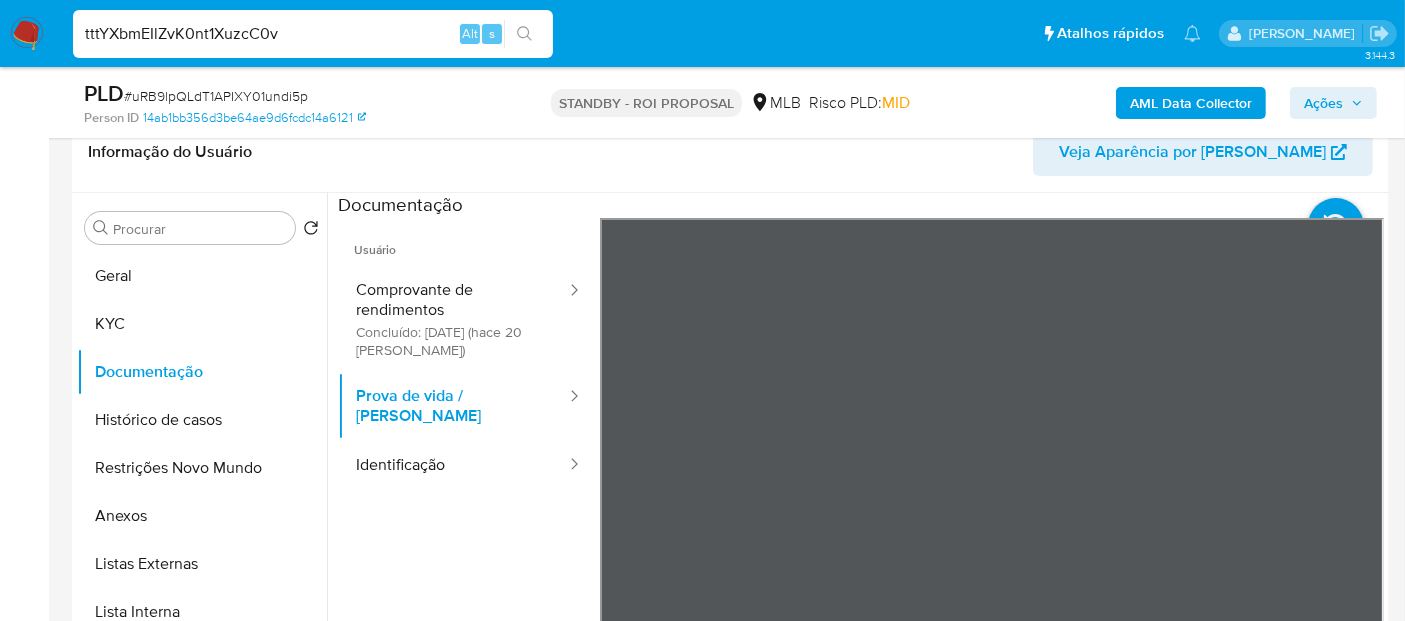 click on "tttYXbmEIlZvK0nt1XuzcC0v" at bounding box center (313, 34) 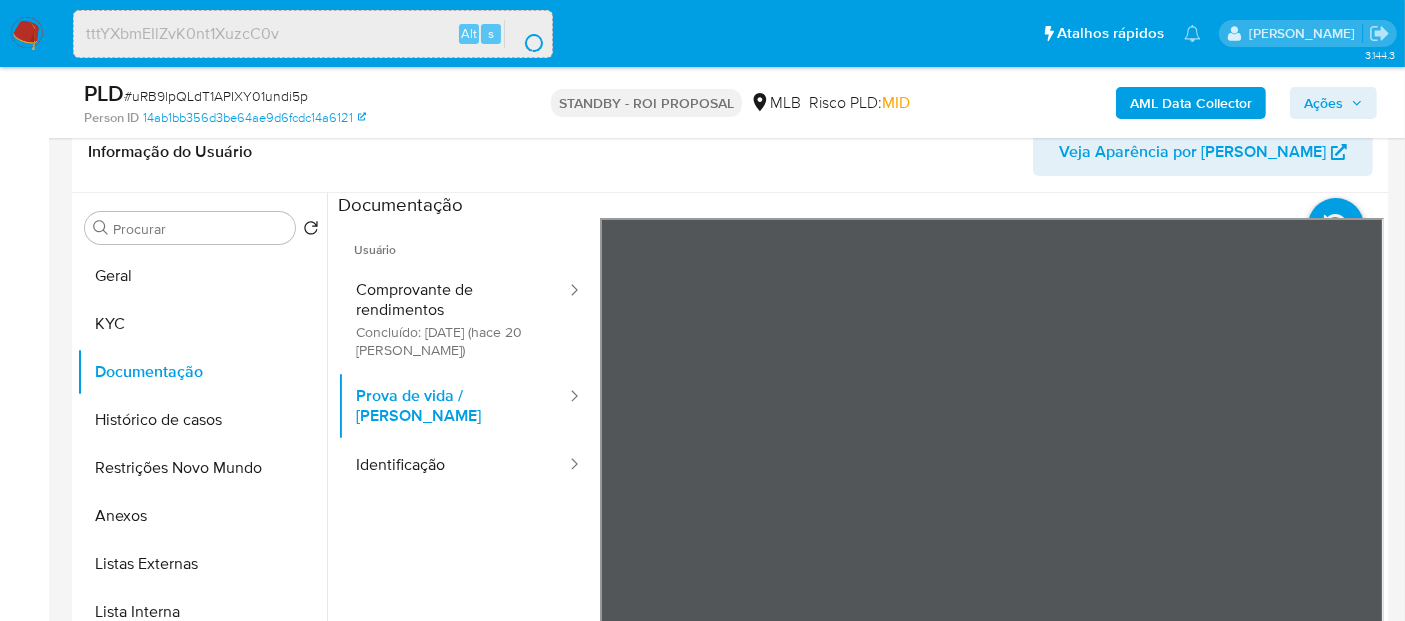 scroll, scrollTop: 0, scrollLeft: 0, axis: both 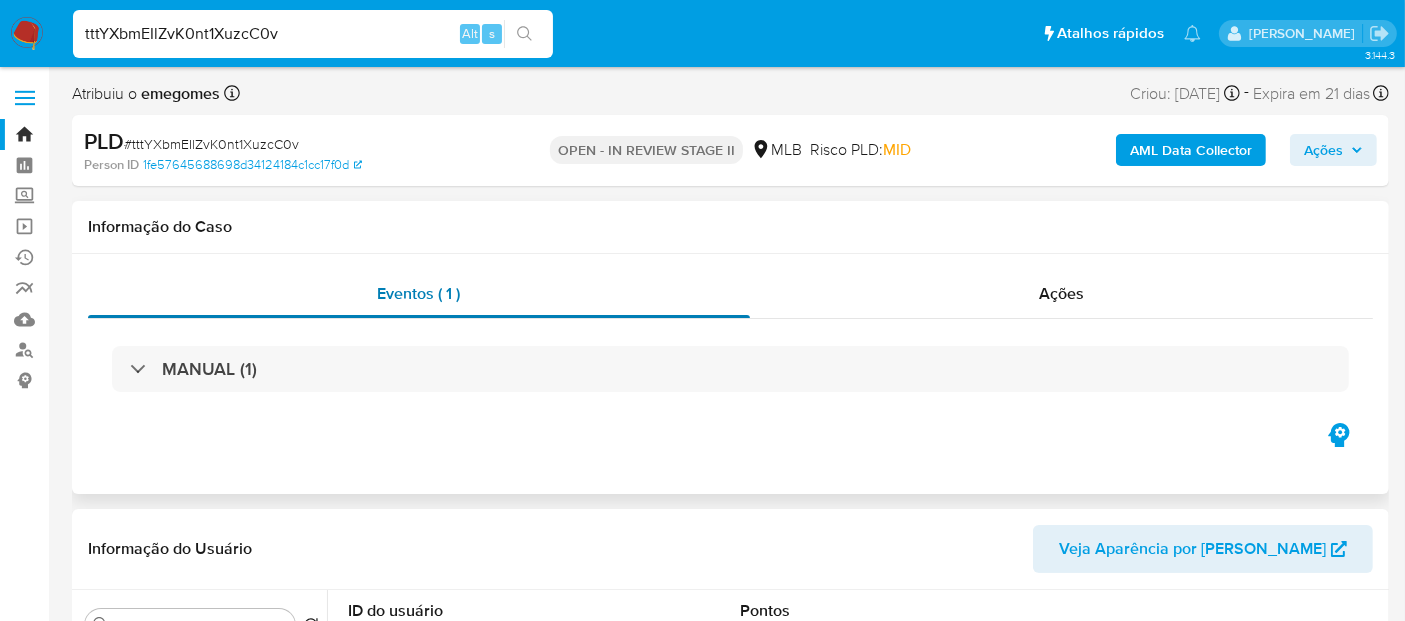 select on "10" 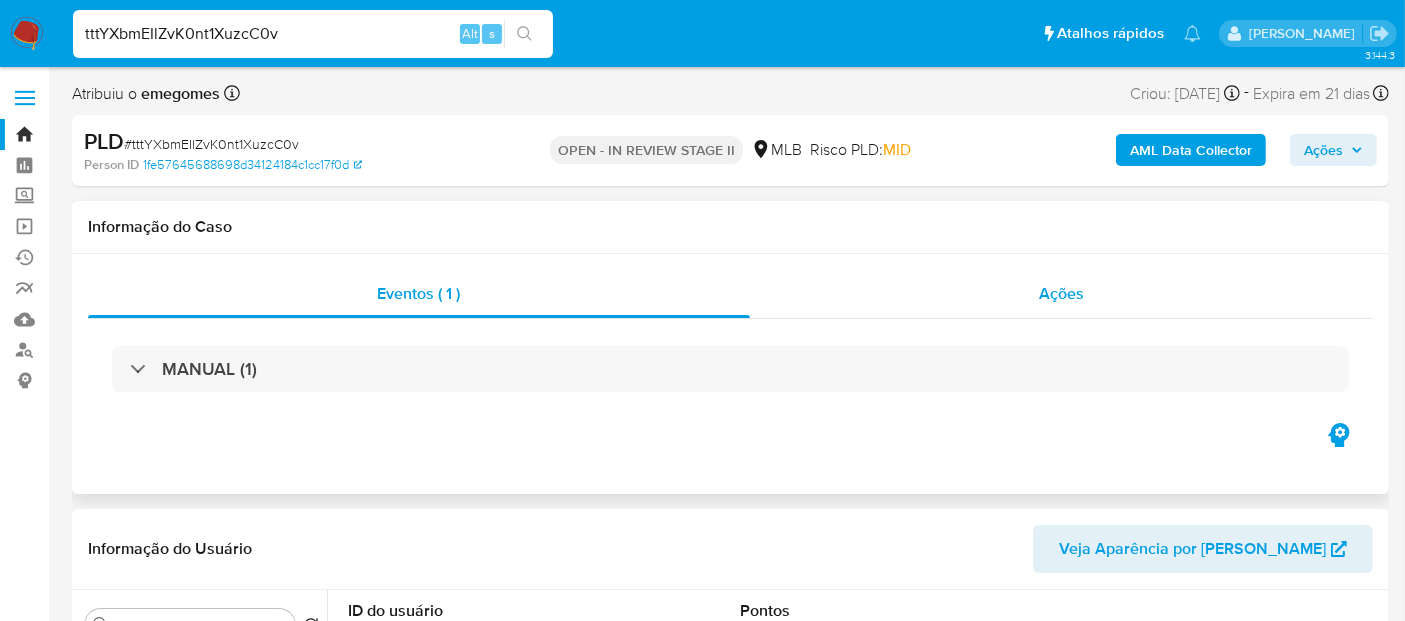 drag, startPoint x: 1057, startPoint y: 296, endPoint x: 1033, endPoint y: 305, distance: 25.632011 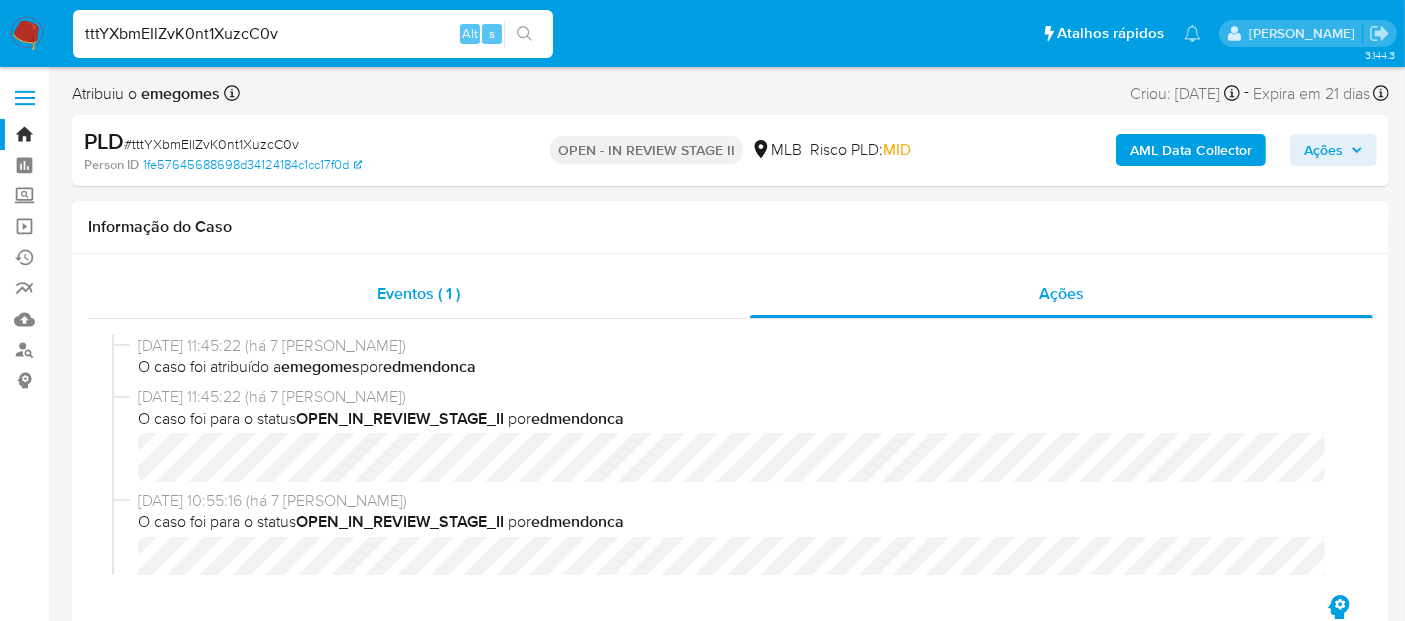 click on "Eventos ( 1 )" at bounding box center [418, 293] 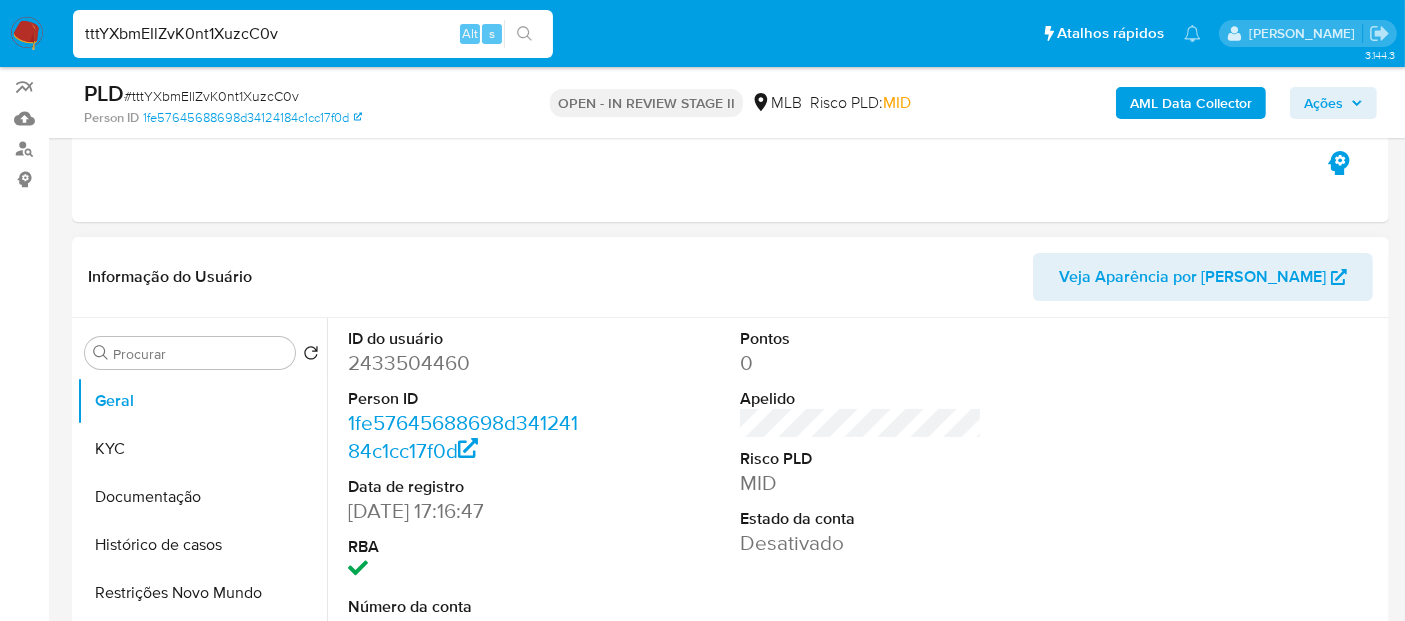 scroll, scrollTop: 333, scrollLeft: 0, axis: vertical 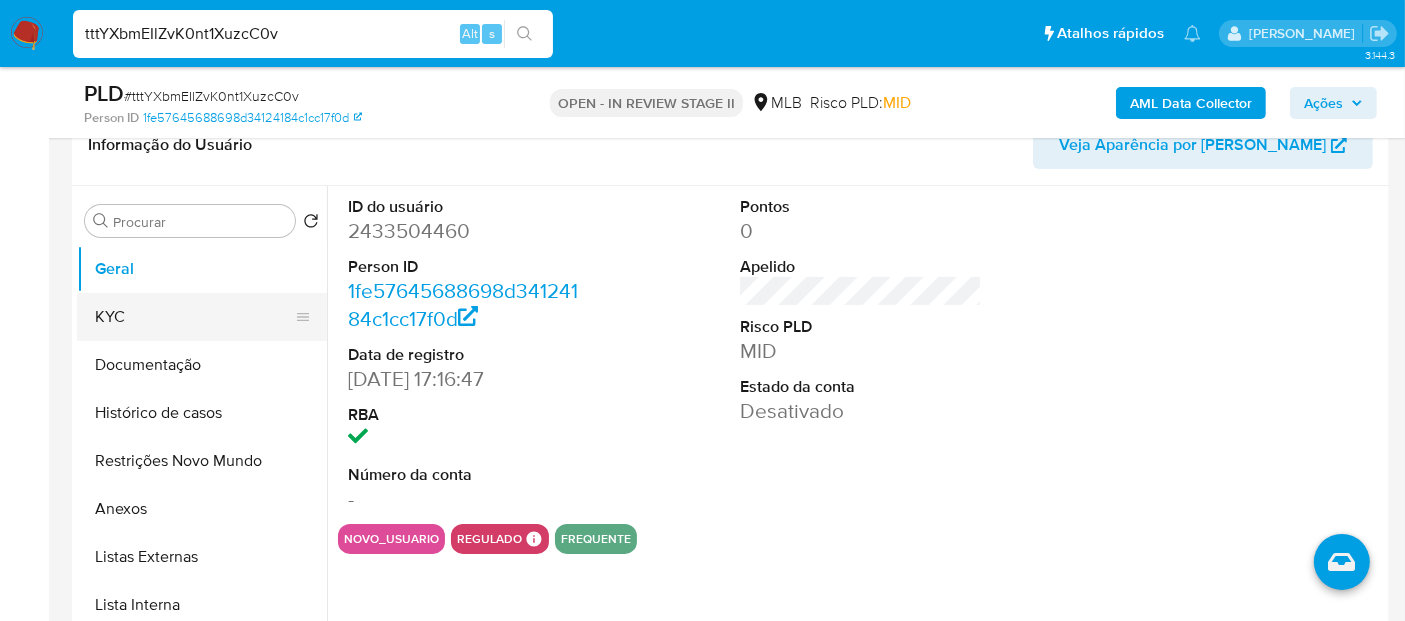 click on "KYC" at bounding box center [194, 317] 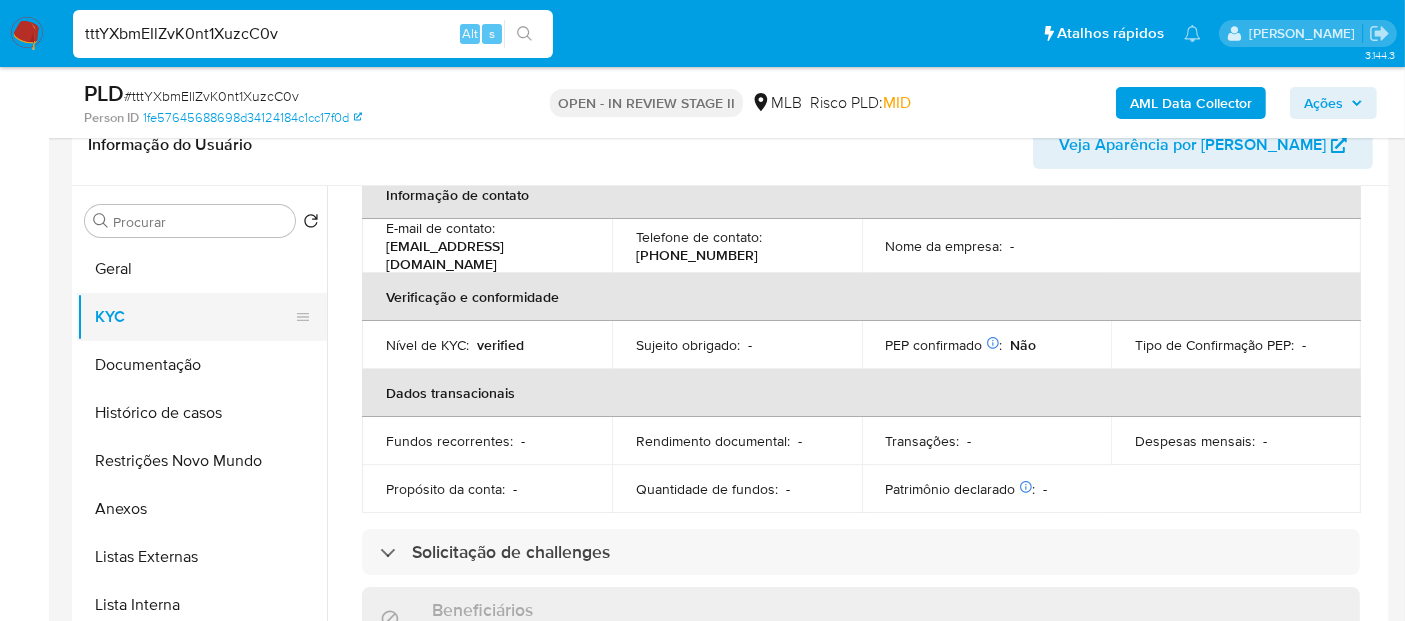scroll, scrollTop: 444, scrollLeft: 0, axis: vertical 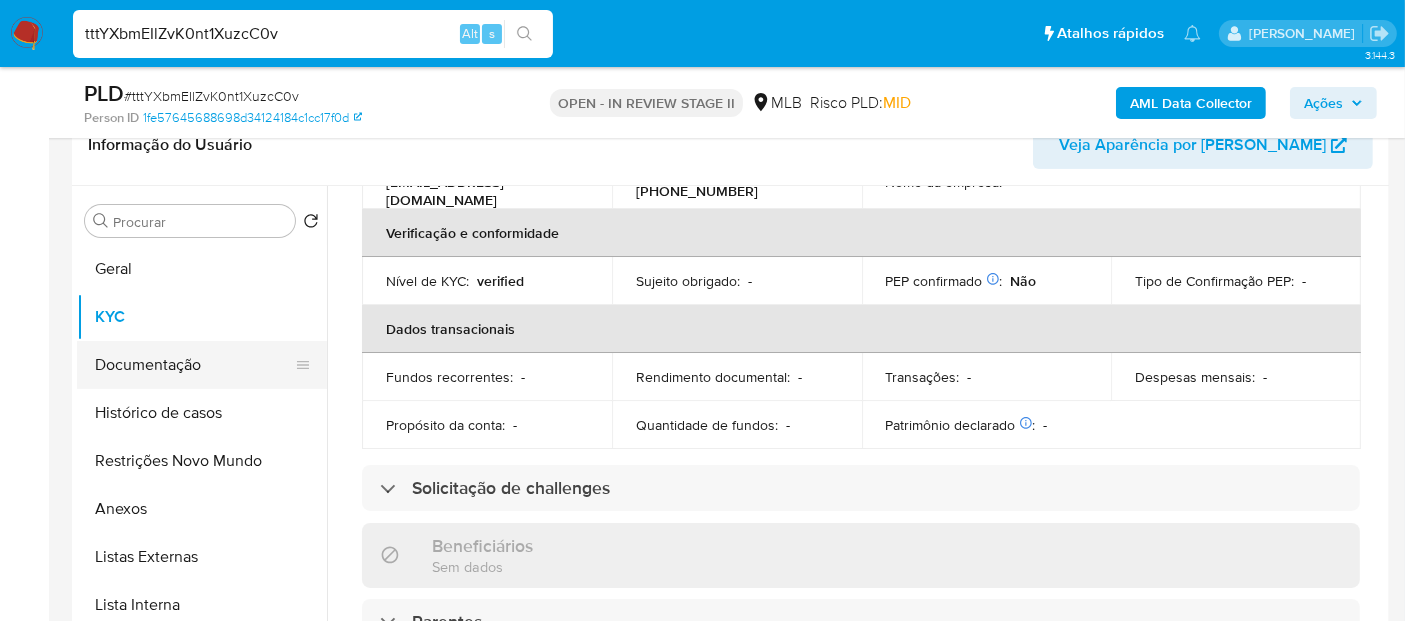drag, startPoint x: 148, startPoint y: 372, endPoint x: 283, endPoint y: 375, distance: 135.03333 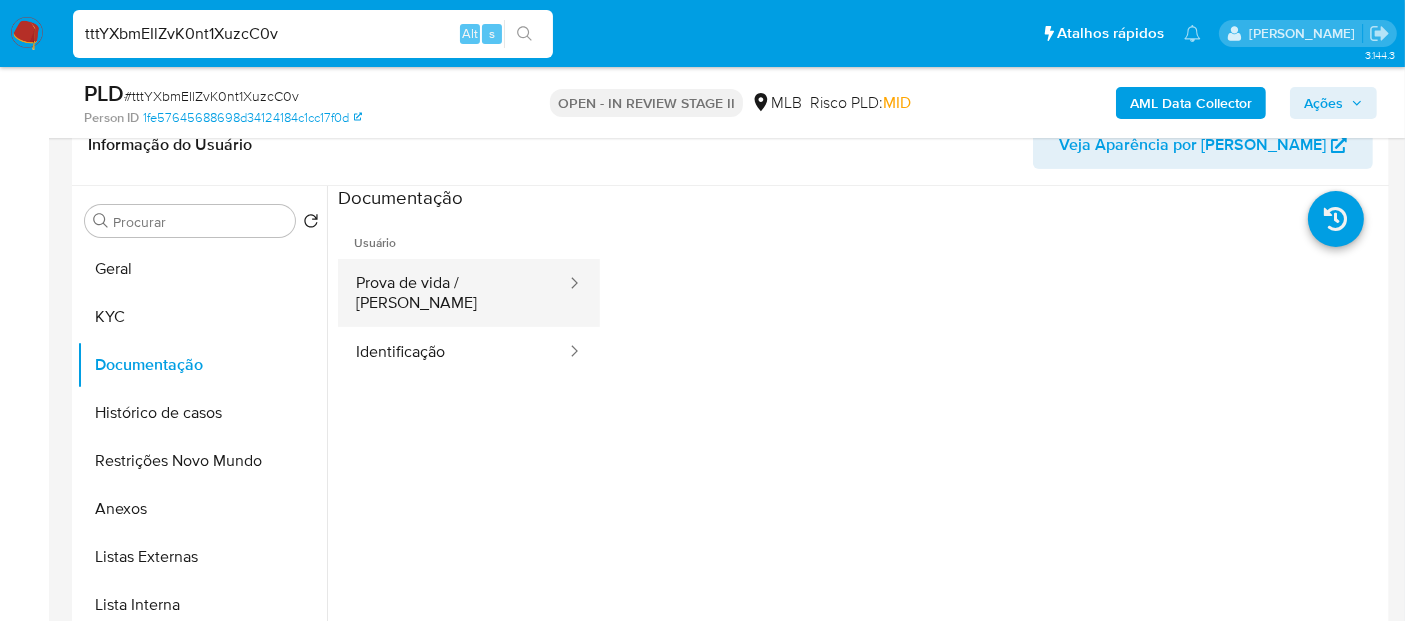 click on "Prova de vida / Selfie" at bounding box center (453, 293) 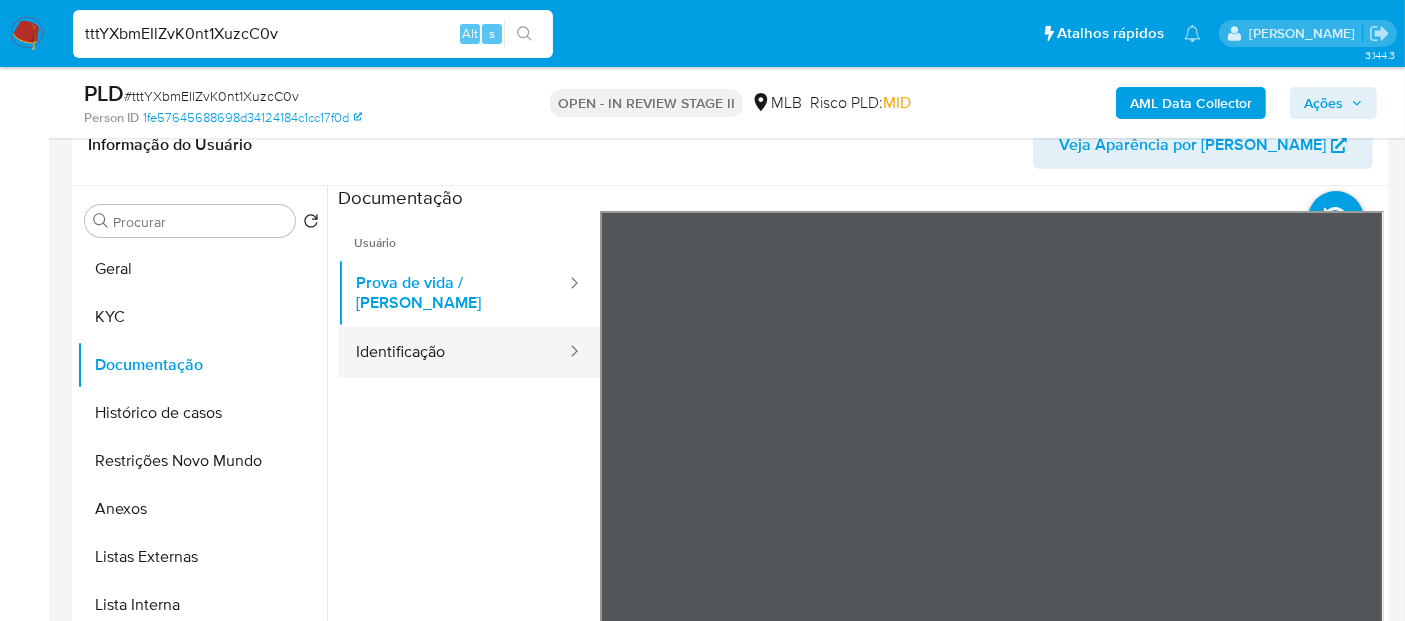 drag, startPoint x: 431, startPoint y: 339, endPoint x: 516, endPoint y: 350, distance: 85.70881 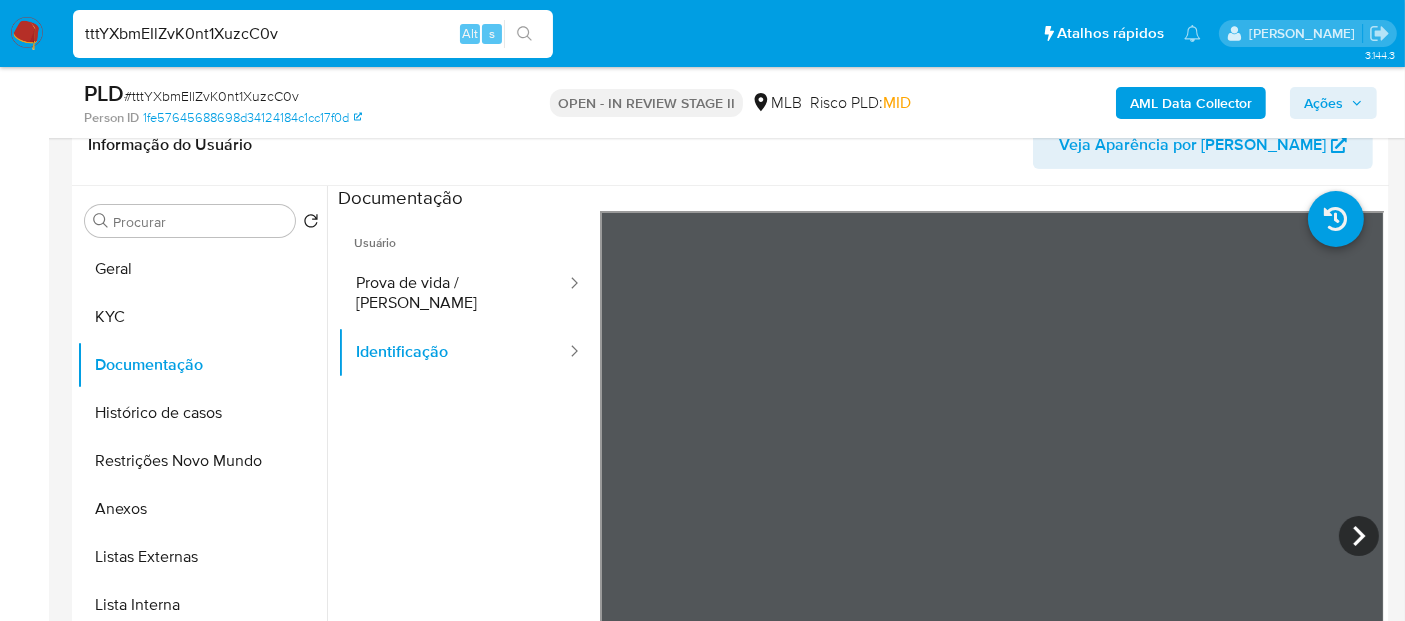 drag, startPoint x: 299, startPoint y: 30, endPoint x: 0, endPoint y: 50, distance: 299.66815 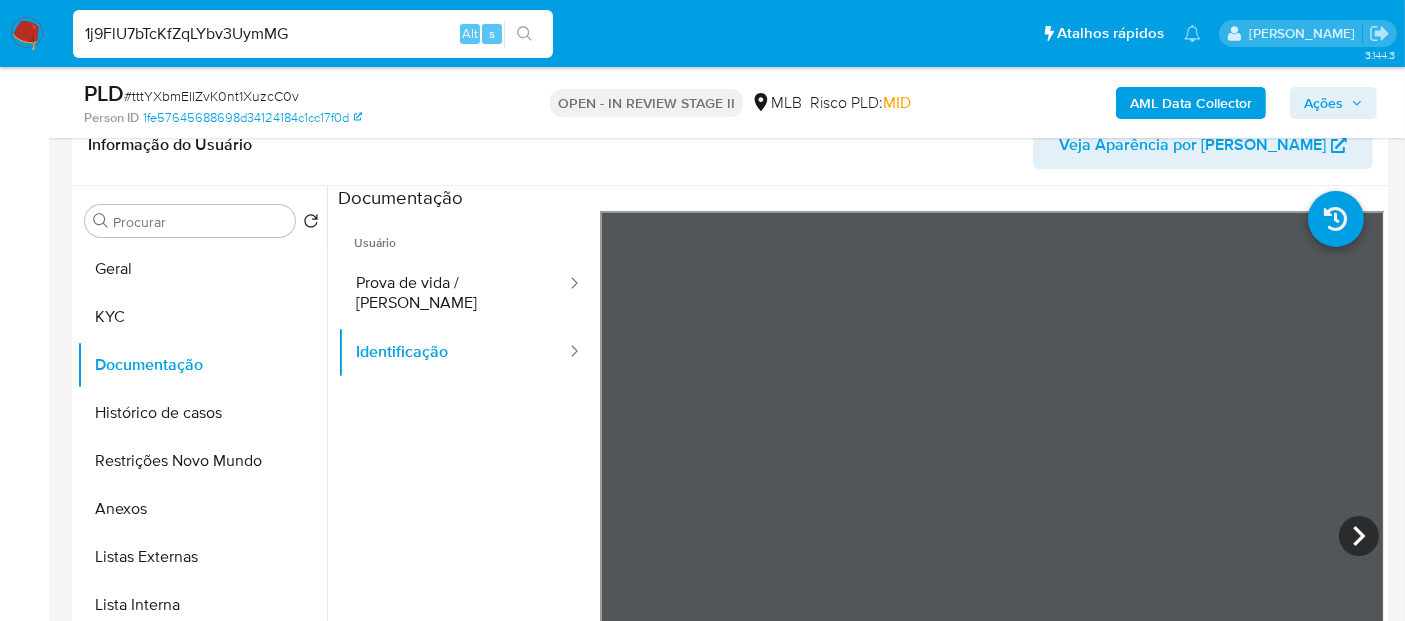 type on "1j9FlU7bTcKfZqLYbv3UymMG" 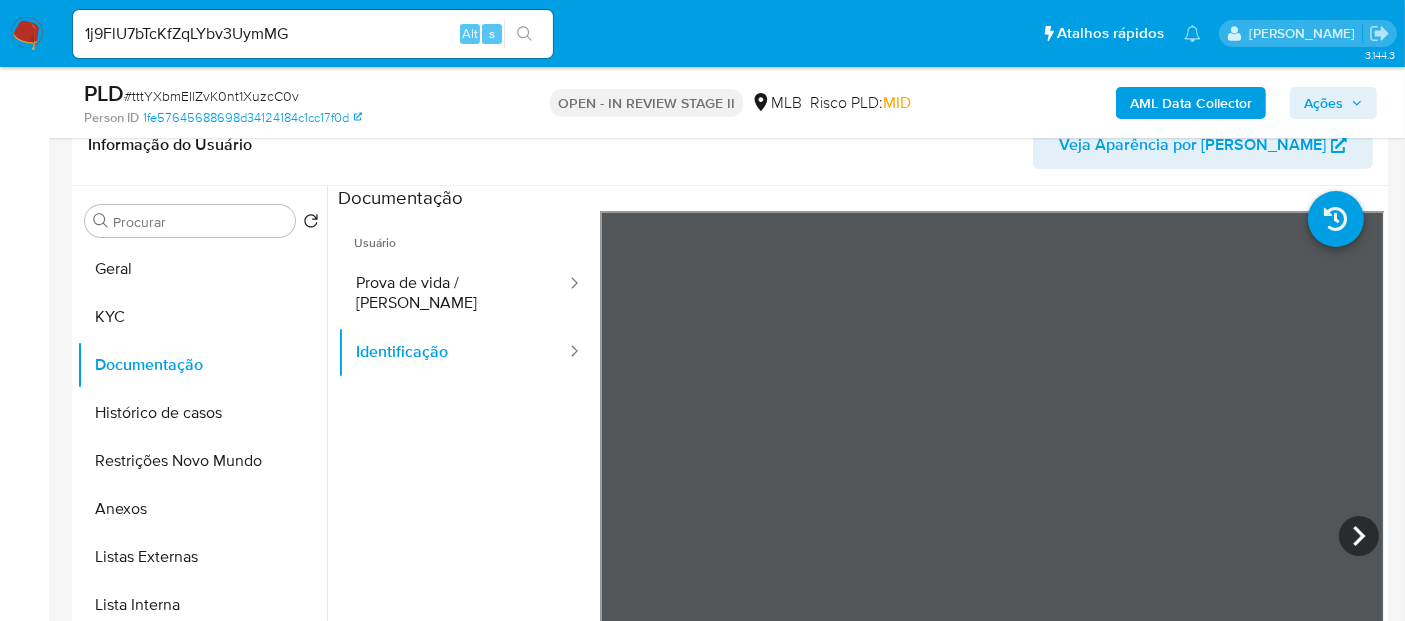 click 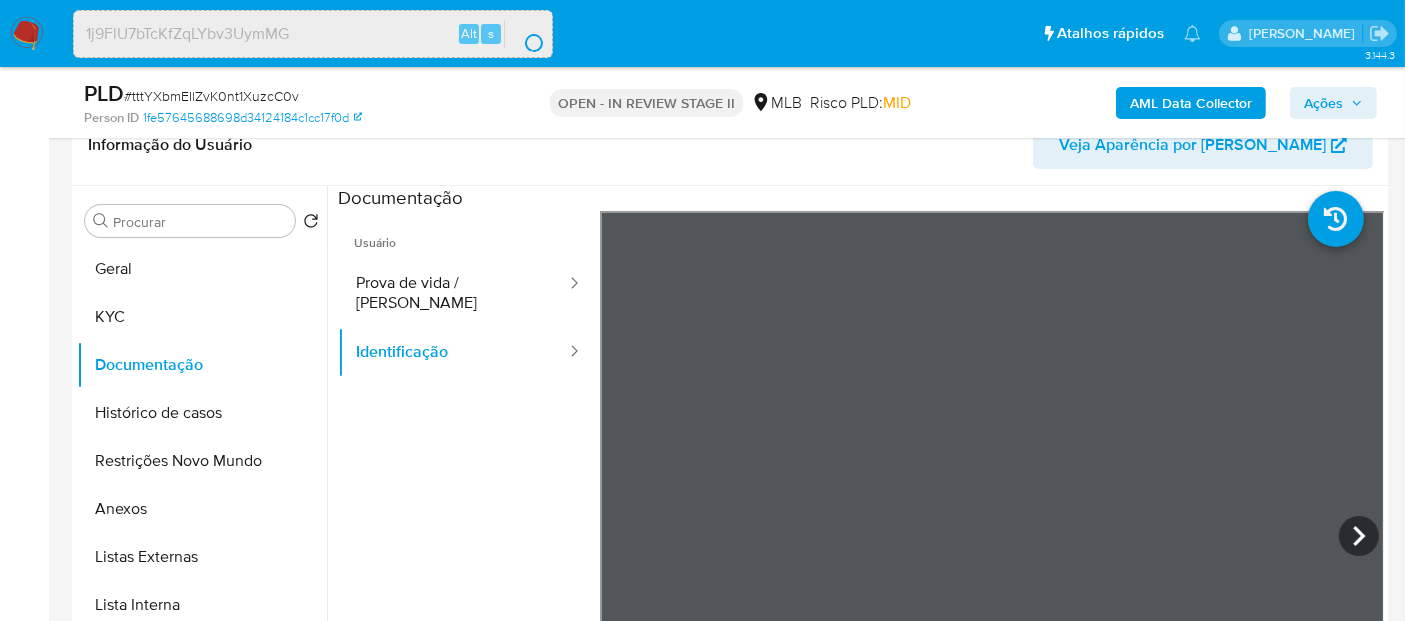 scroll, scrollTop: 0, scrollLeft: 0, axis: both 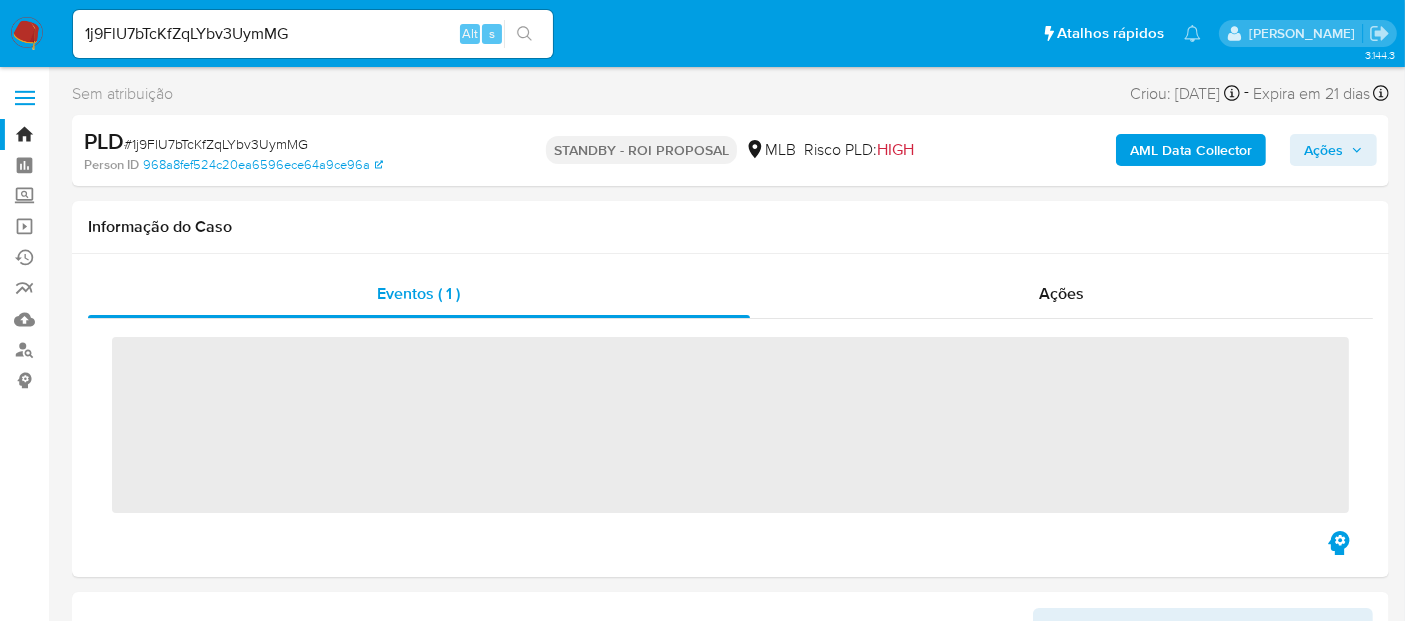 type 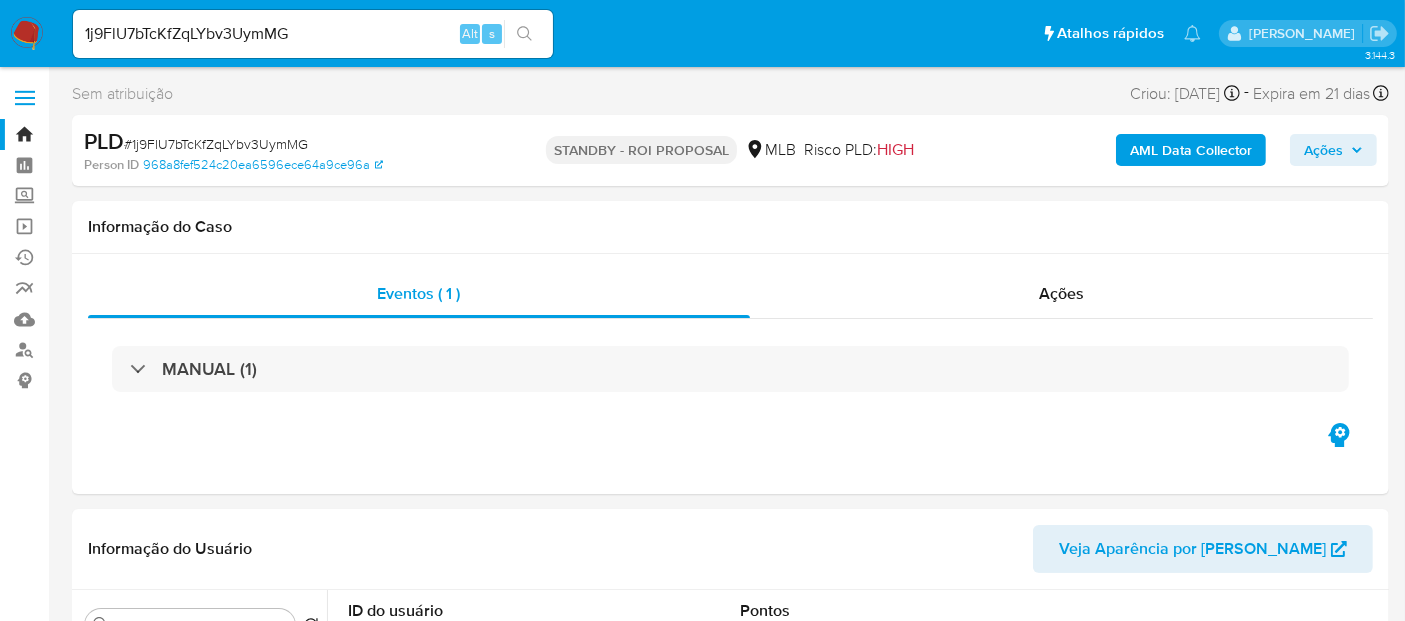 select on "10" 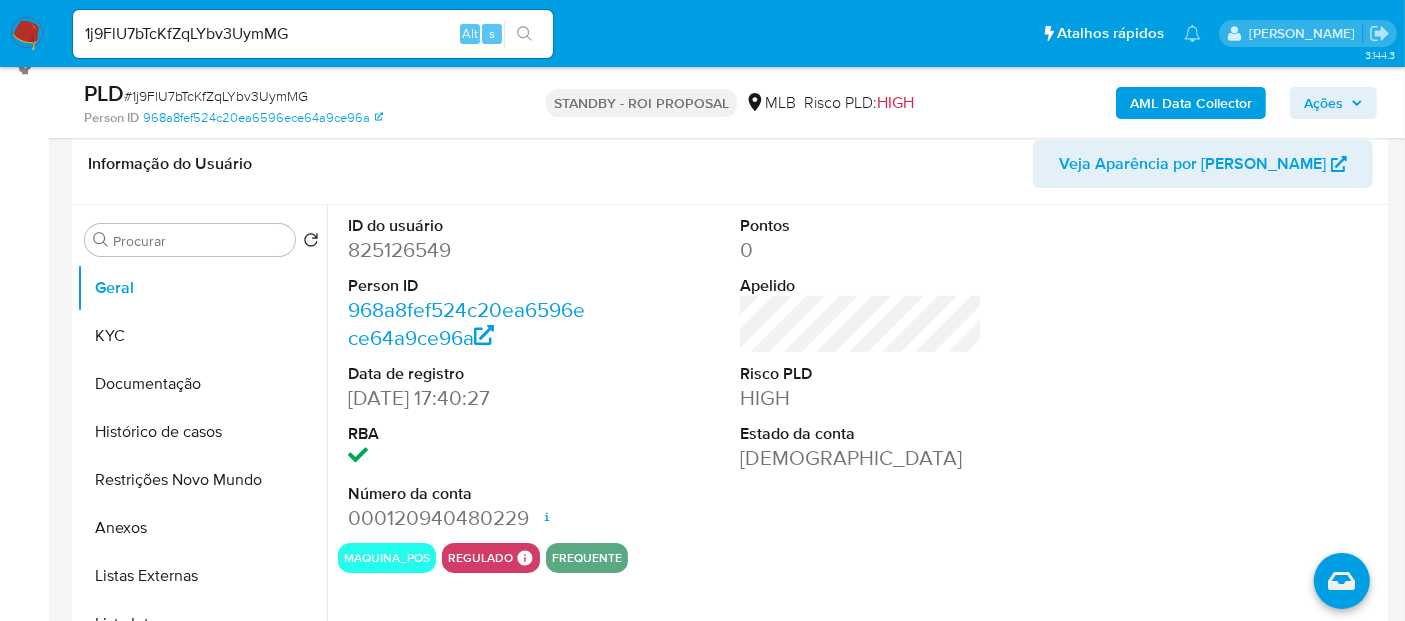 scroll, scrollTop: 333, scrollLeft: 0, axis: vertical 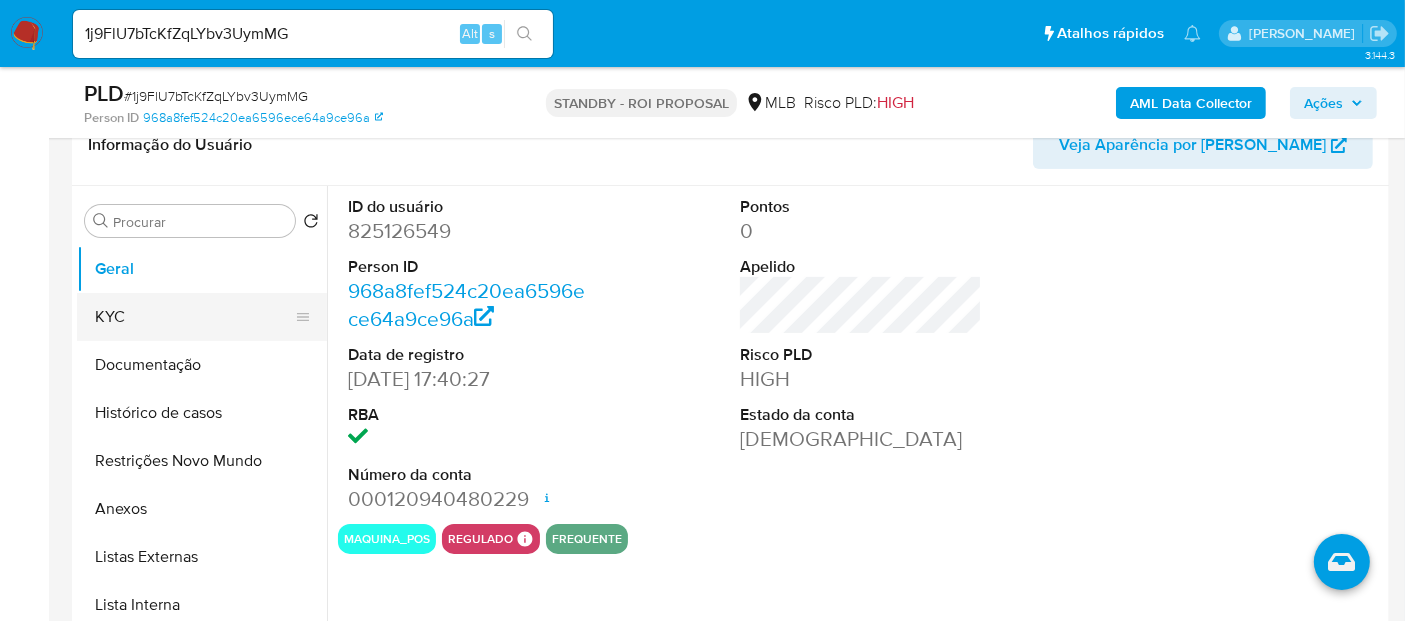 click on "KYC" at bounding box center [194, 317] 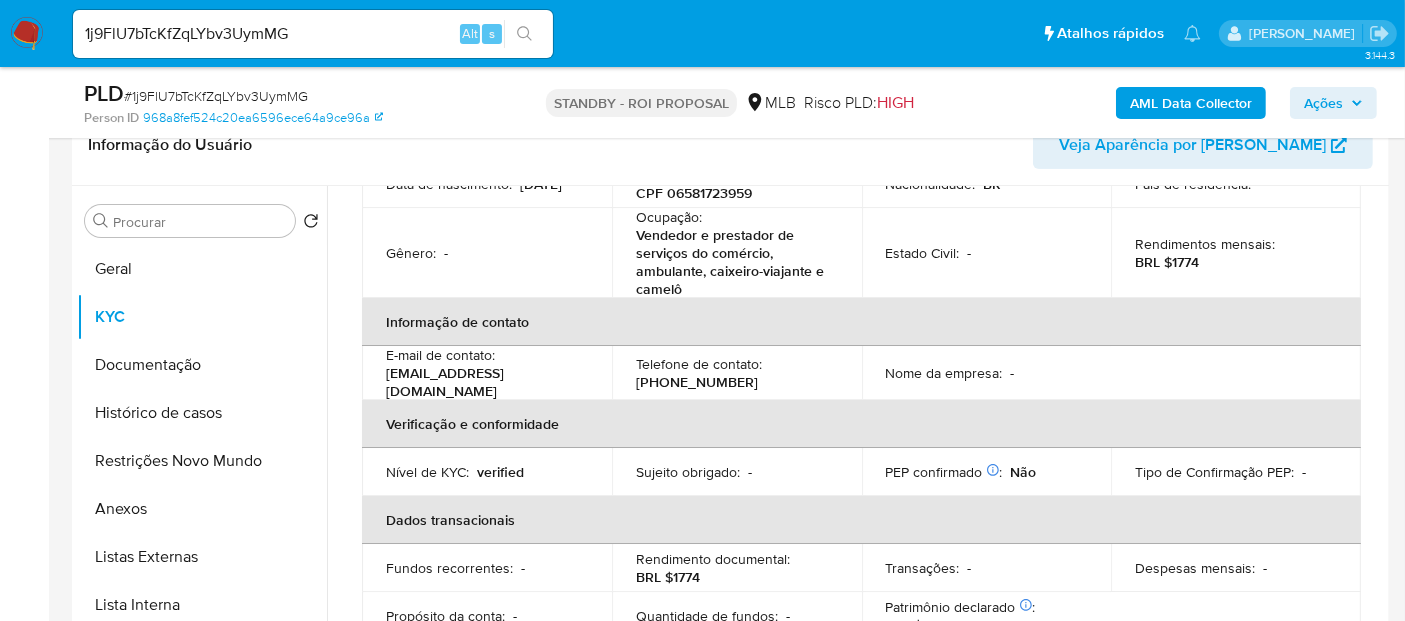 scroll, scrollTop: 333, scrollLeft: 0, axis: vertical 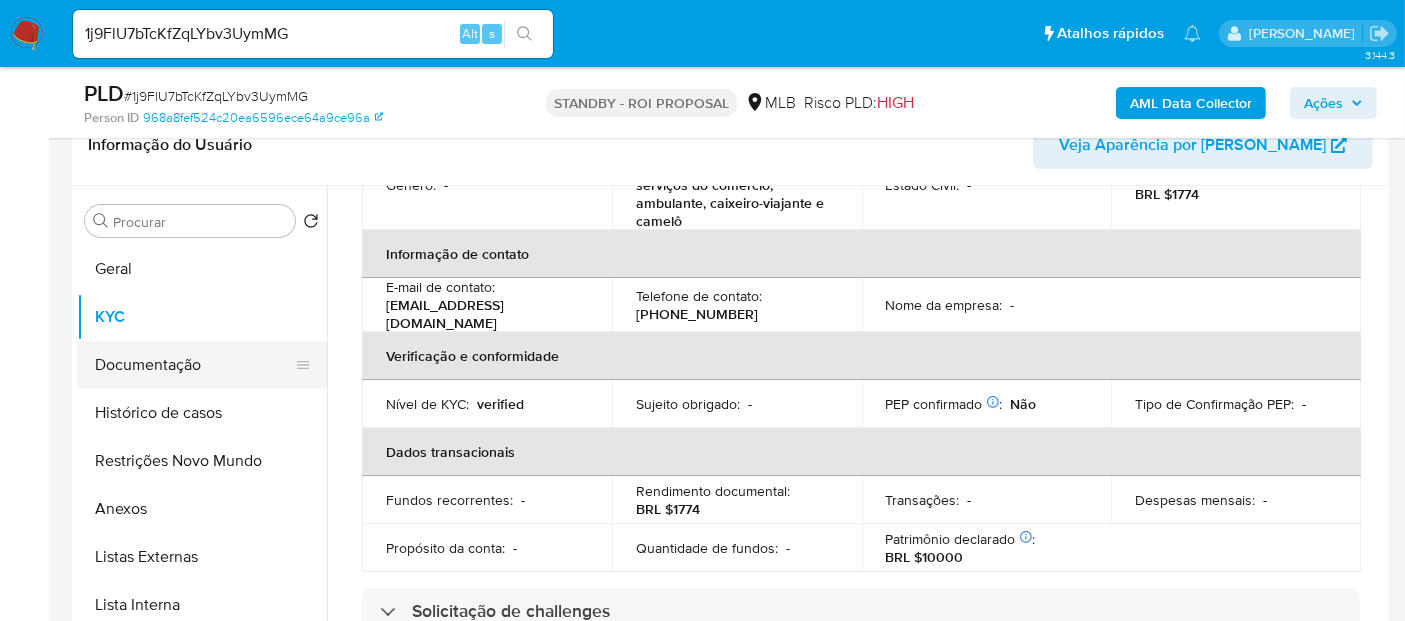 drag, startPoint x: 162, startPoint y: 356, endPoint x: 190, endPoint y: 358, distance: 28.071337 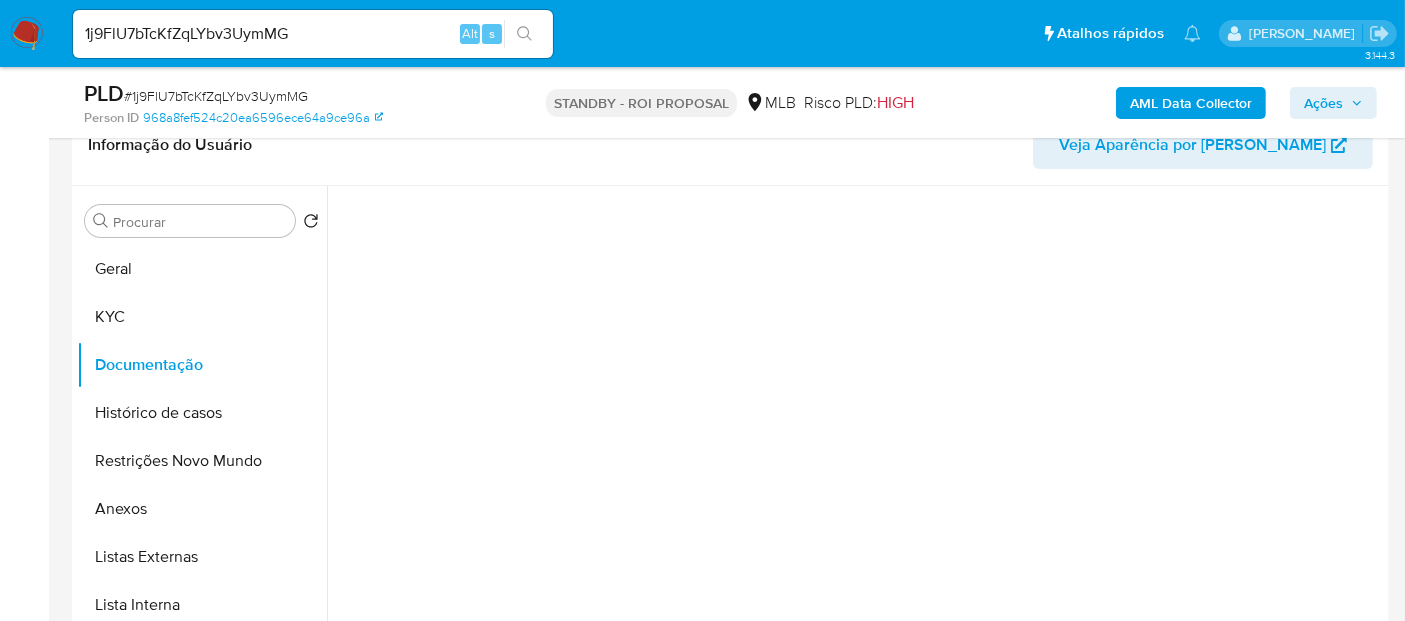 scroll, scrollTop: 0, scrollLeft: 0, axis: both 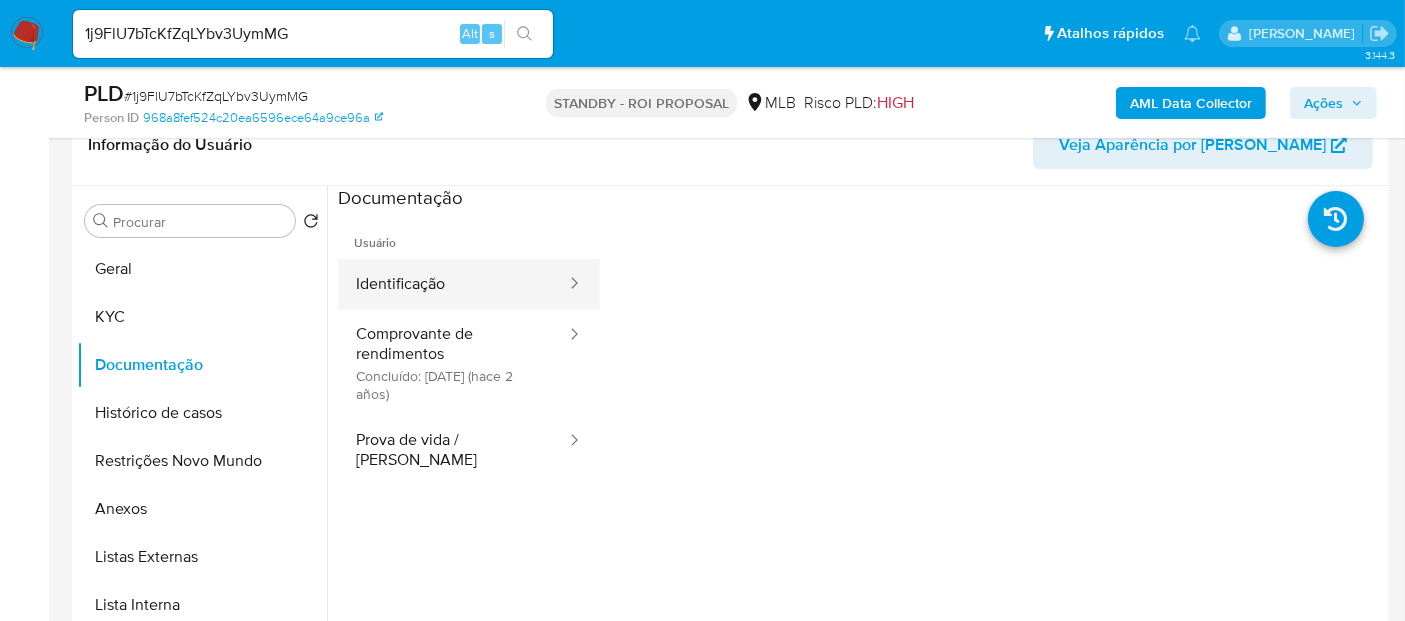 click on "Identificação" at bounding box center [453, 284] 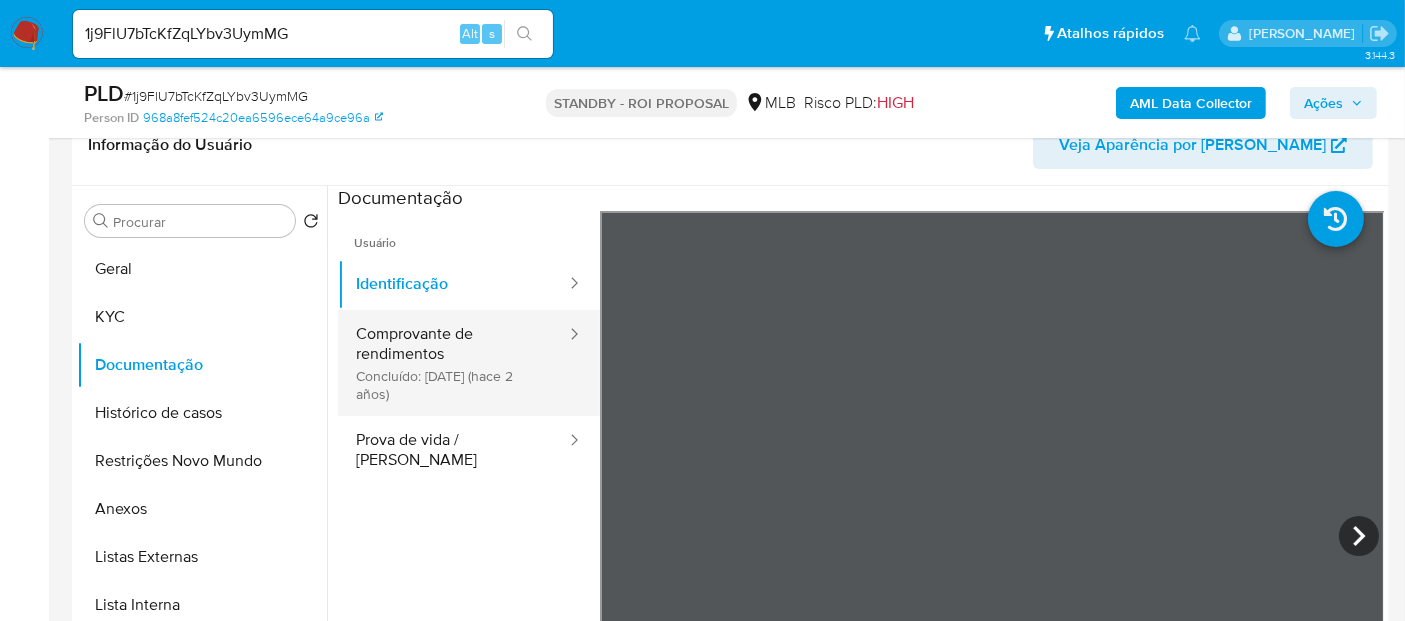 click on "Comprovante de rendimentos Concluído: 04/09/2023 (hace 2 años)" at bounding box center [453, 363] 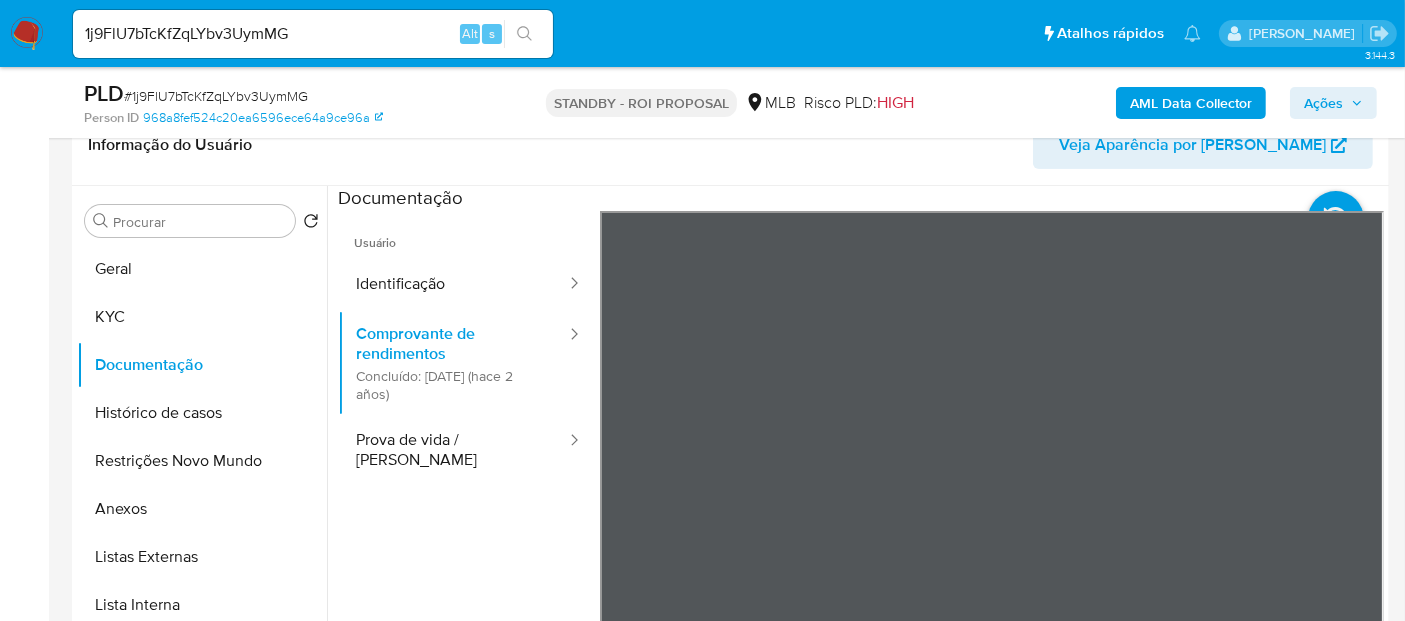 drag, startPoint x: 136, startPoint y: 316, endPoint x: 331, endPoint y: 301, distance: 195.57607 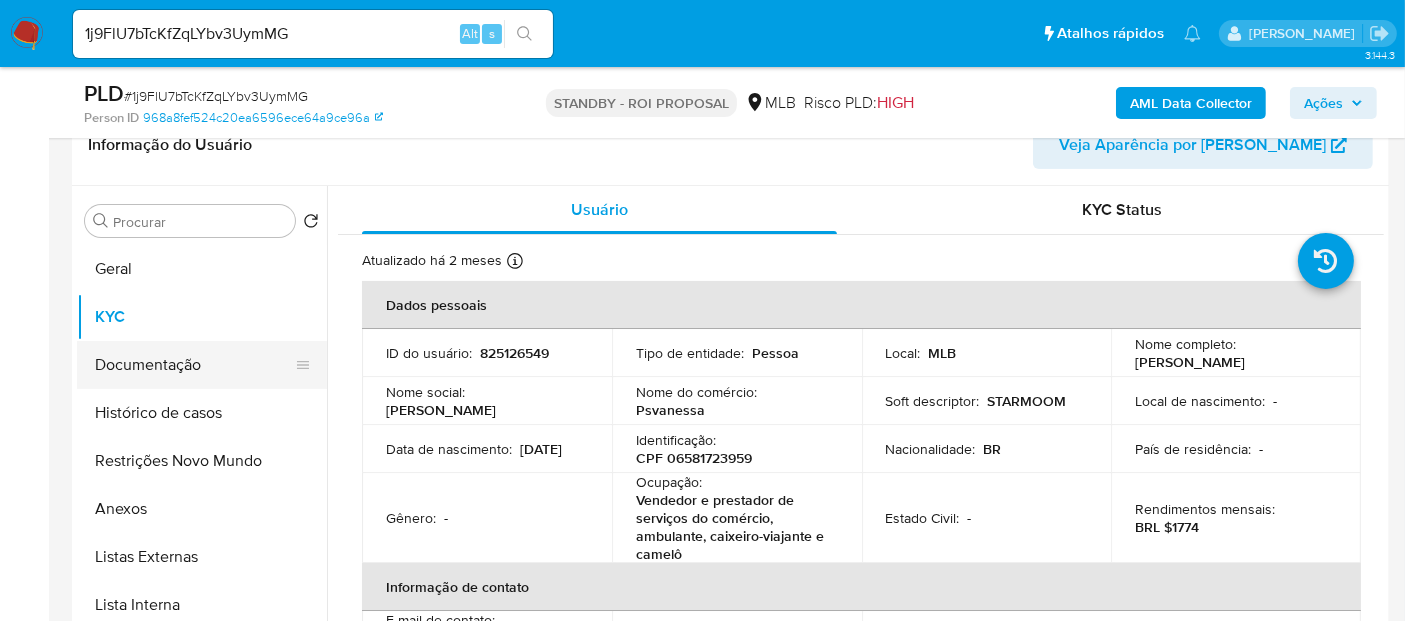 click on "Documentação" at bounding box center (194, 365) 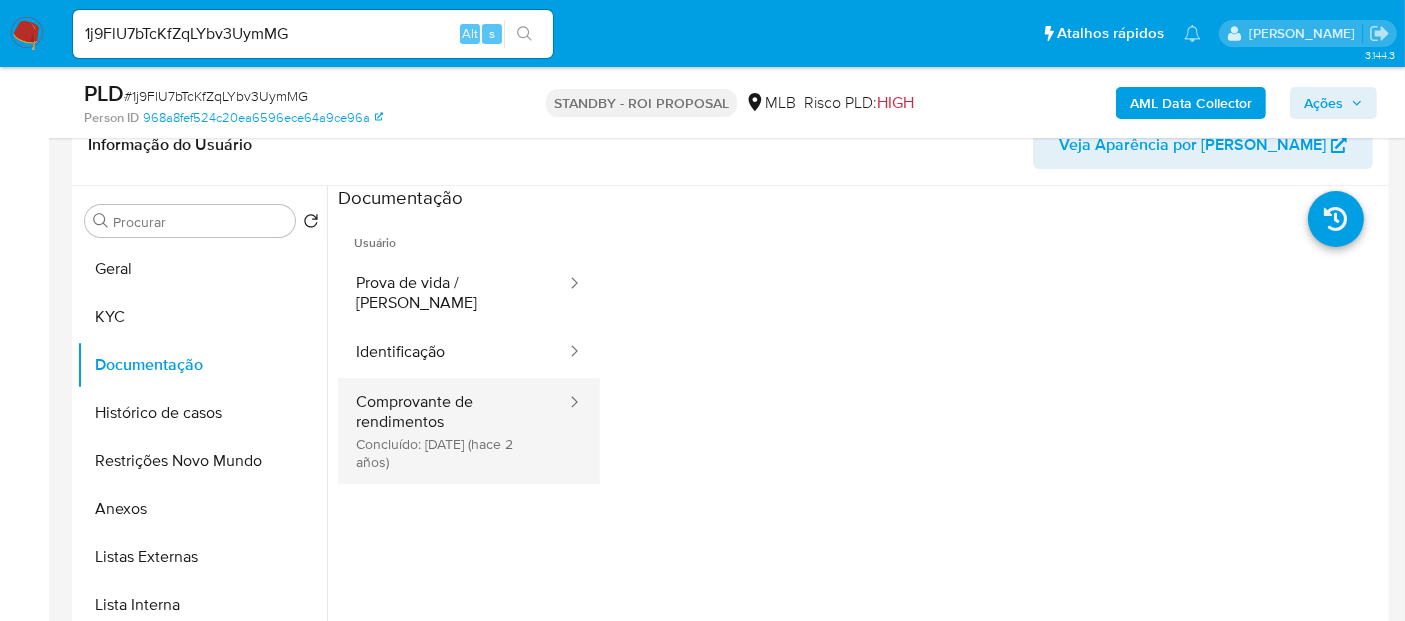 drag, startPoint x: 436, startPoint y: 379, endPoint x: 447, endPoint y: 378, distance: 11.045361 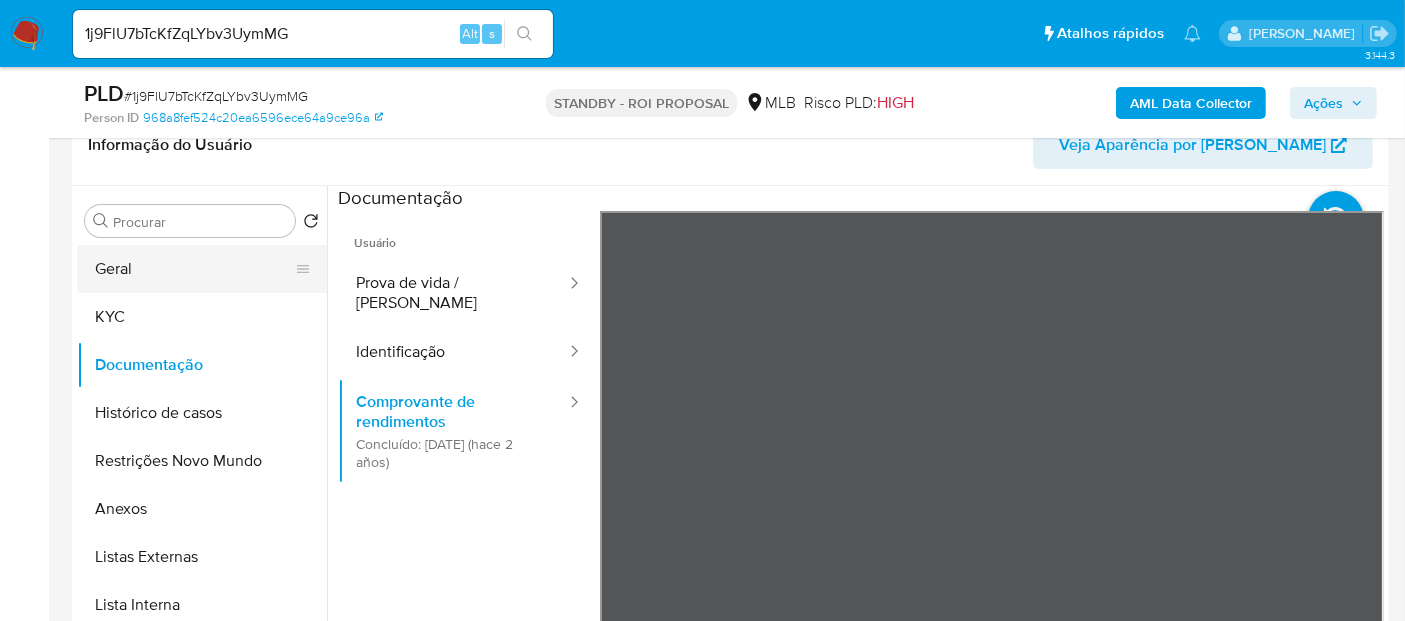 drag, startPoint x: 140, startPoint y: 251, endPoint x: 249, endPoint y: 290, distance: 115.767006 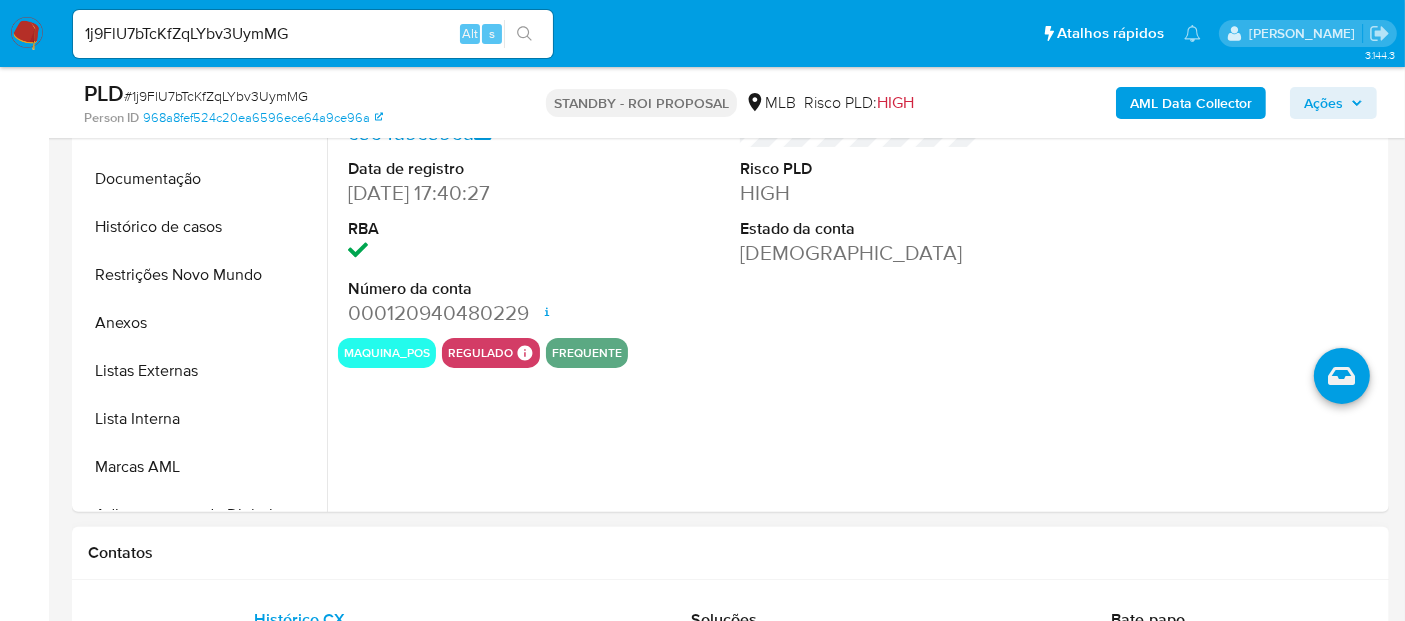 scroll, scrollTop: 555, scrollLeft: 0, axis: vertical 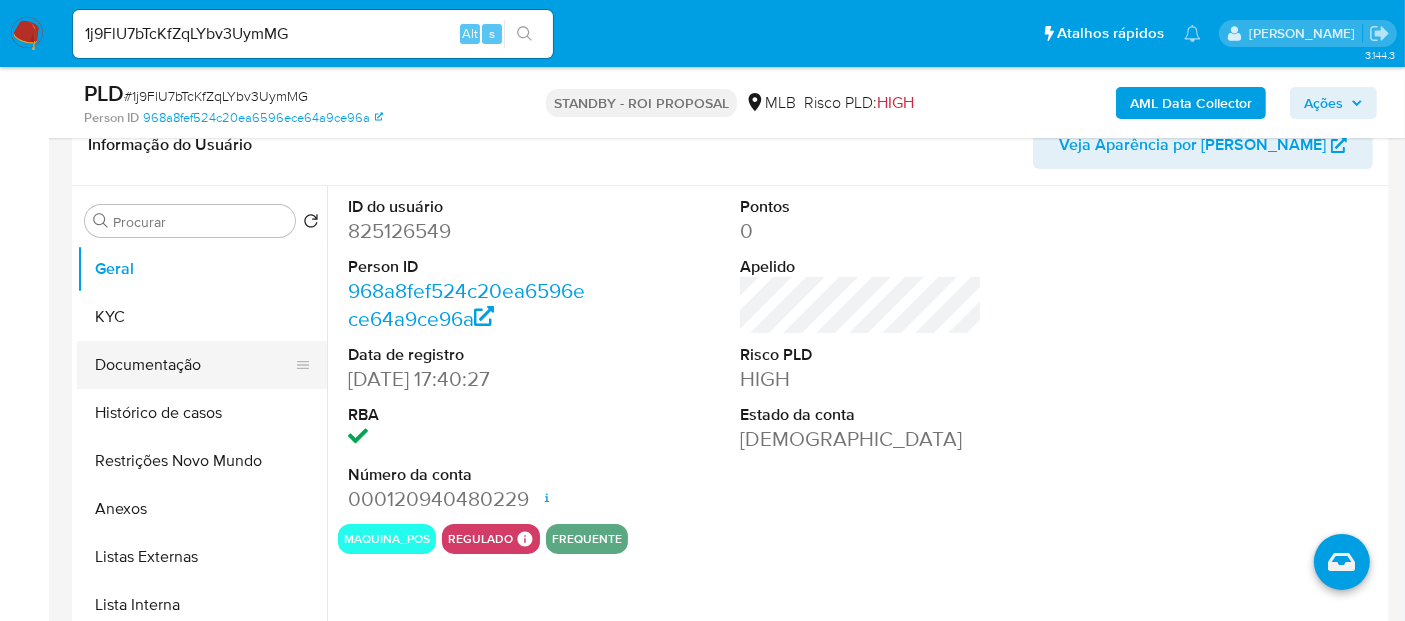 click on "Documentação" at bounding box center (194, 365) 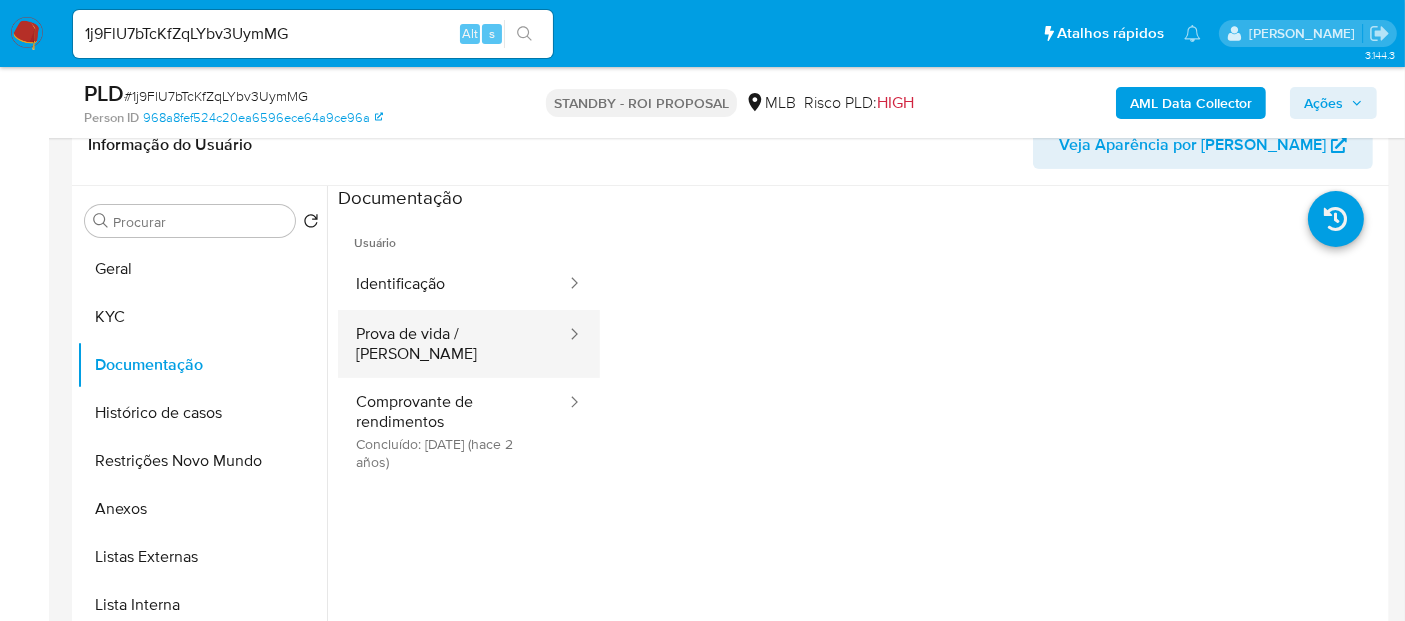 click on "Prova de vida / Selfie" at bounding box center (453, 344) 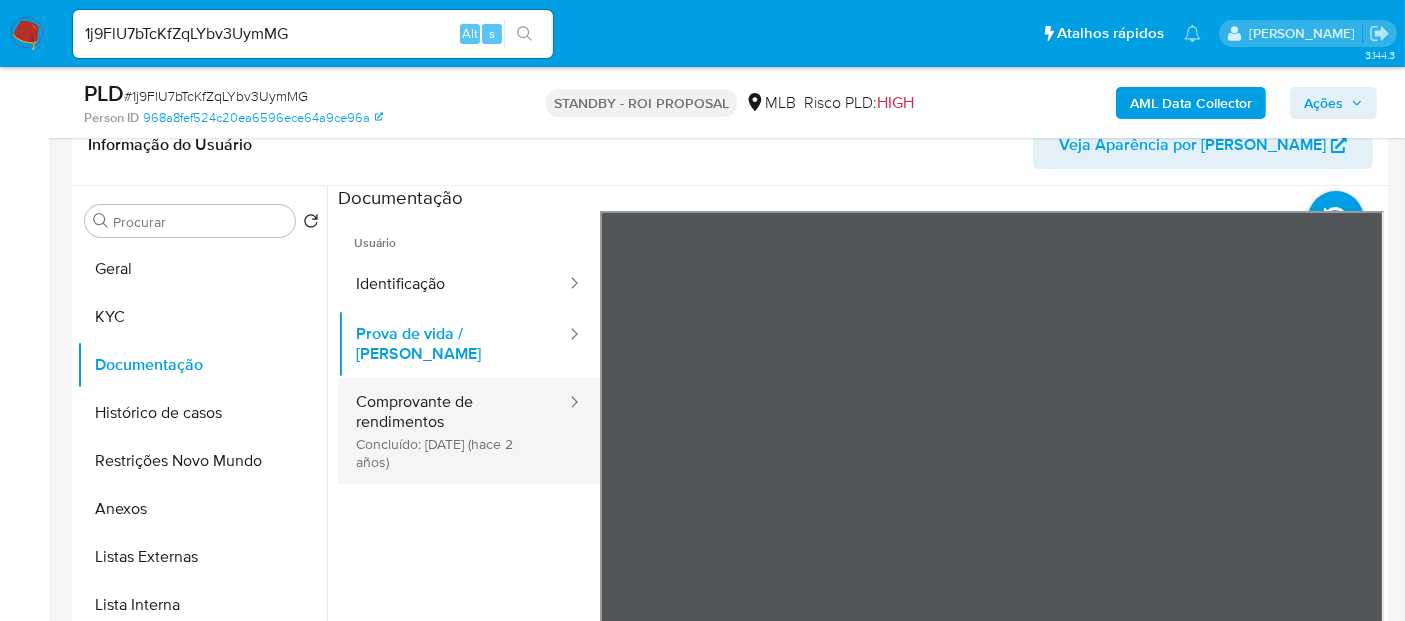 drag, startPoint x: 451, startPoint y: 386, endPoint x: 560, endPoint y: 394, distance: 109.29318 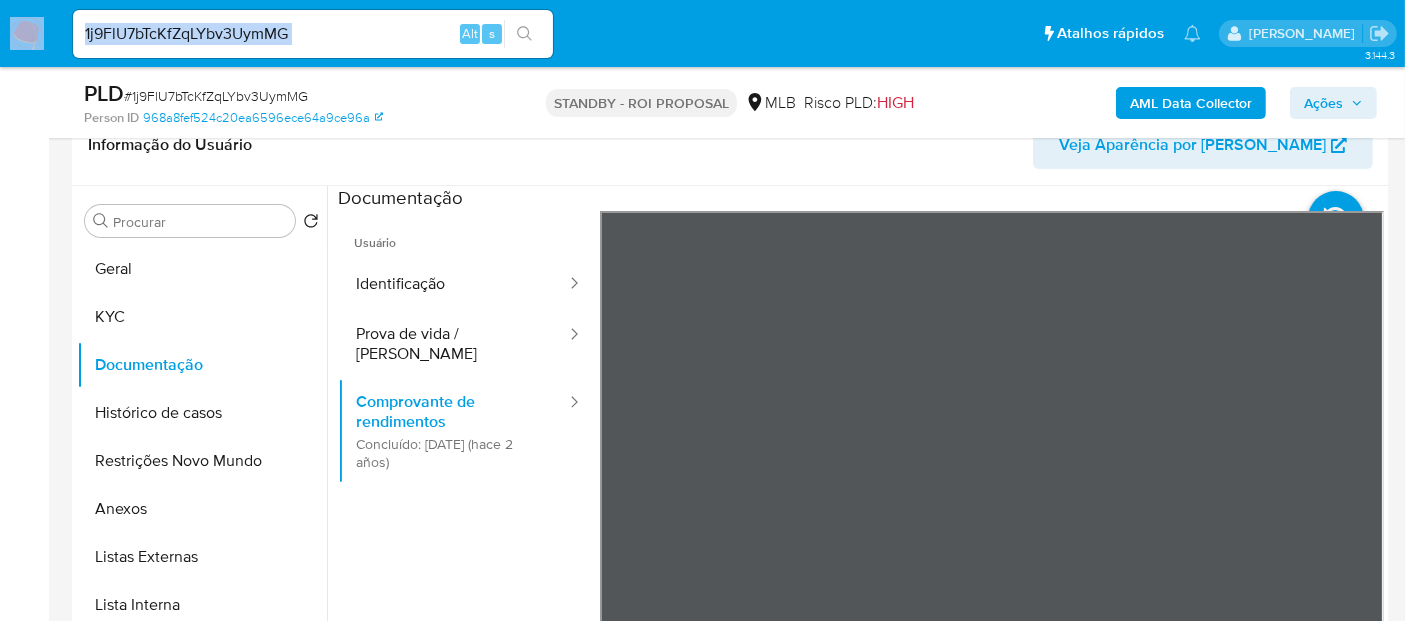 drag, startPoint x: 344, startPoint y: 47, endPoint x: 0, endPoint y: 15, distance: 345.48517 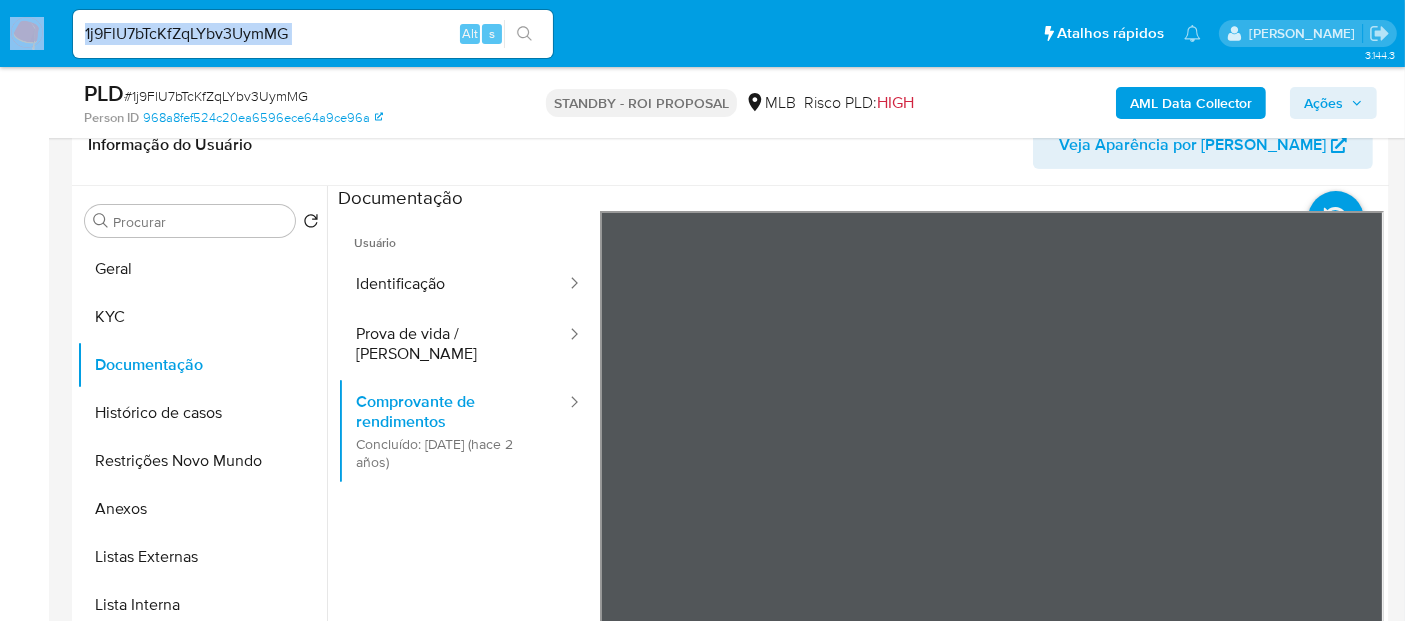 click on "1j9FlU7bTcKfZqLYbv3UymMG" at bounding box center [313, 34] 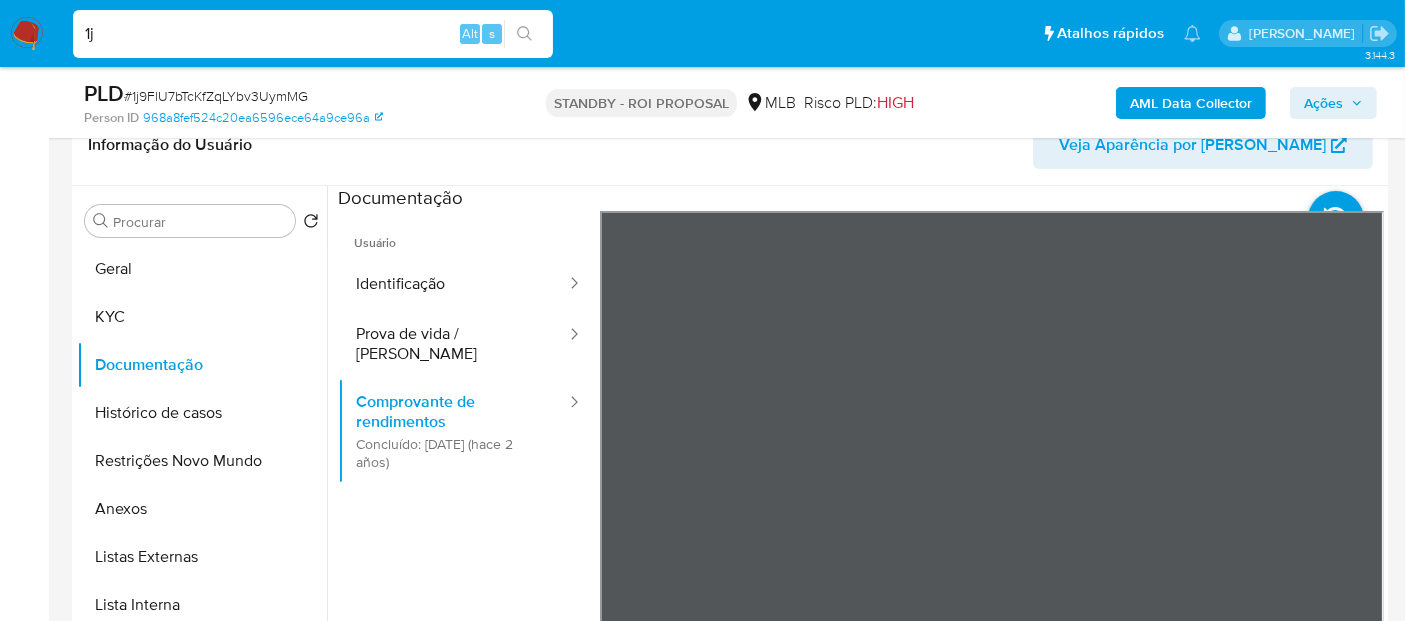 type on "1" 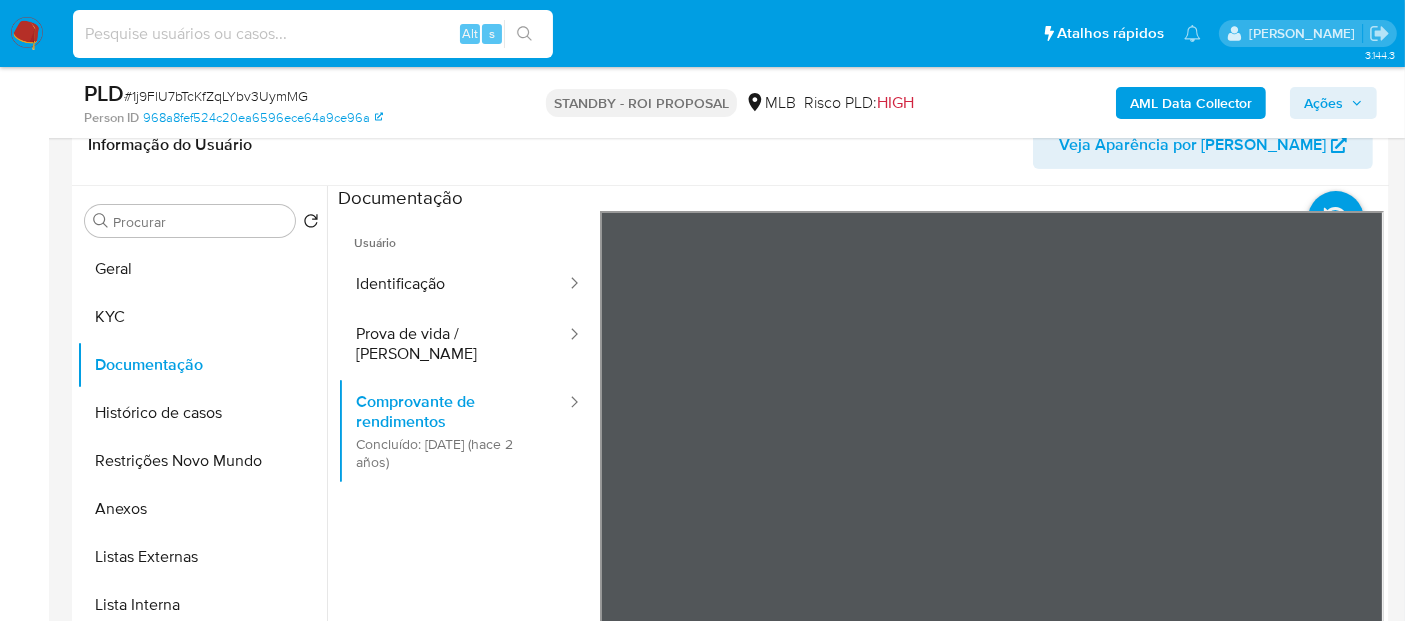 paste on "gXmV8i9HqJYuKMMrVM6MZwl3" 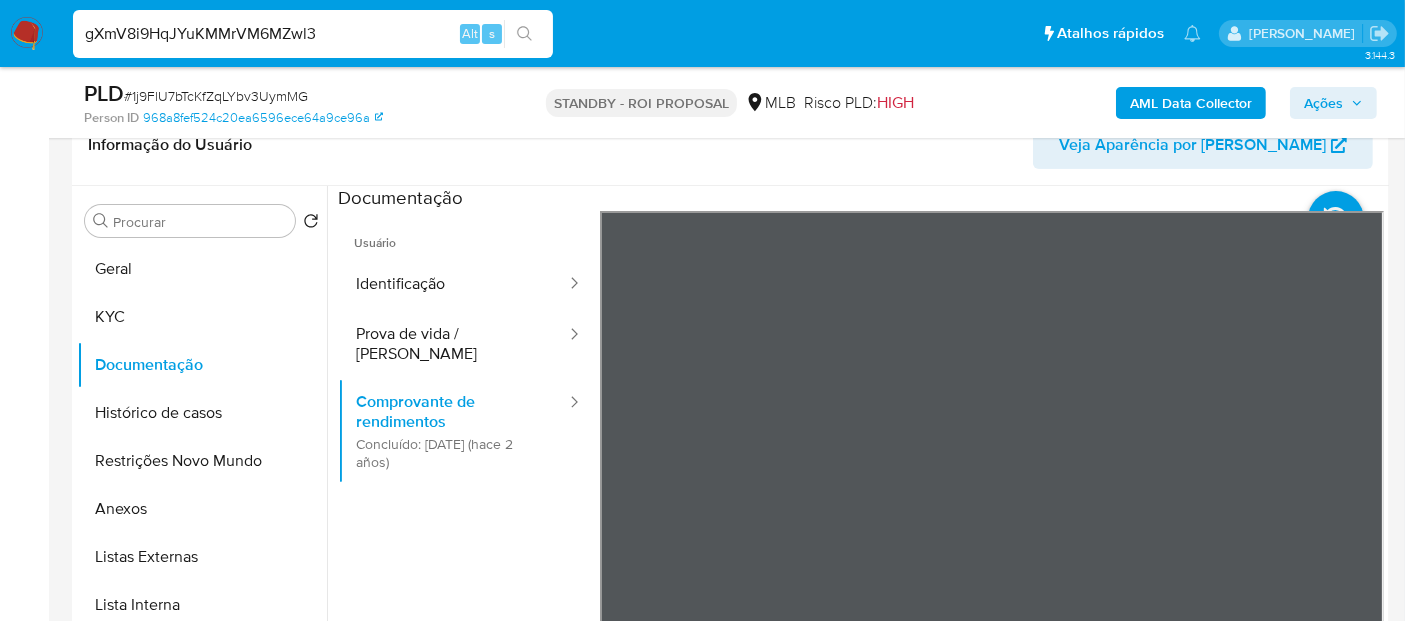 type on "gXmV8i9HqJYuKMMrVM6MZwl3" 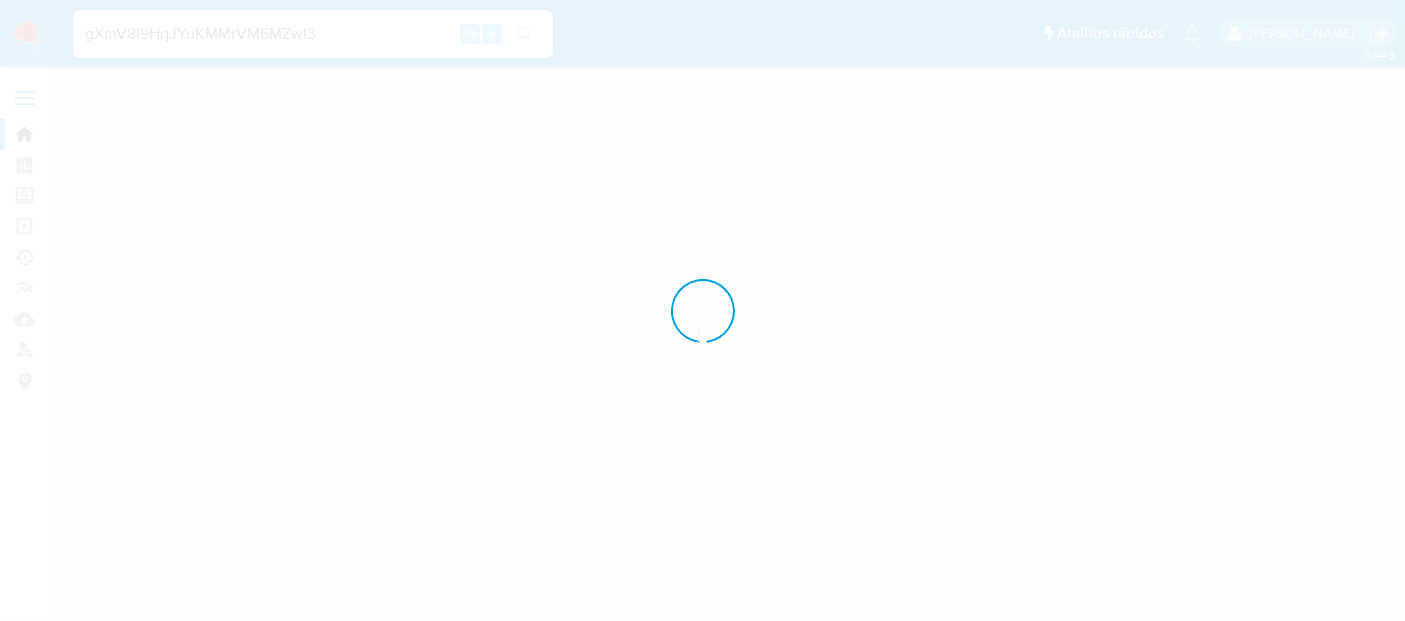 scroll, scrollTop: 0, scrollLeft: 0, axis: both 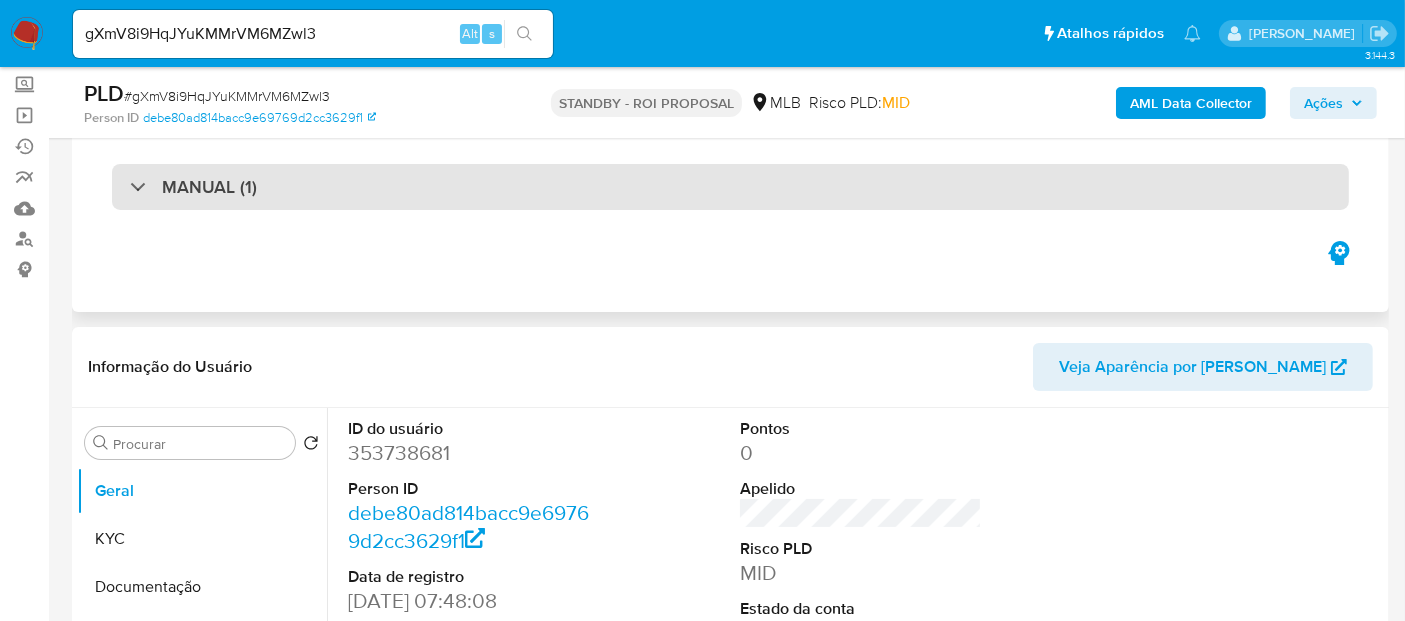 select on "10" 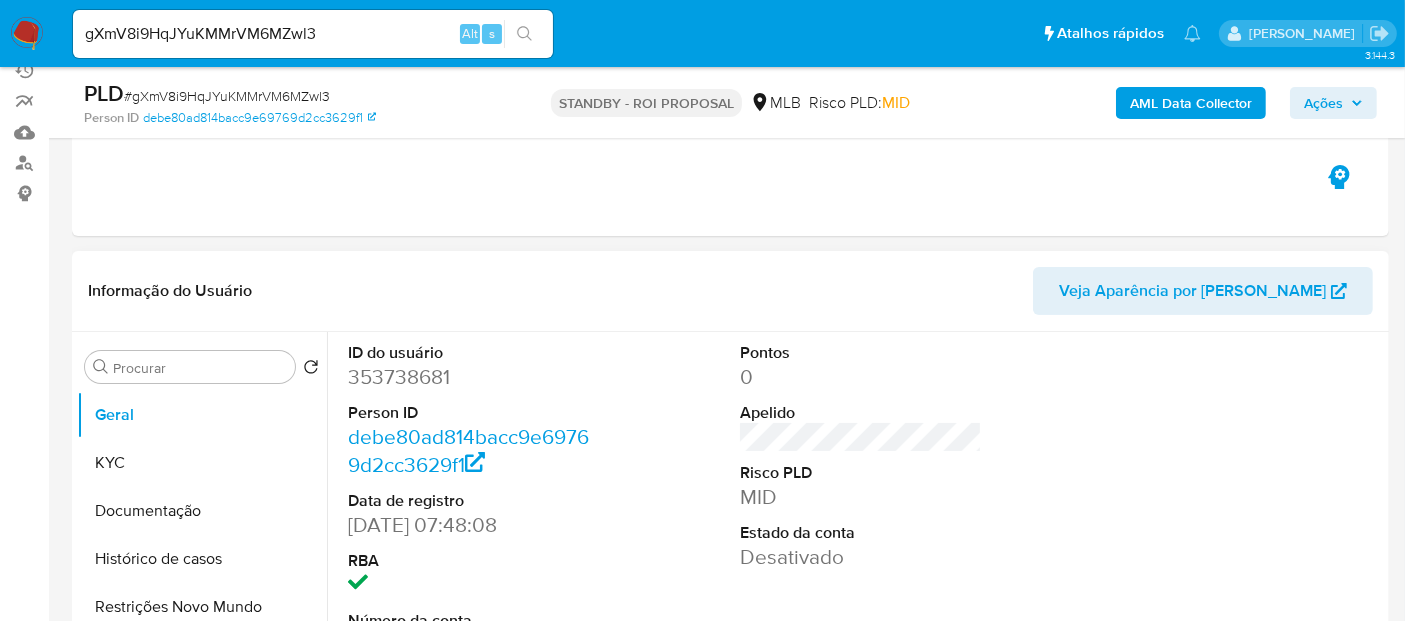 scroll, scrollTop: 222, scrollLeft: 0, axis: vertical 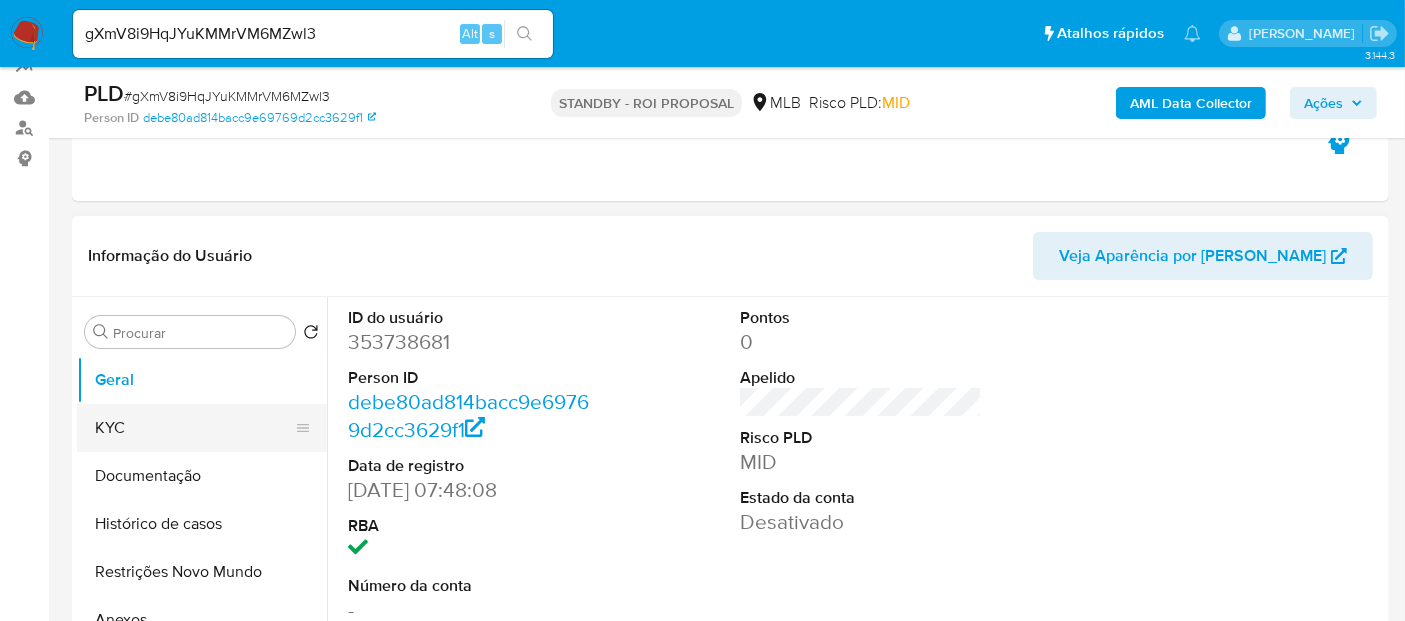 drag, startPoint x: 125, startPoint y: 433, endPoint x: 139, endPoint y: 439, distance: 15.231546 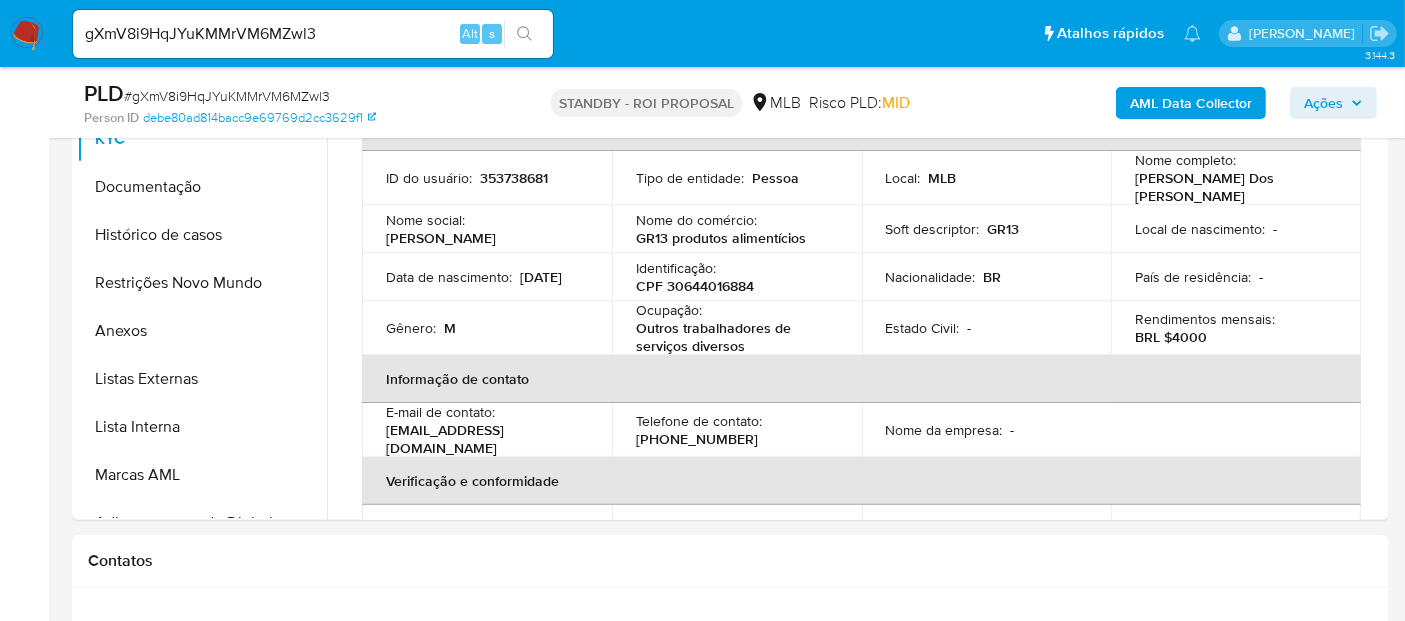 scroll, scrollTop: 492, scrollLeft: 0, axis: vertical 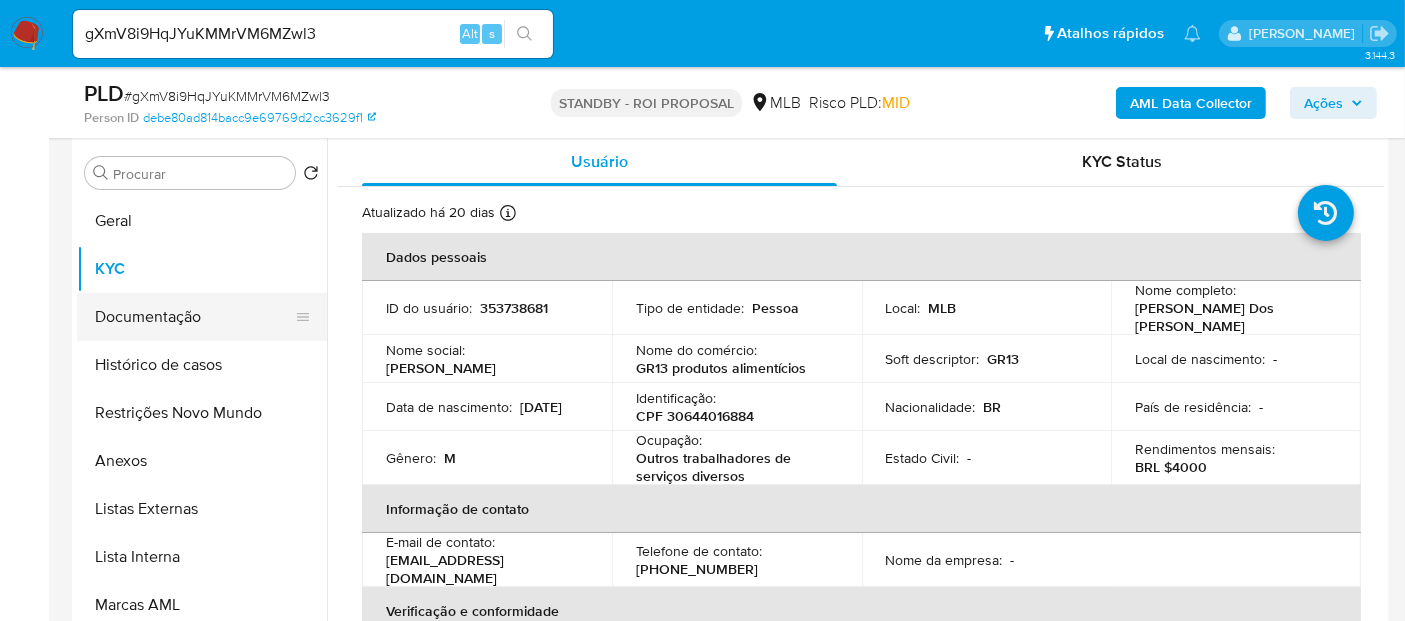 click on "Documentação" at bounding box center [194, 317] 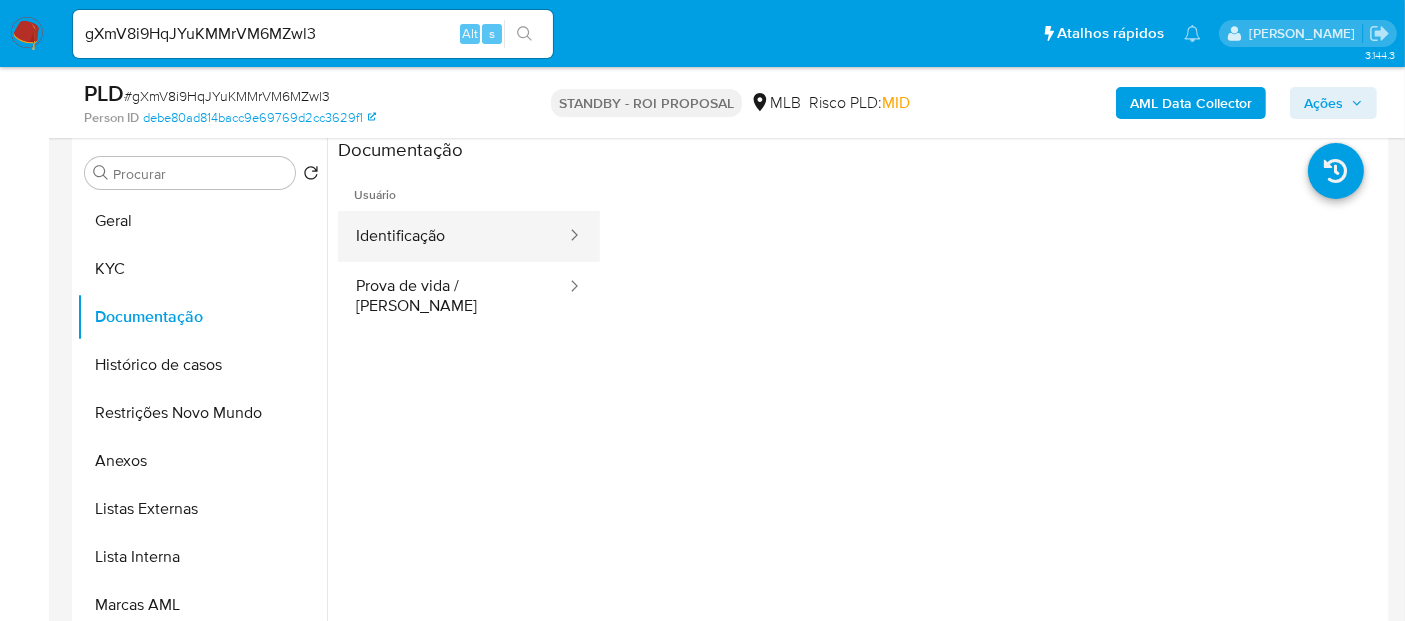 click on "Identificação" at bounding box center [453, 236] 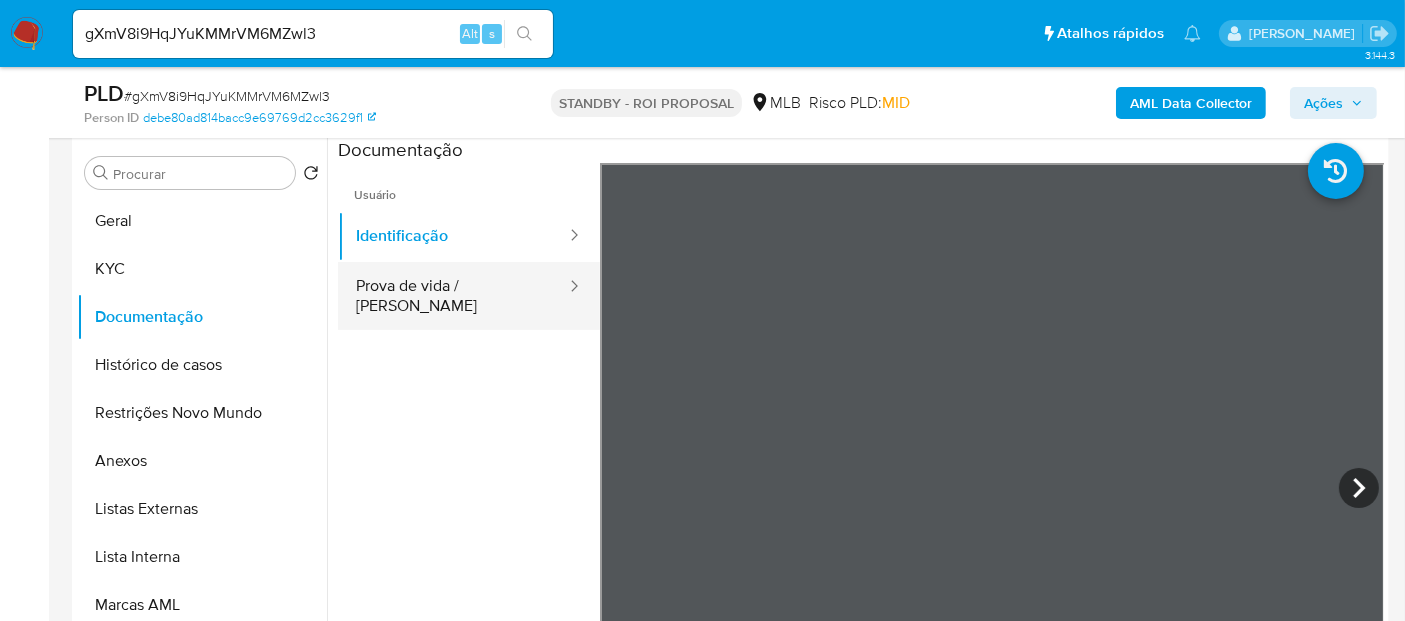 click on "Prova de vida / Selfie" at bounding box center (453, 296) 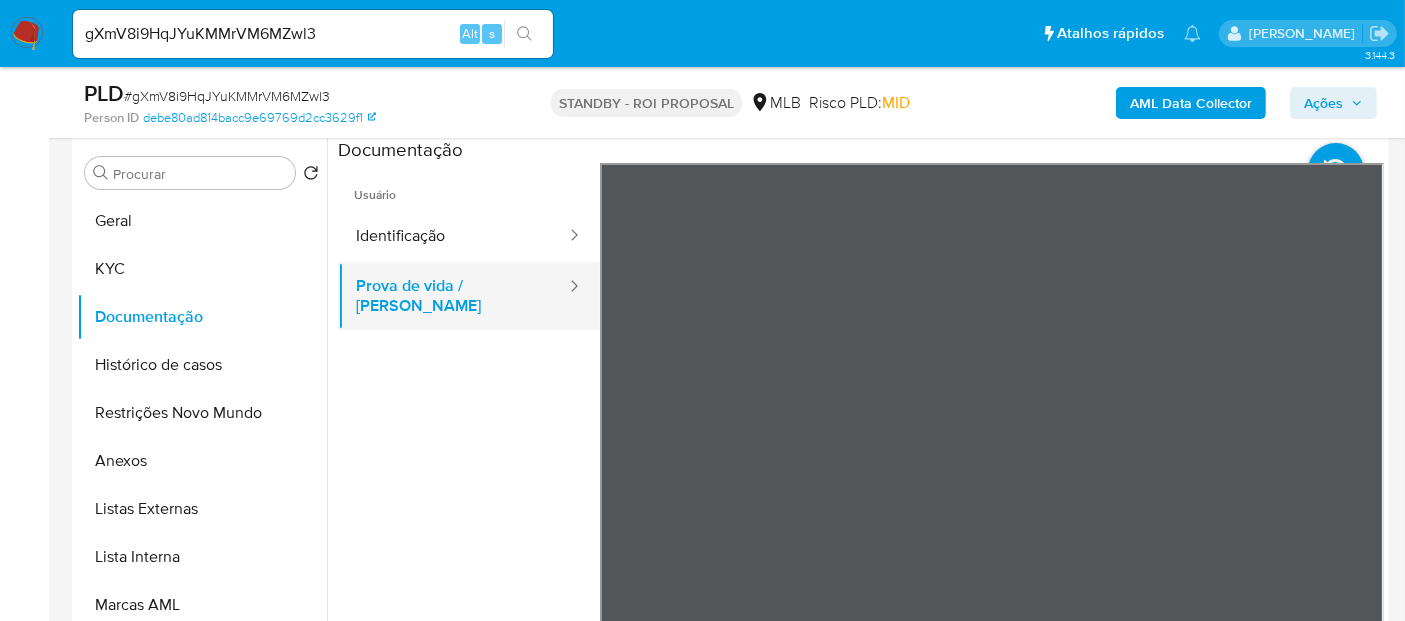 drag, startPoint x: 391, startPoint y: 241, endPoint x: 515, endPoint y: 284, distance: 131.24405 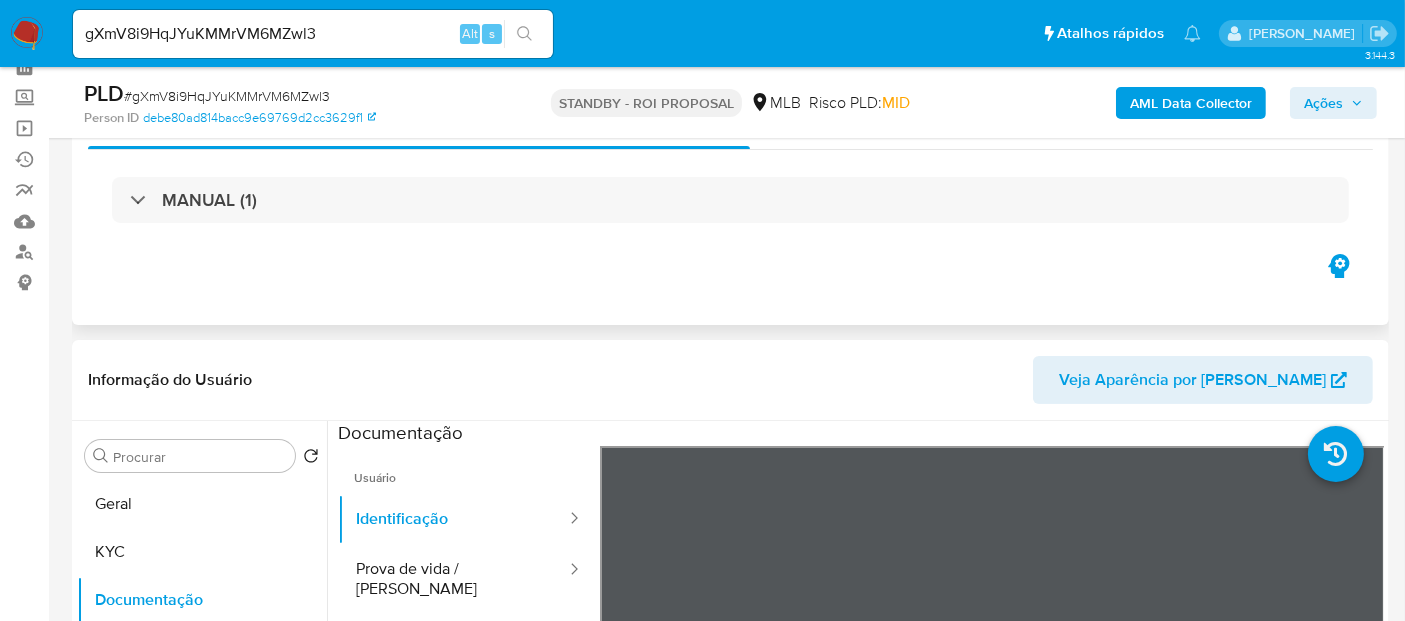 scroll, scrollTop: 333, scrollLeft: 0, axis: vertical 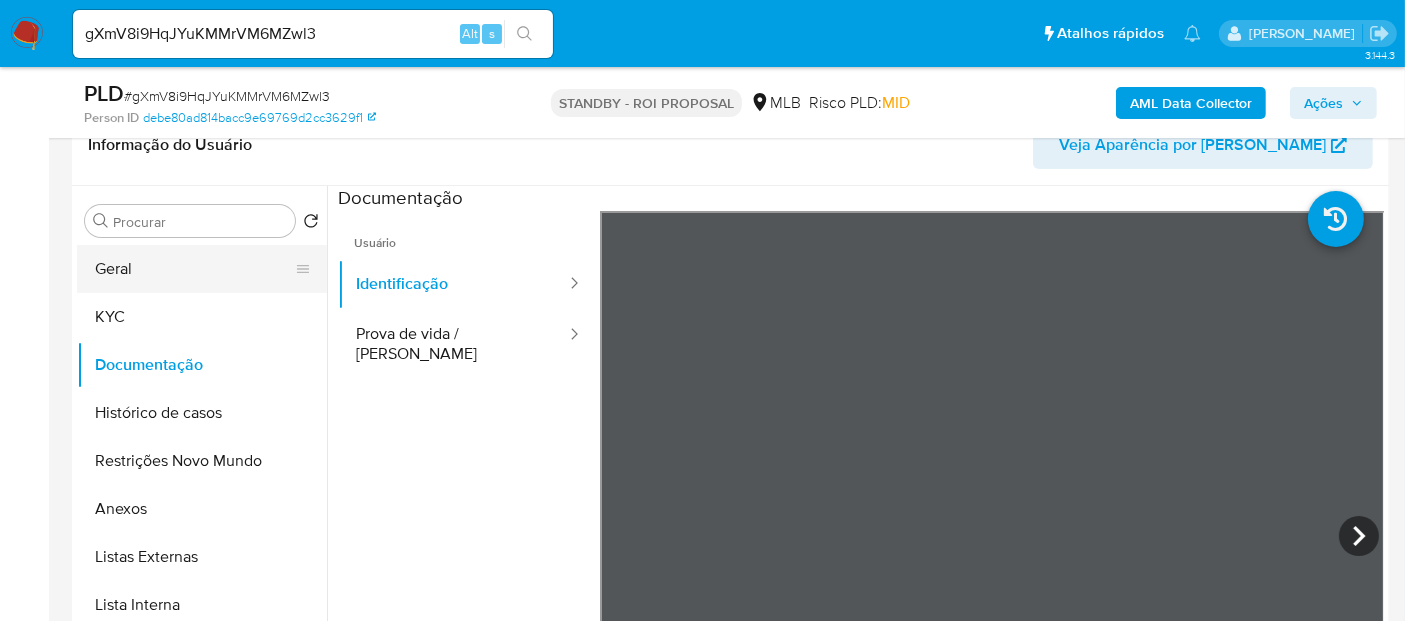 click on "Geral" at bounding box center [194, 269] 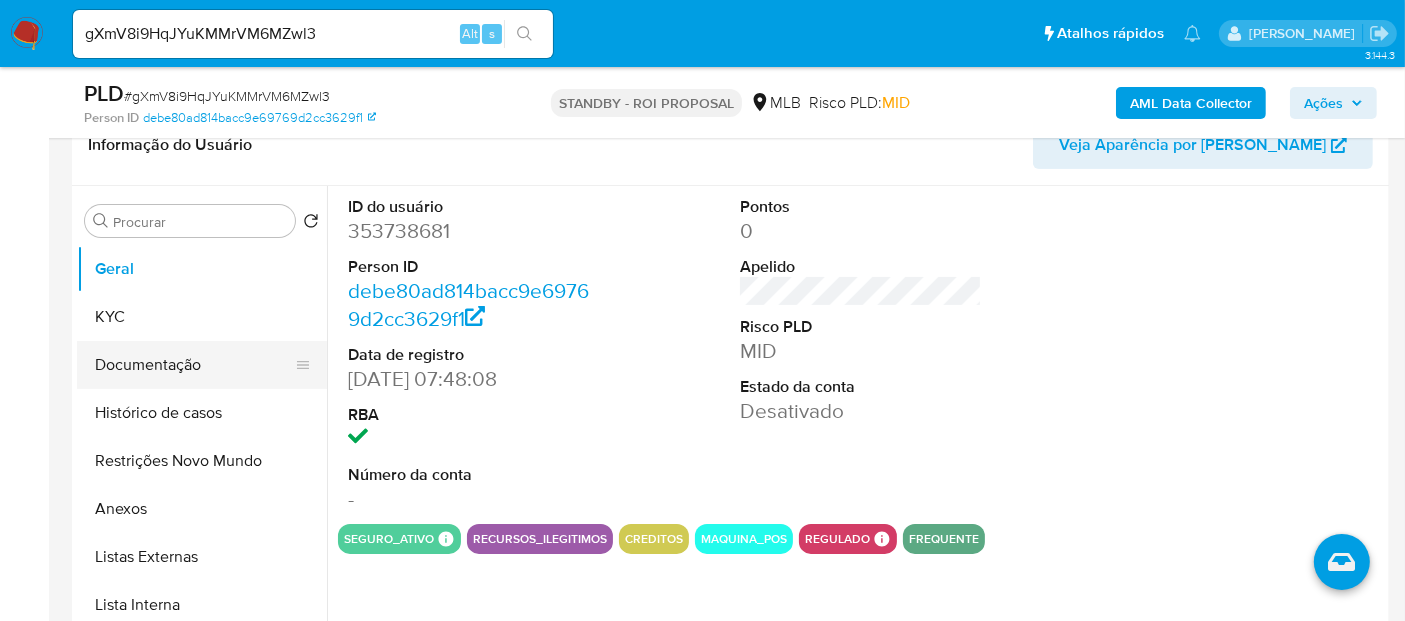click on "Documentação" at bounding box center (194, 365) 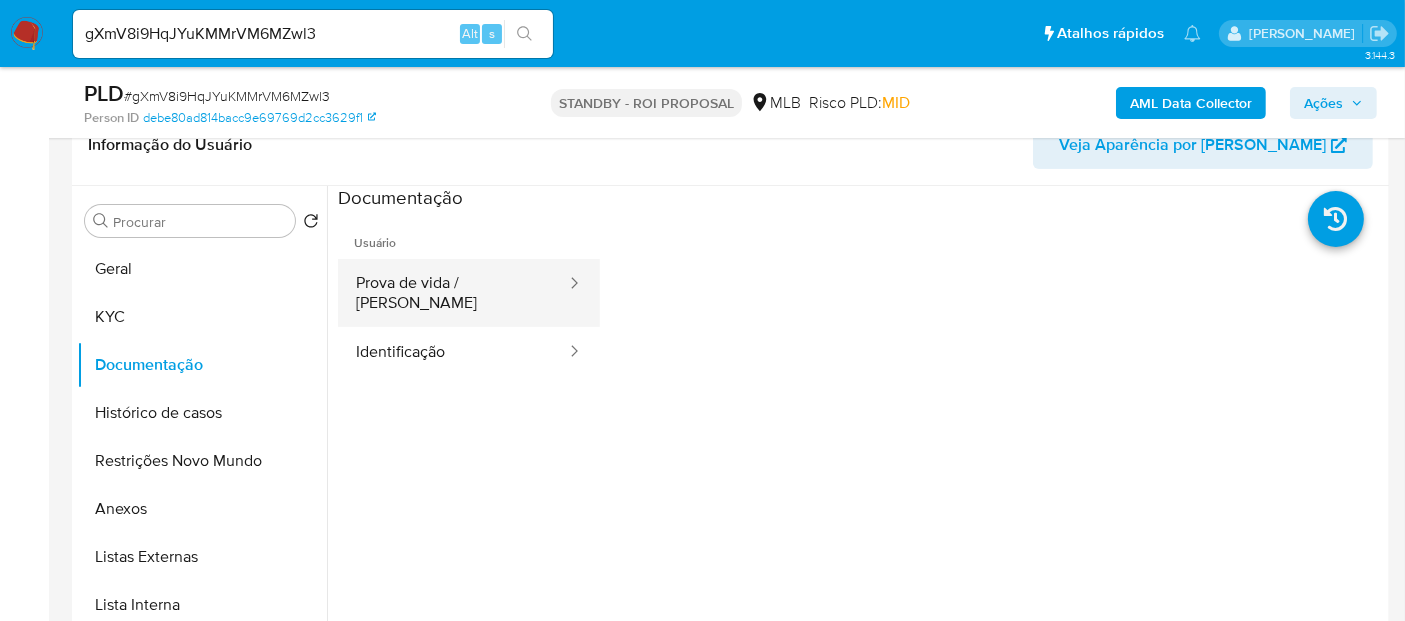 click on "Prova de vida / Selfie" at bounding box center [453, 293] 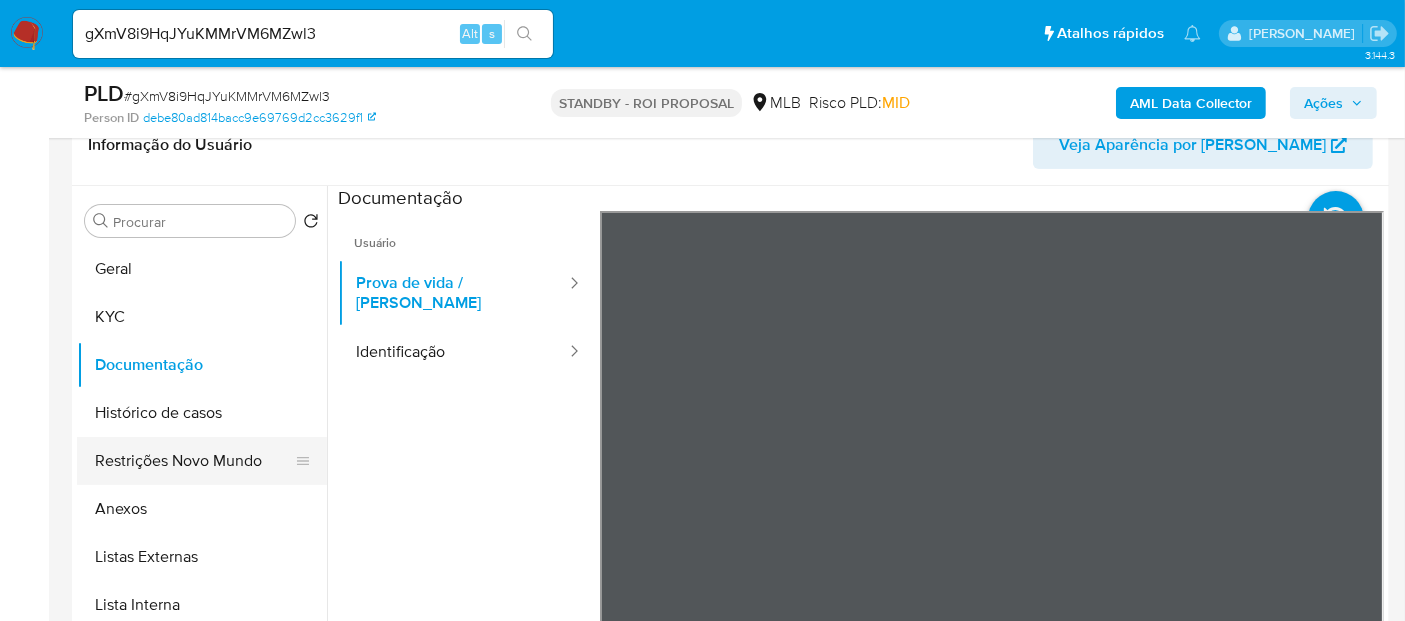 click on "Restrições Novo Mundo" at bounding box center [194, 461] 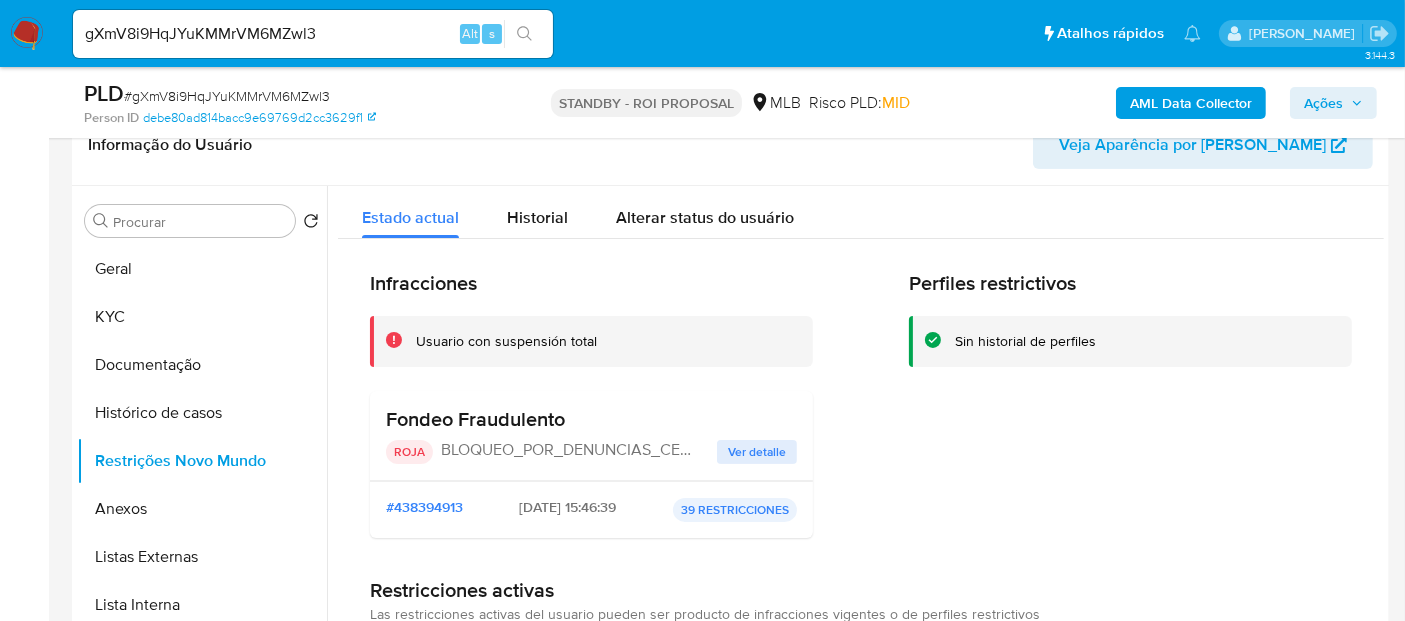 click on "Ver detalle" at bounding box center [757, 452] 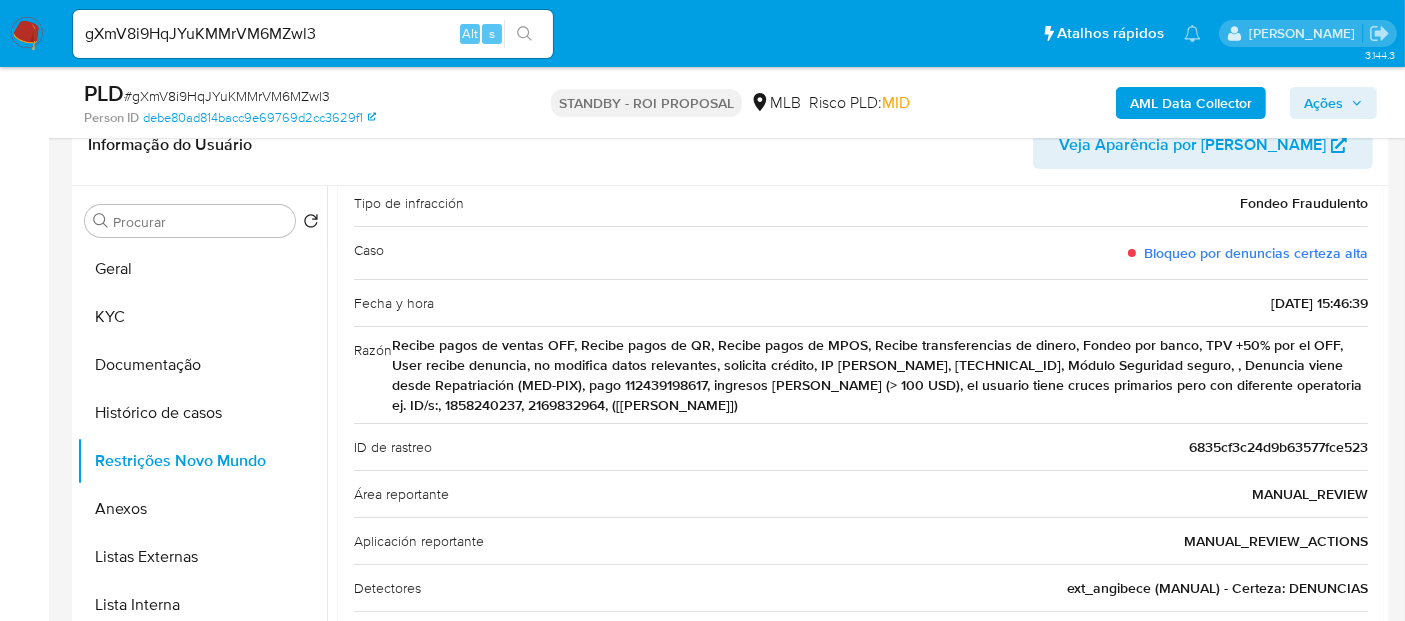 scroll, scrollTop: 0, scrollLeft: 0, axis: both 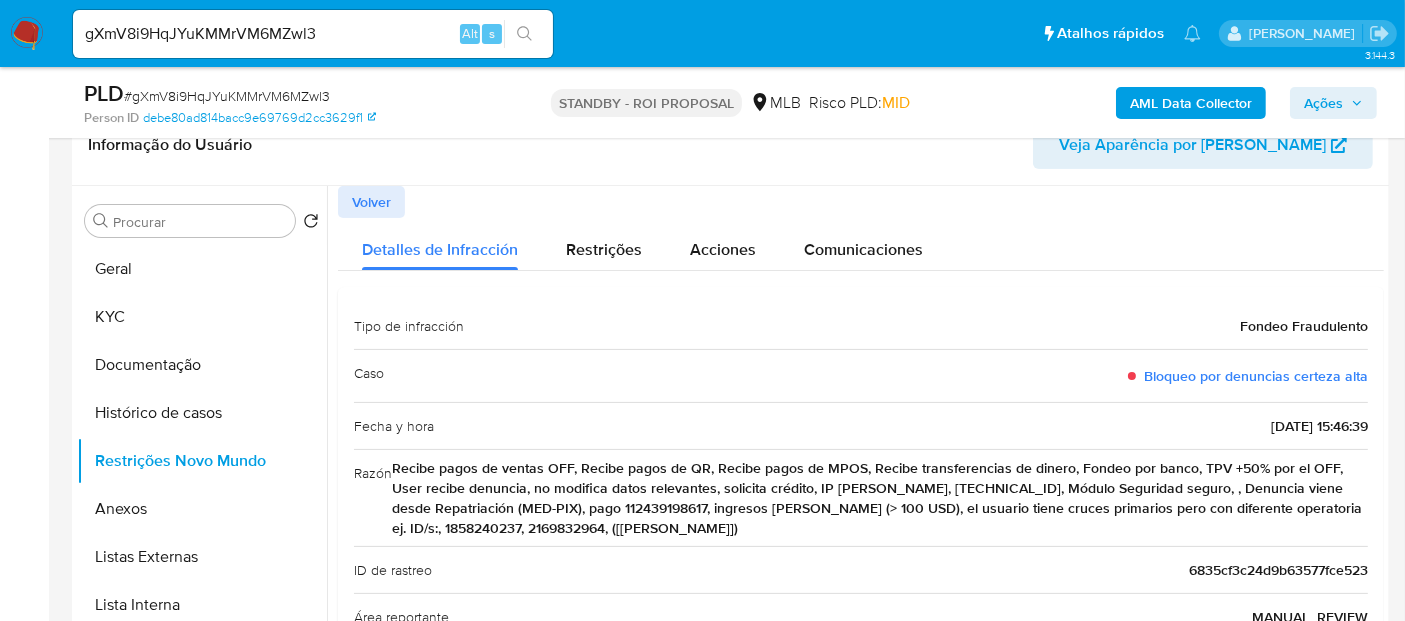 click on "Volver" at bounding box center [371, 202] 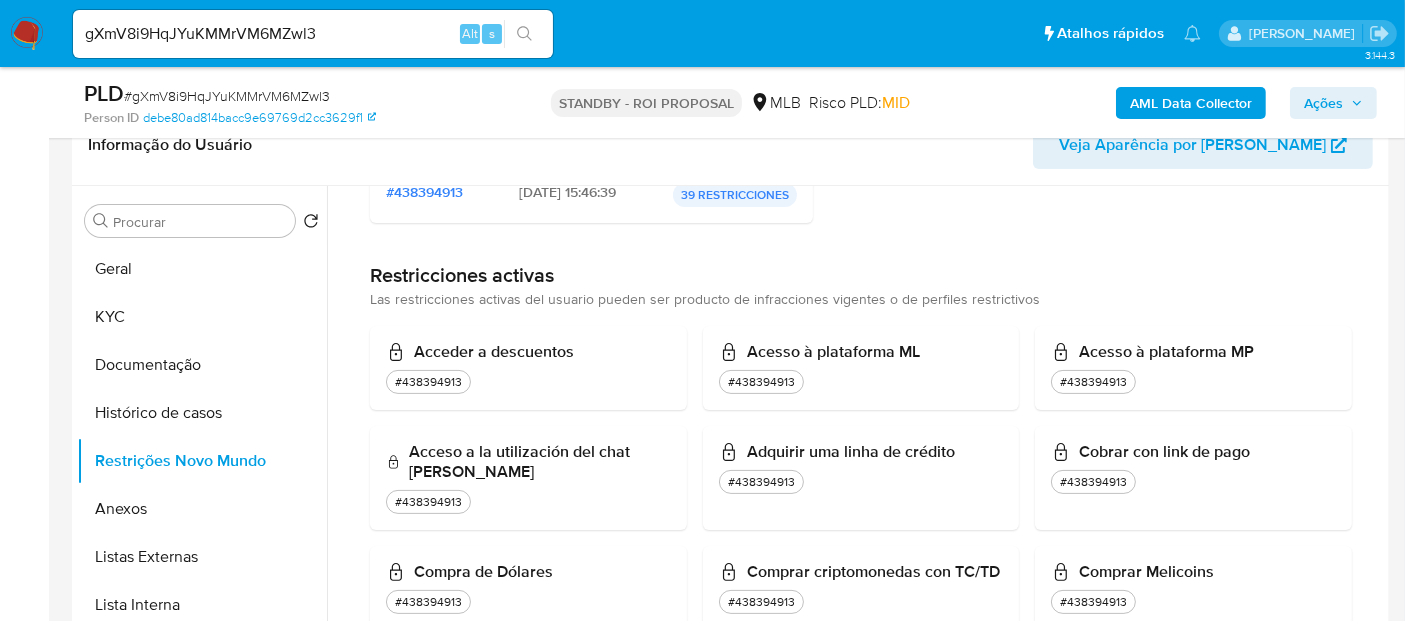 scroll, scrollTop: 111, scrollLeft: 0, axis: vertical 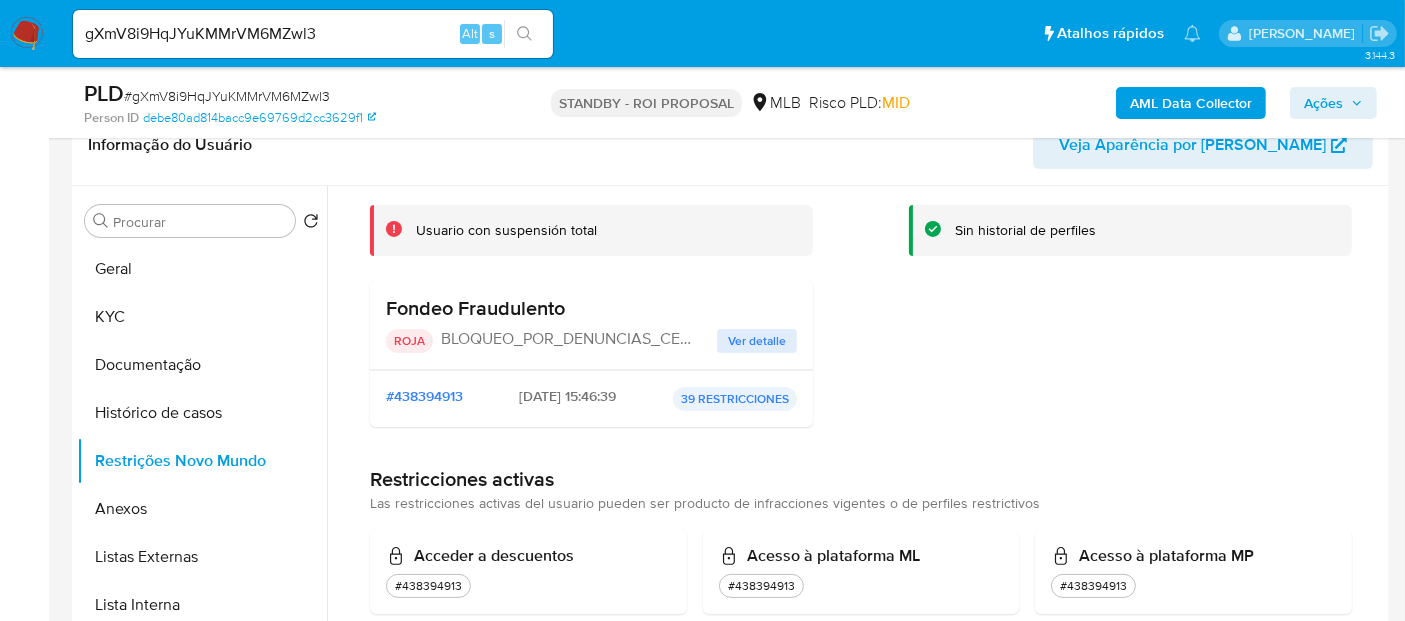 click on "Ver detalle" at bounding box center [757, 341] 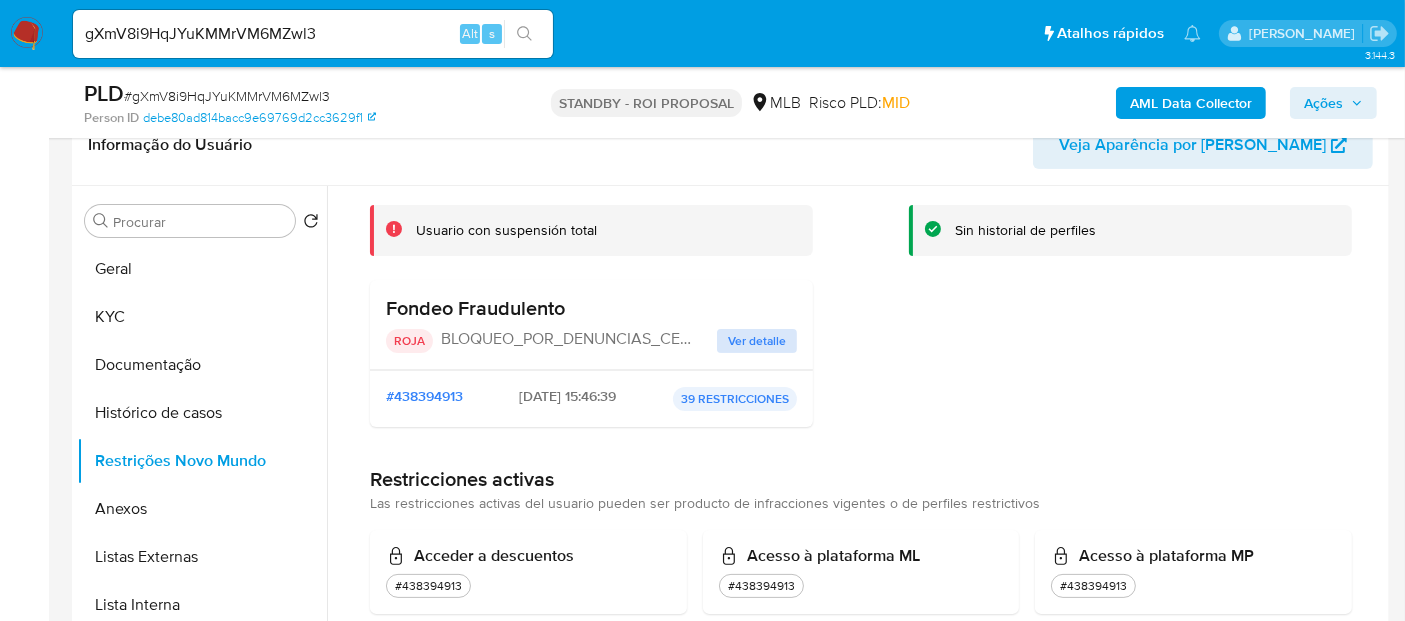 scroll, scrollTop: 0, scrollLeft: 0, axis: both 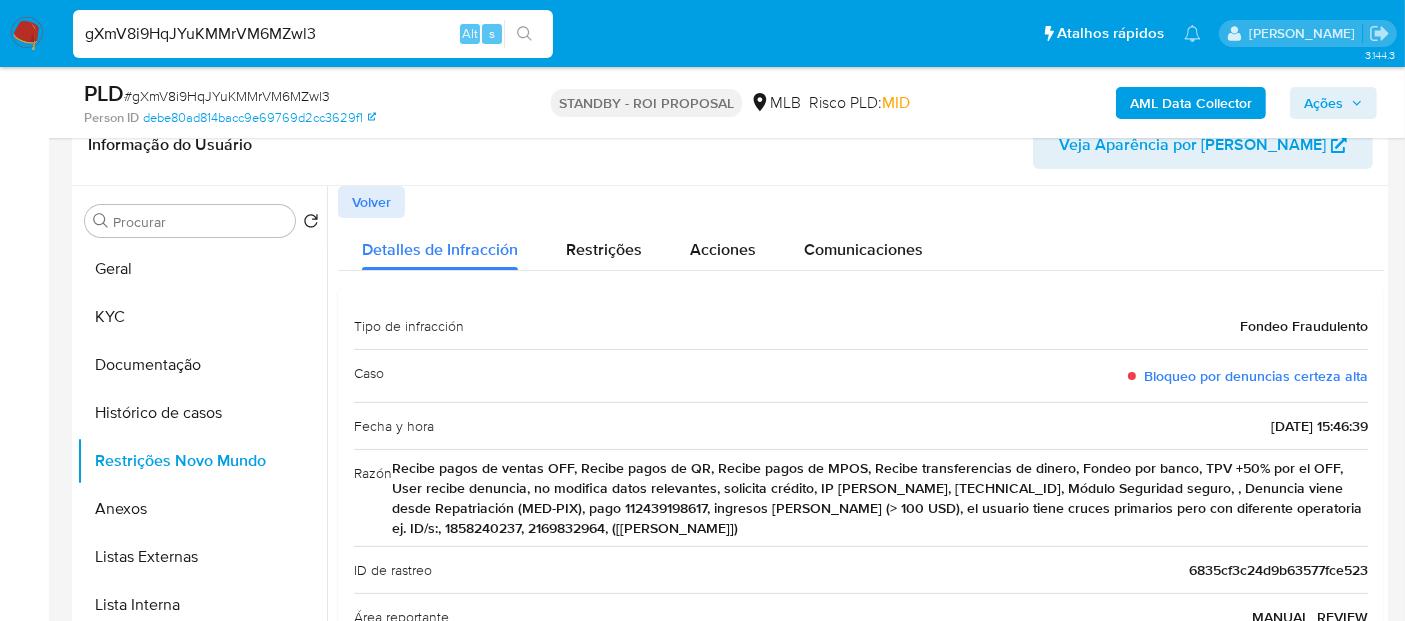 drag, startPoint x: 365, startPoint y: 33, endPoint x: 0, endPoint y: 65, distance: 366.40005 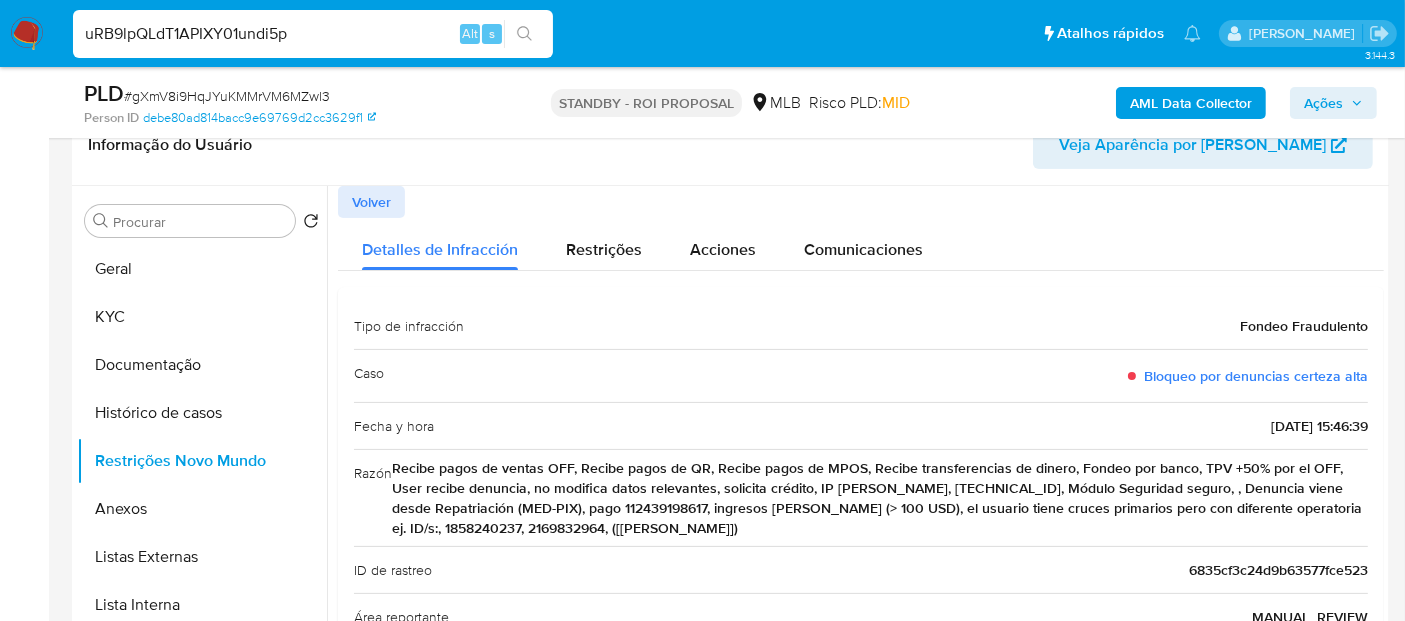 type on "uRB9lpQLdT1APIXY01undi5p" 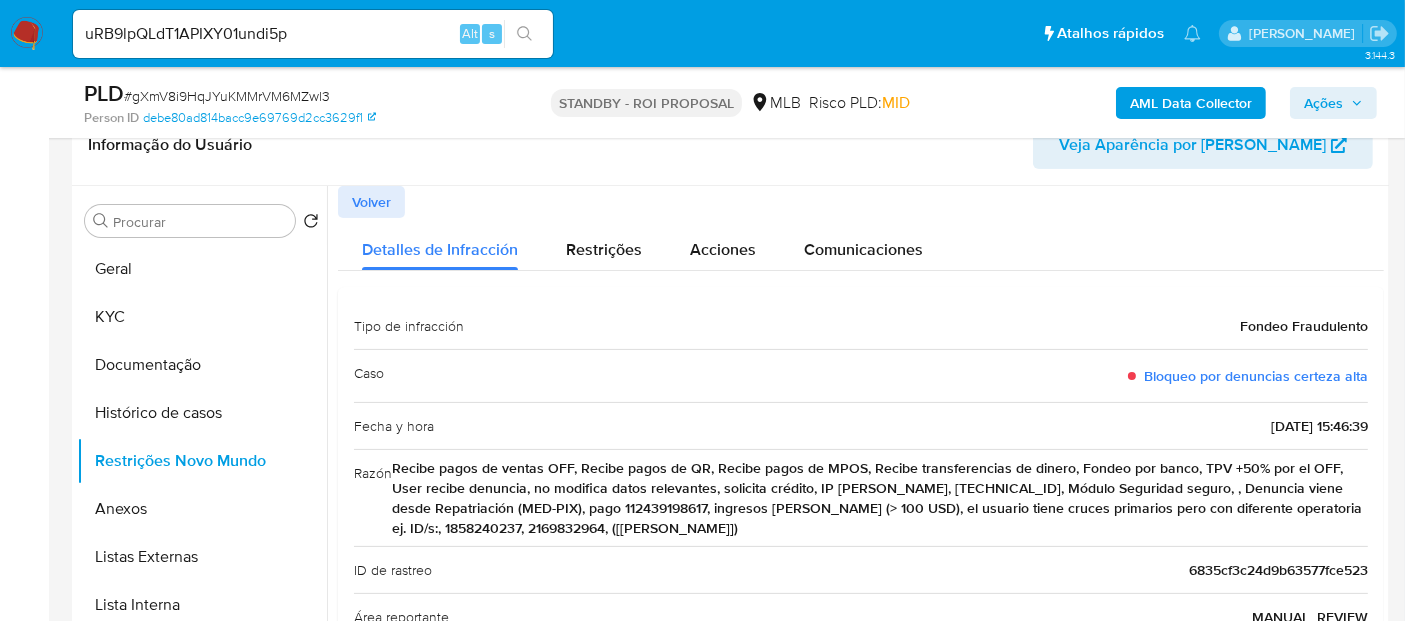 click at bounding box center (524, 34) 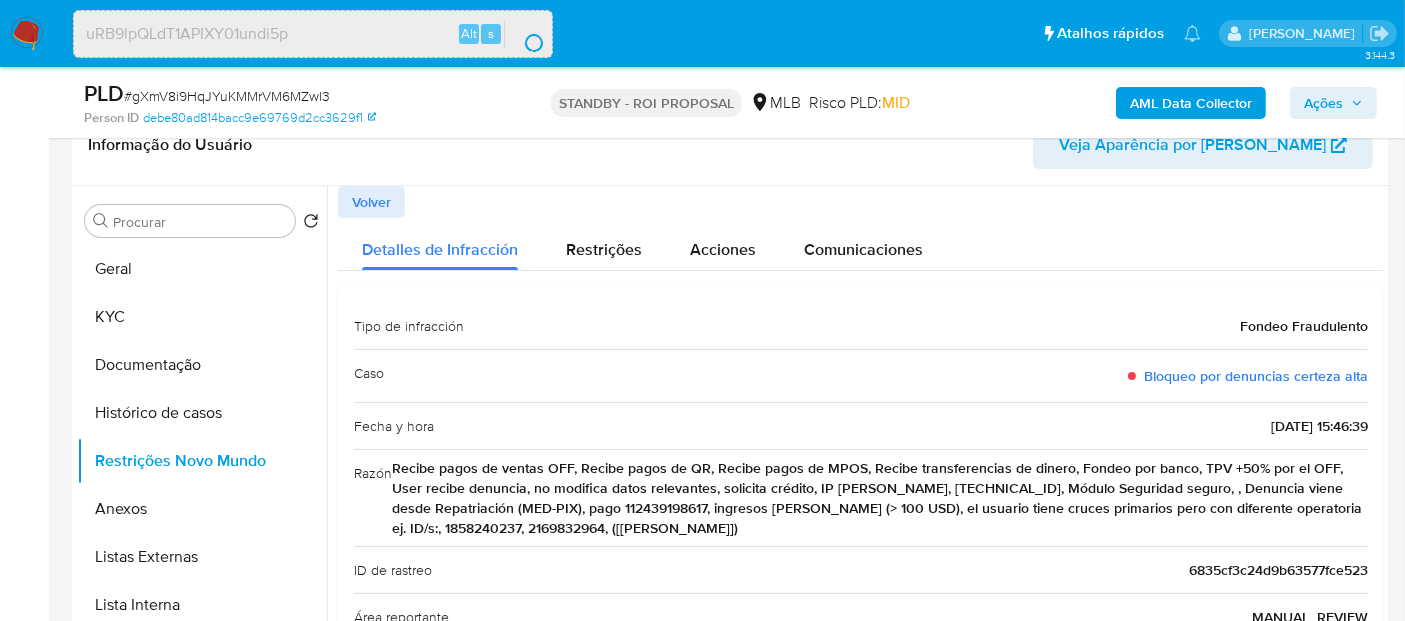 scroll, scrollTop: 0, scrollLeft: 0, axis: both 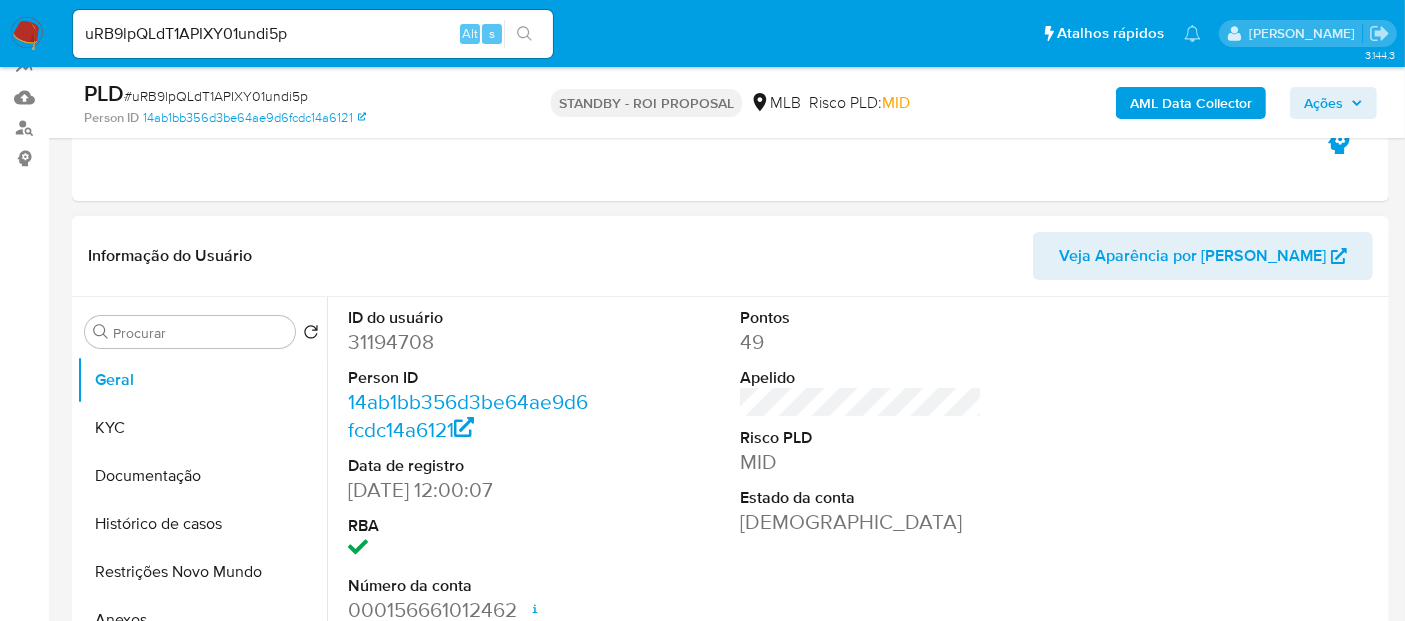 select on "10" 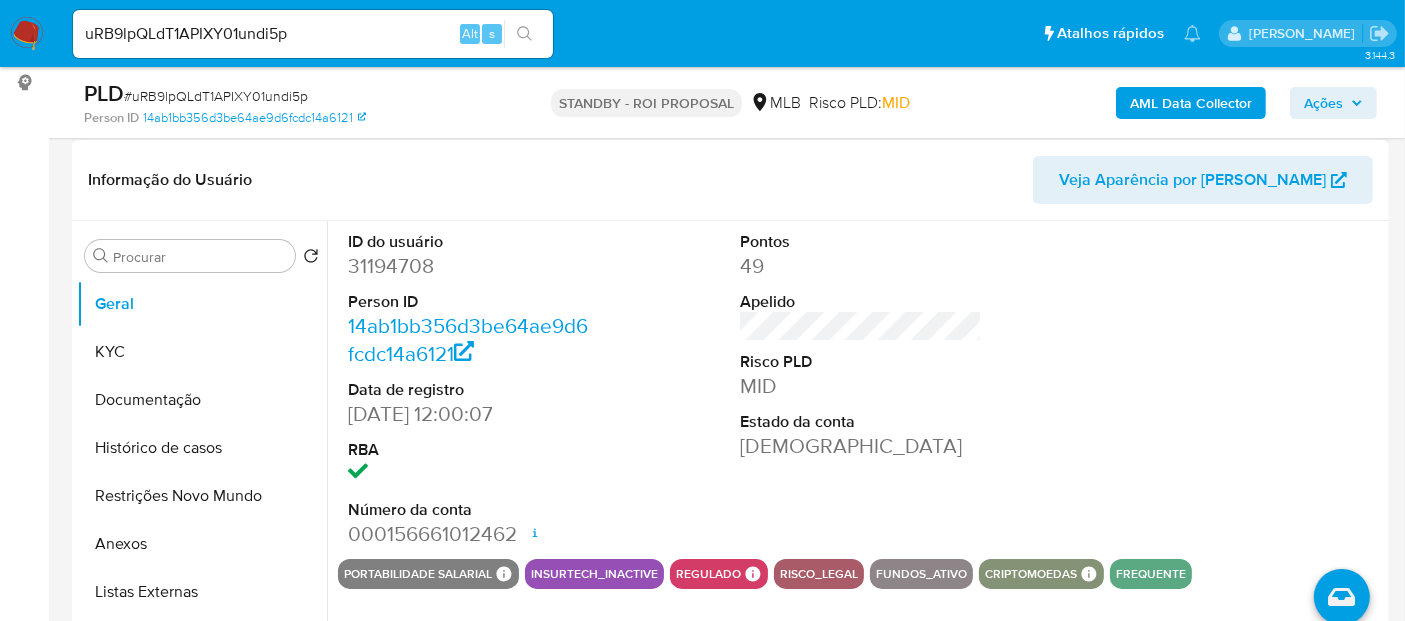 scroll, scrollTop: 333, scrollLeft: 0, axis: vertical 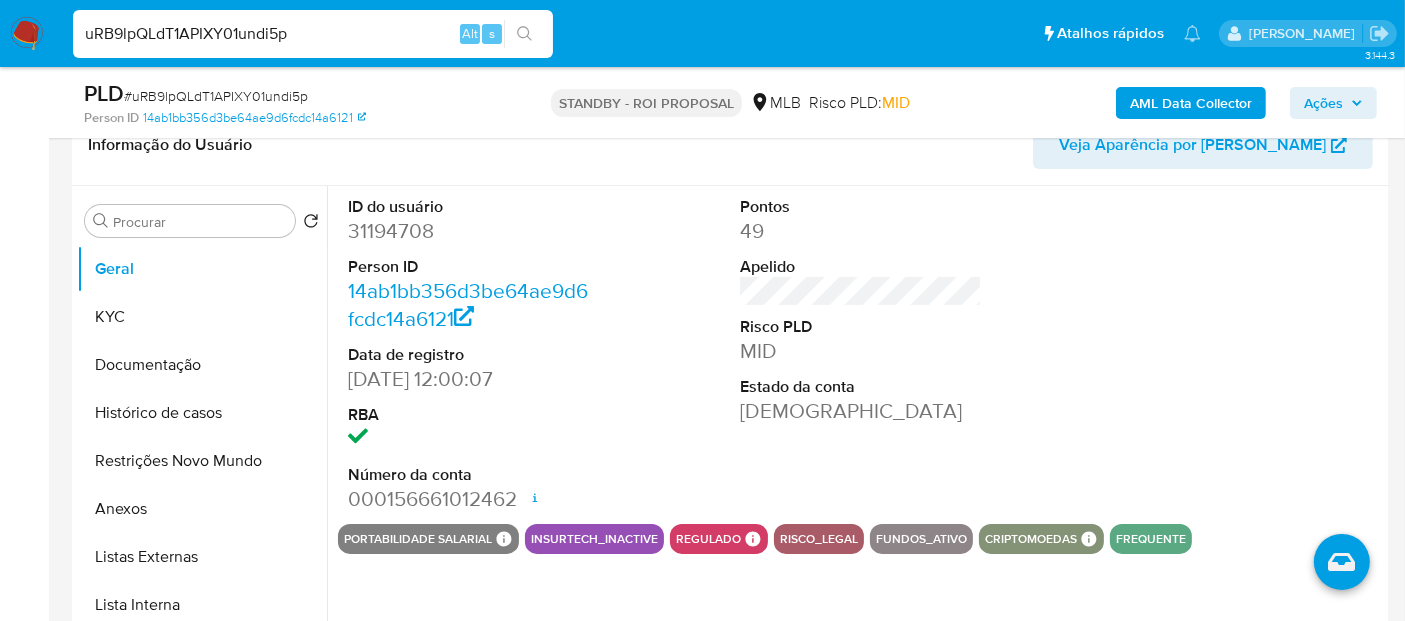 drag, startPoint x: 337, startPoint y: 46, endPoint x: 0, endPoint y: -17, distance: 342.83817 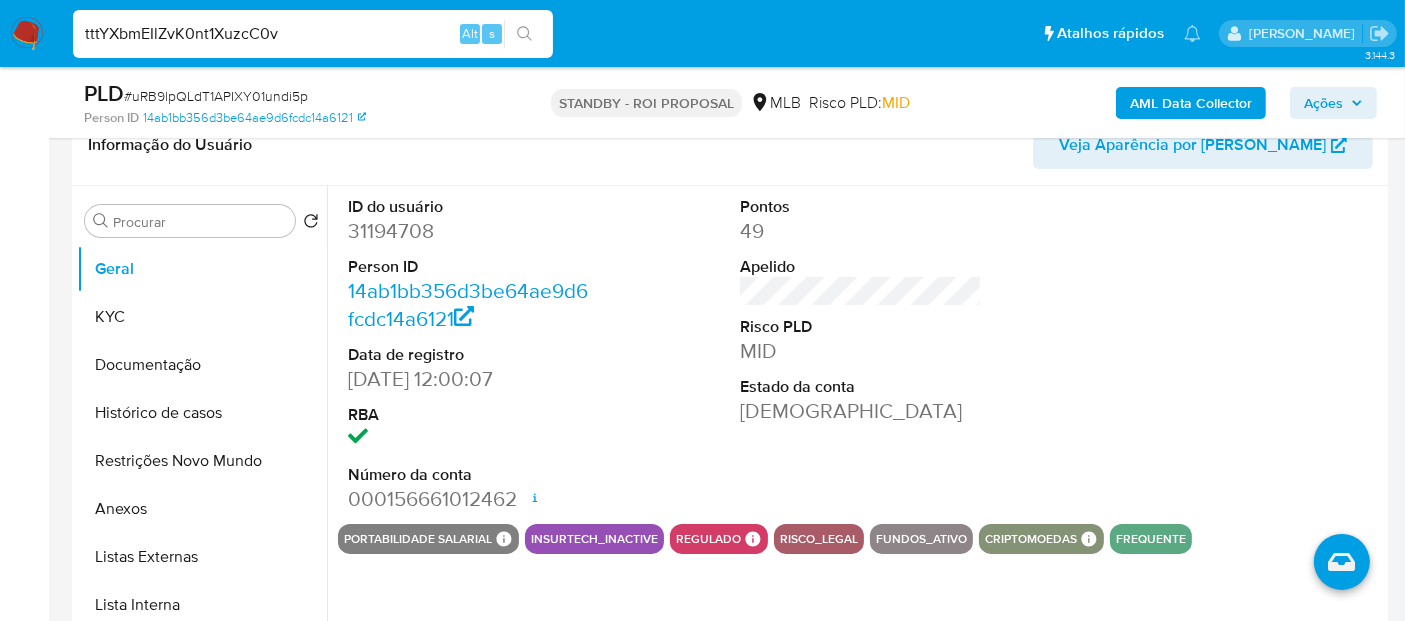 type on "tttYXbmEIlZvK0nt1XuzcC0v" 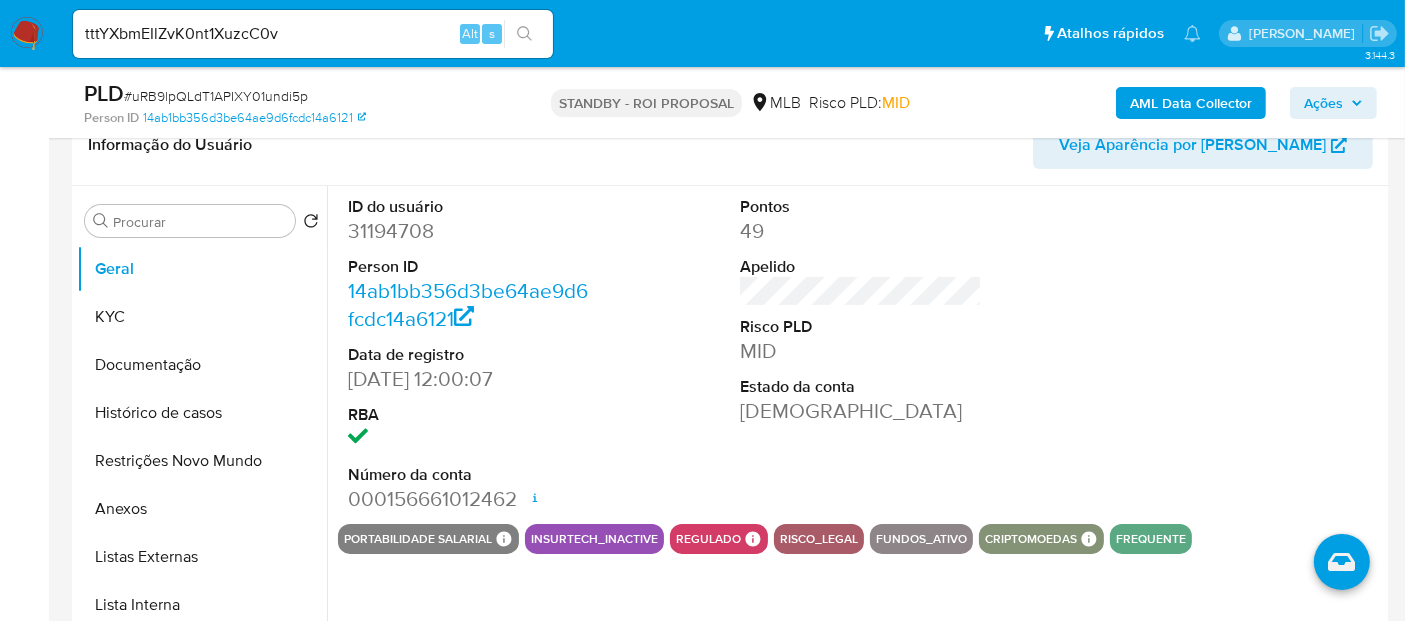 click 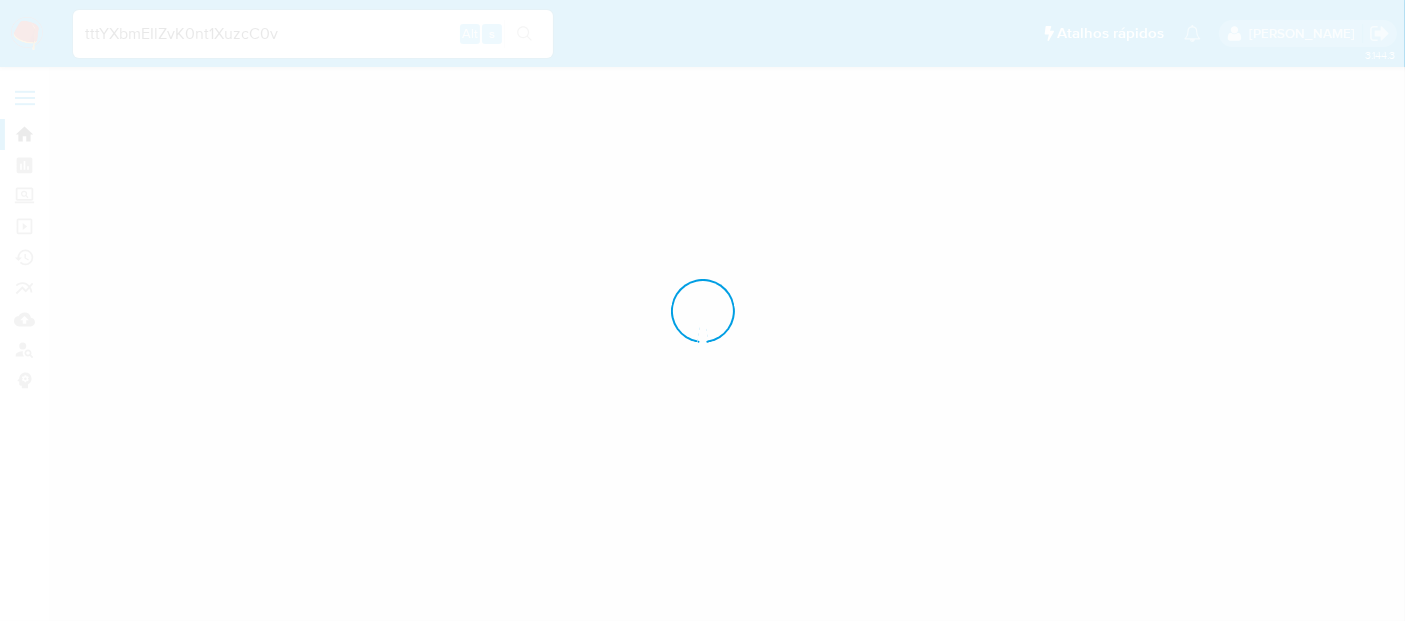 scroll, scrollTop: 0, scrollLeft: 0, axis: both 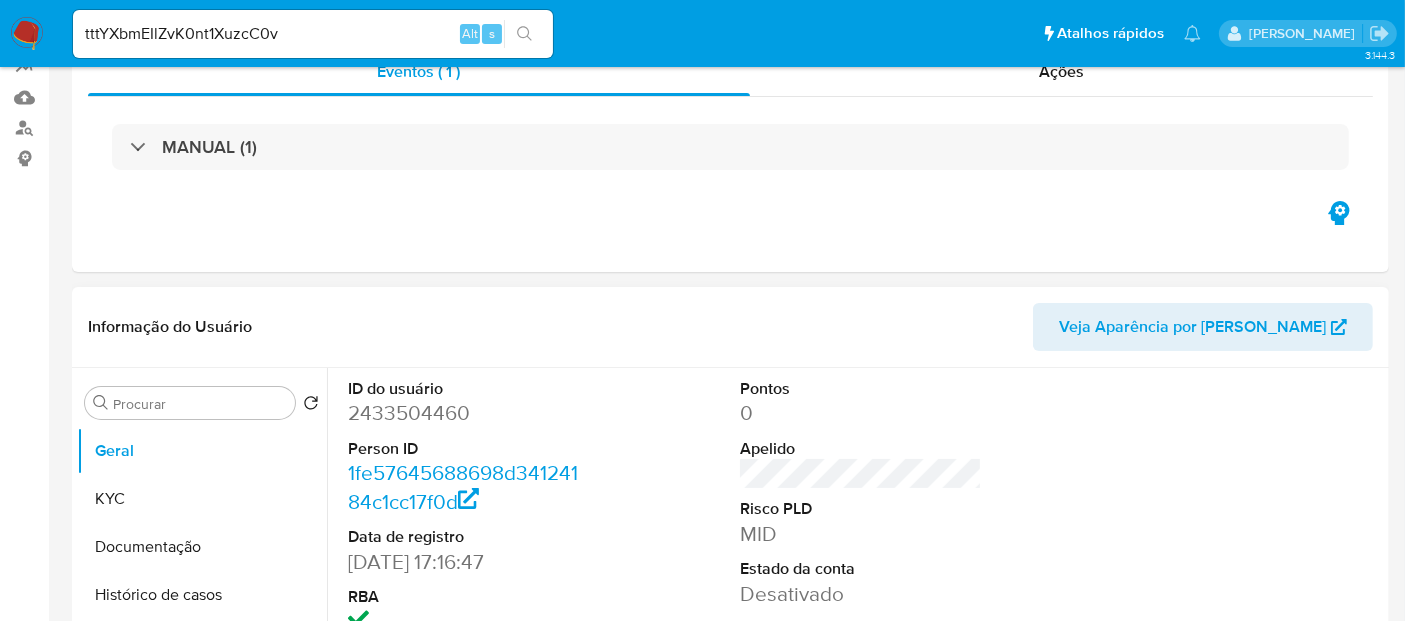select on "10" 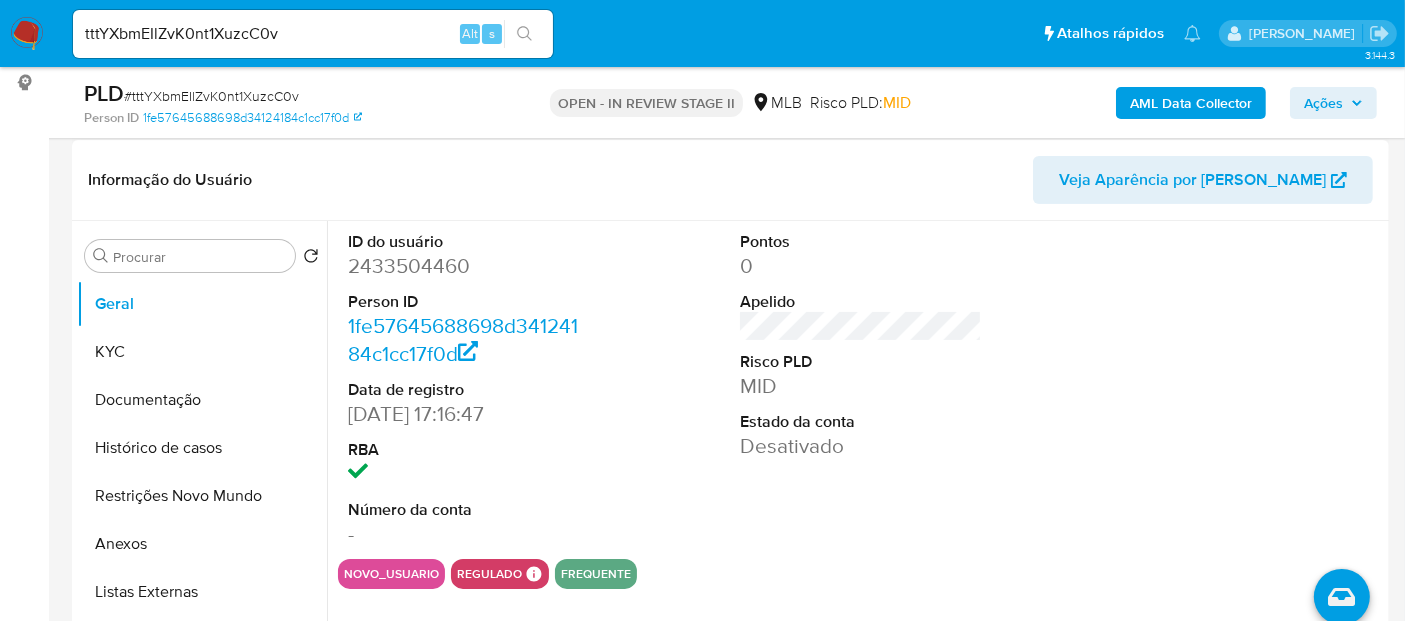 scroll, scrollTop: 333, scrollLeft: 0, axis: vertical 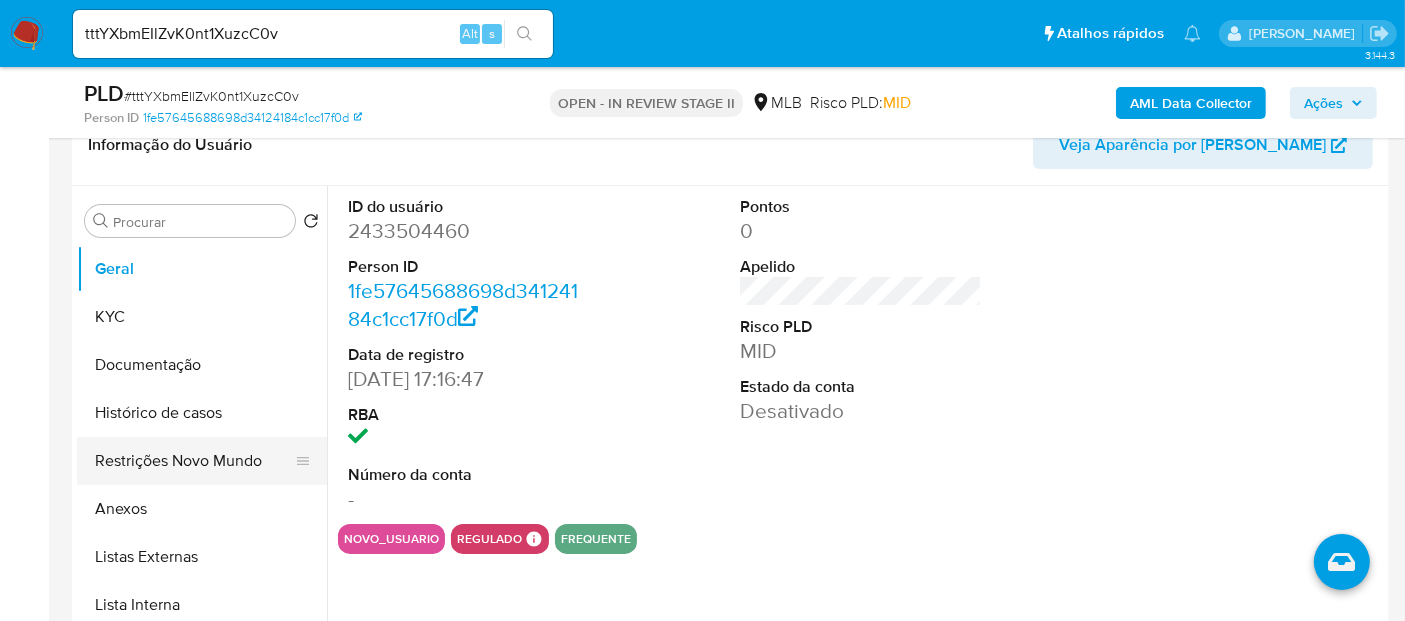 click on "Restrições Novo Mundo" at bounding box center (194, 461) 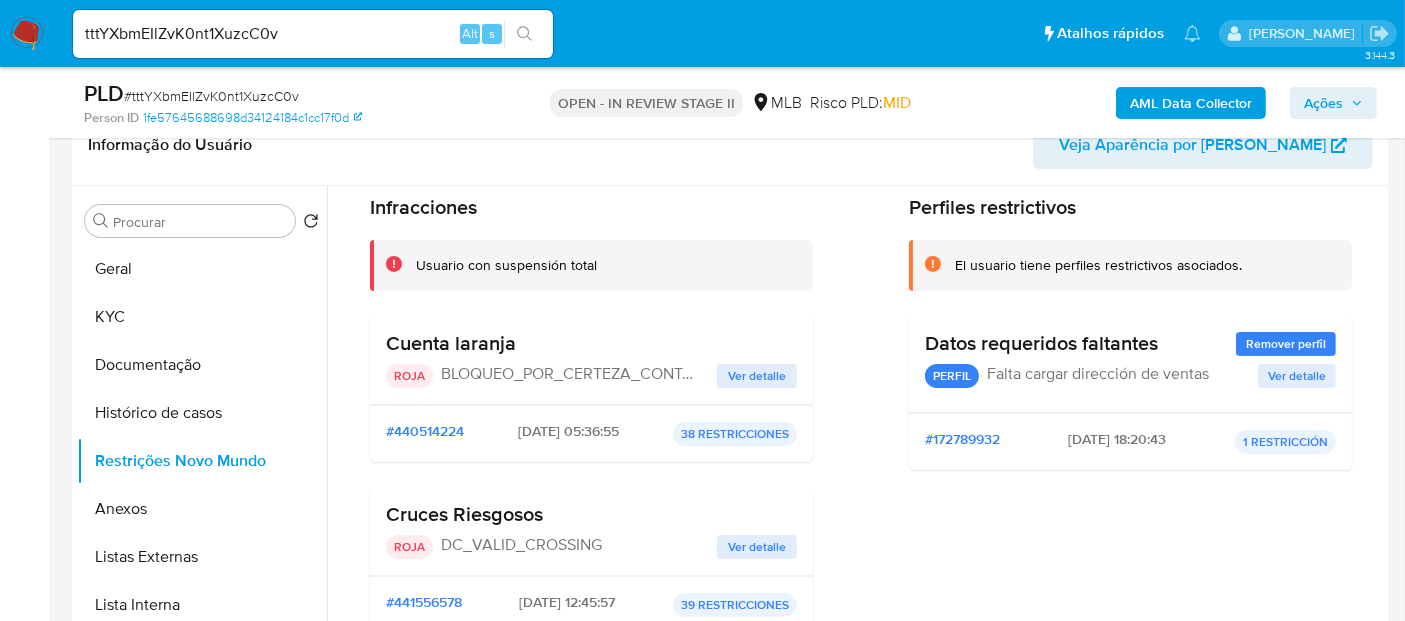 scroll, scrollTop: 111, scrollLeft: 0, axis: vertical 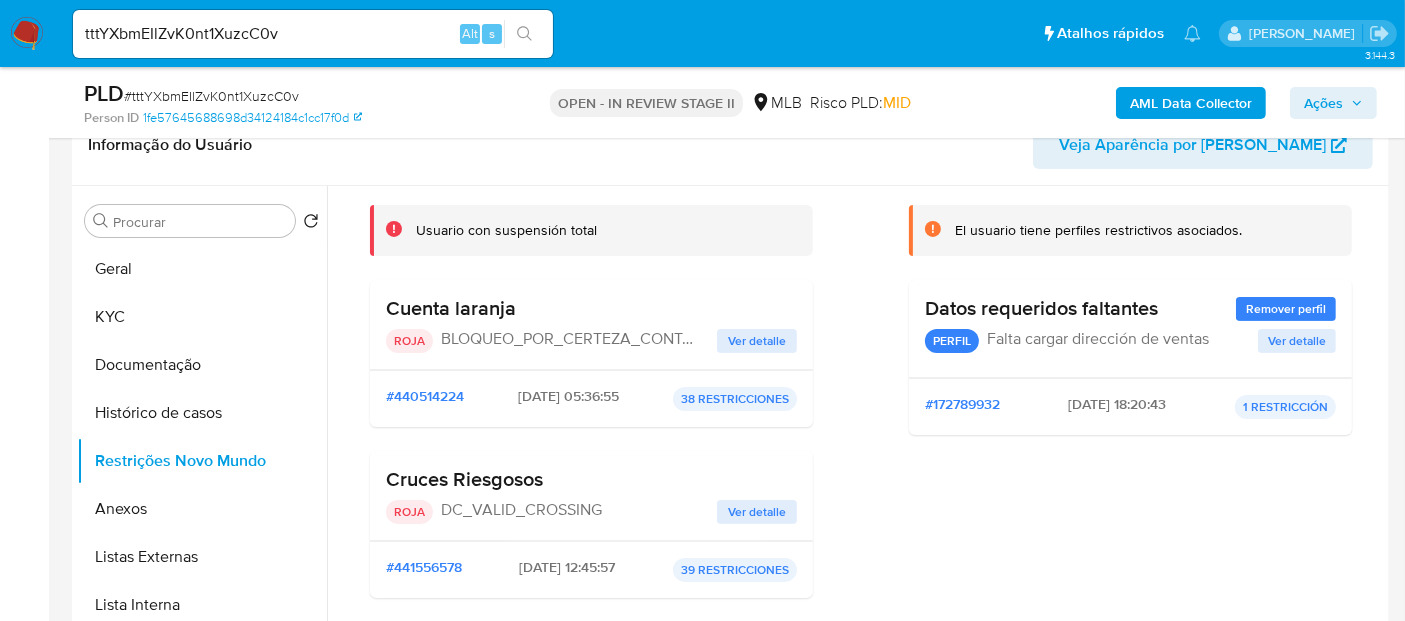 click on "Ver detalle" at bounding box center [757, 341] 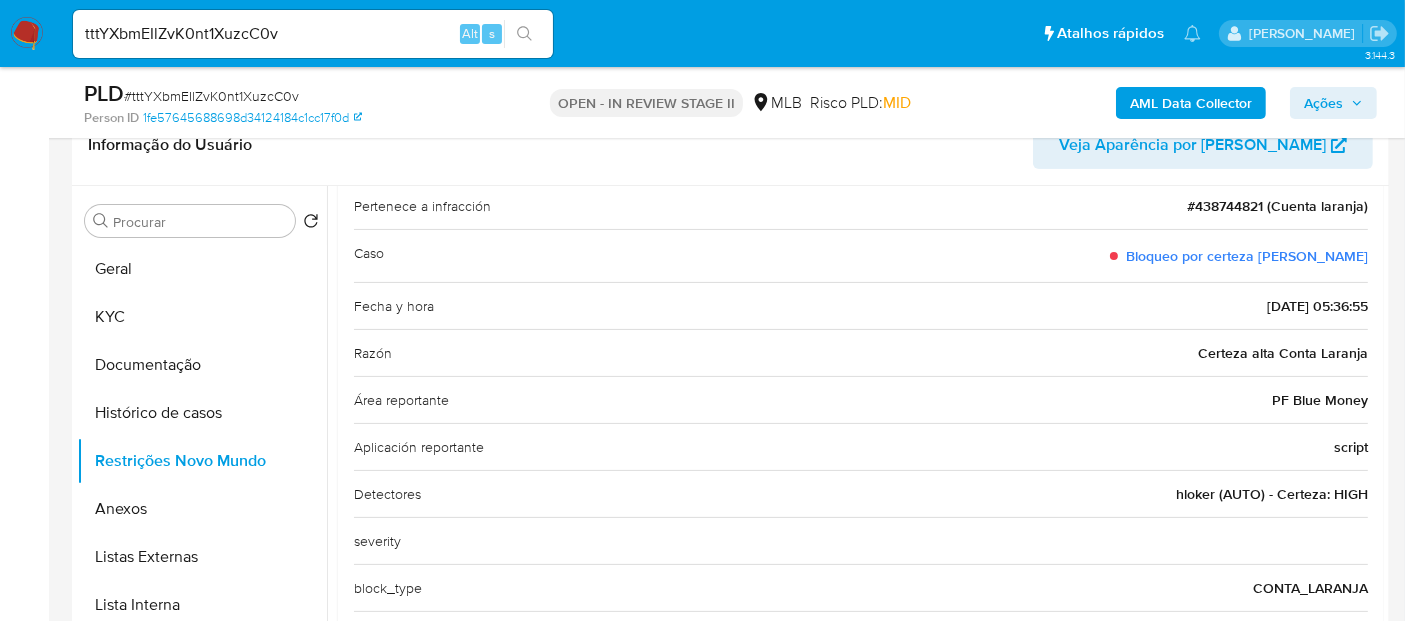 scroll, scrollTop: 0, scrollLeft: 0, axis: both 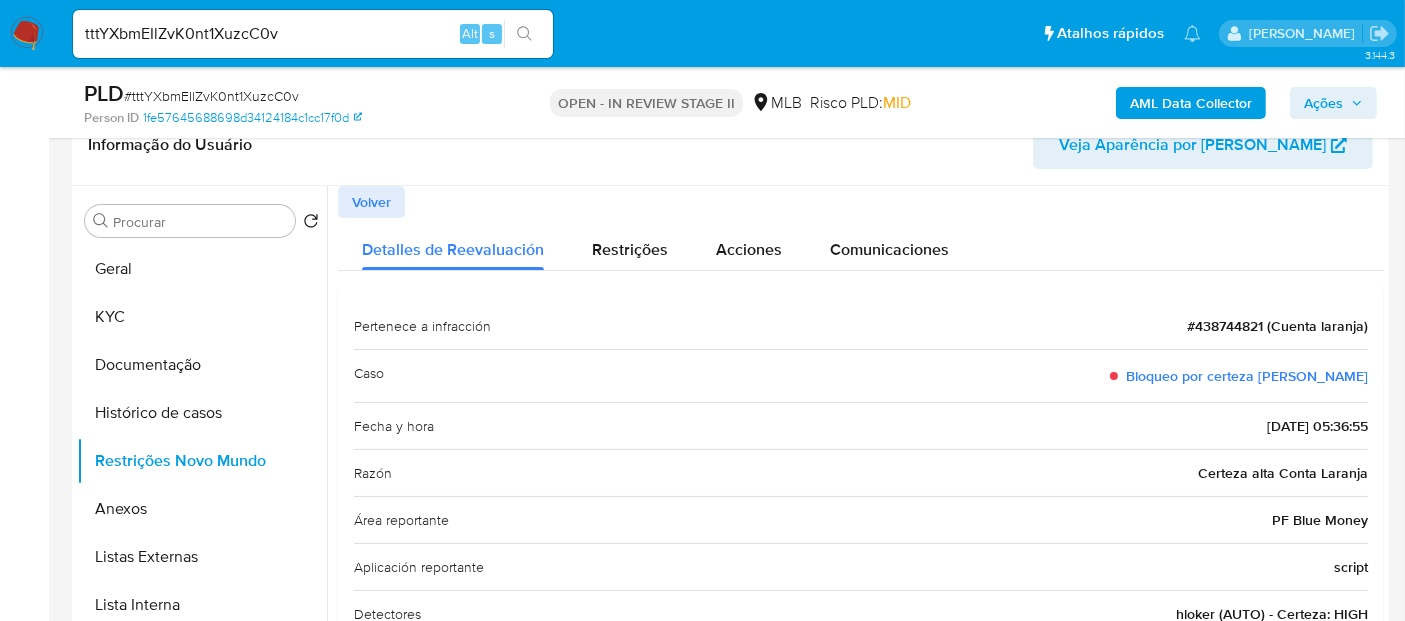 click on "Volver" at bounding box center (371, 202) 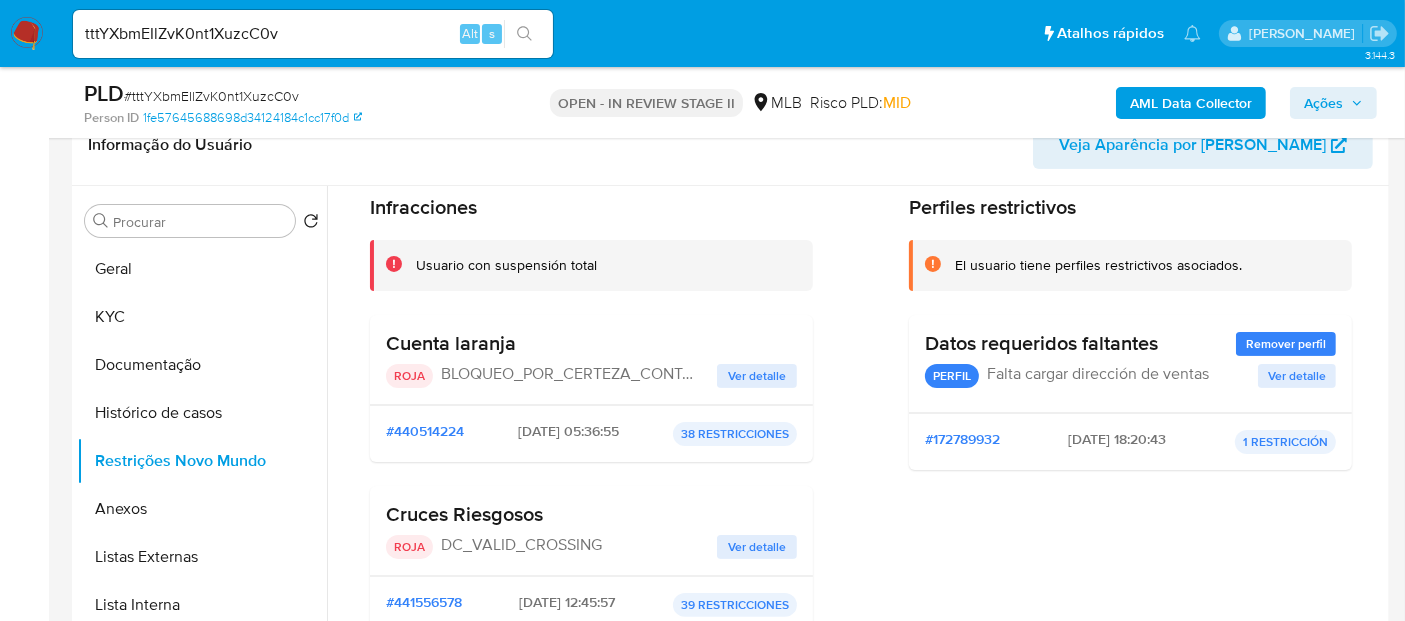 scroll, scrollTop: 111, scrollLeft: 0, axis: vertical 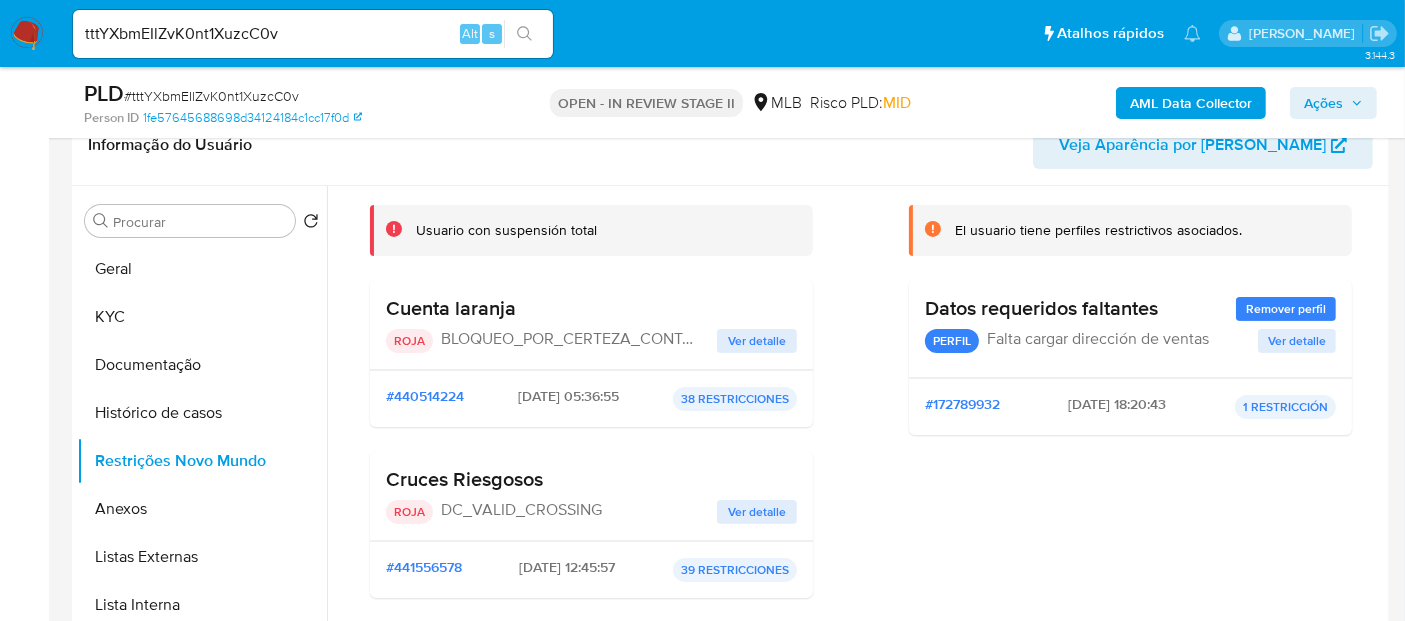 click on "Ver detalle" at bounding box center [757, 512] 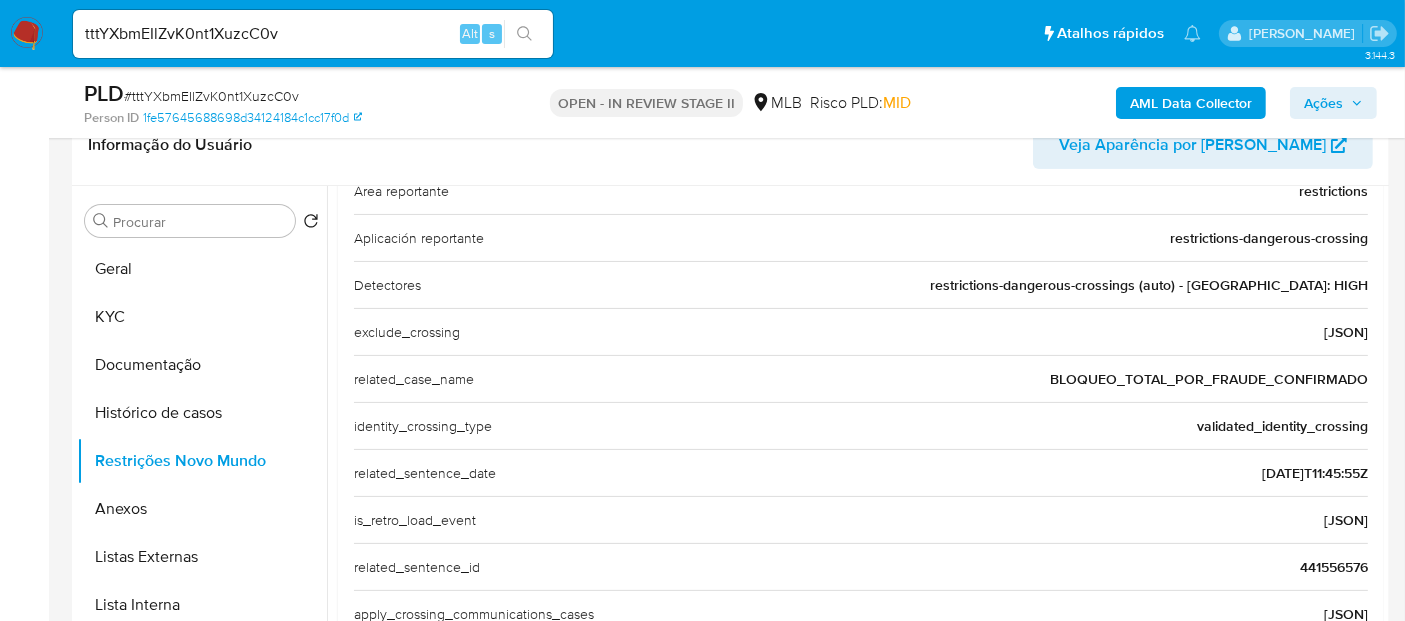 scroll, scrollTop: 444, scrollLeft: 0, axis: vertical 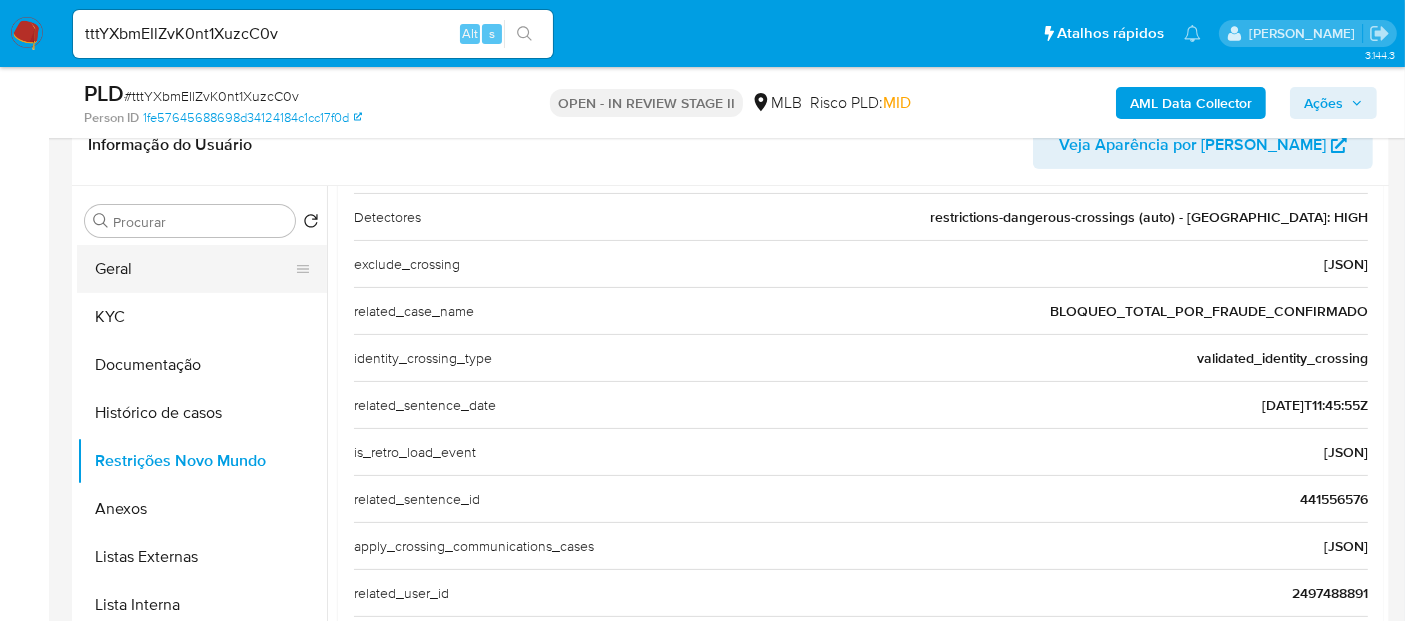 drag, startPoint x: 131, startPoint y: 256, endPoint x: 305, endPoint y: 280, distance: 175.64737 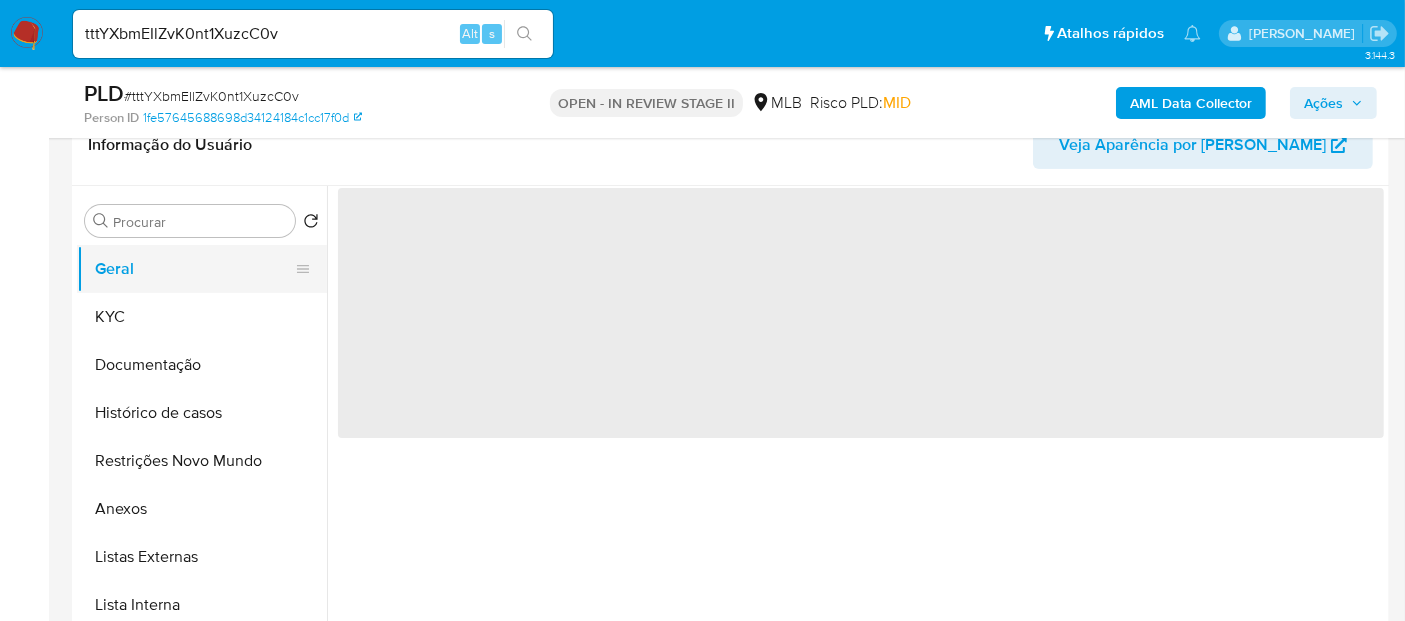 scroll, scrollTop: 0, scrollLeft: 0, axis: both 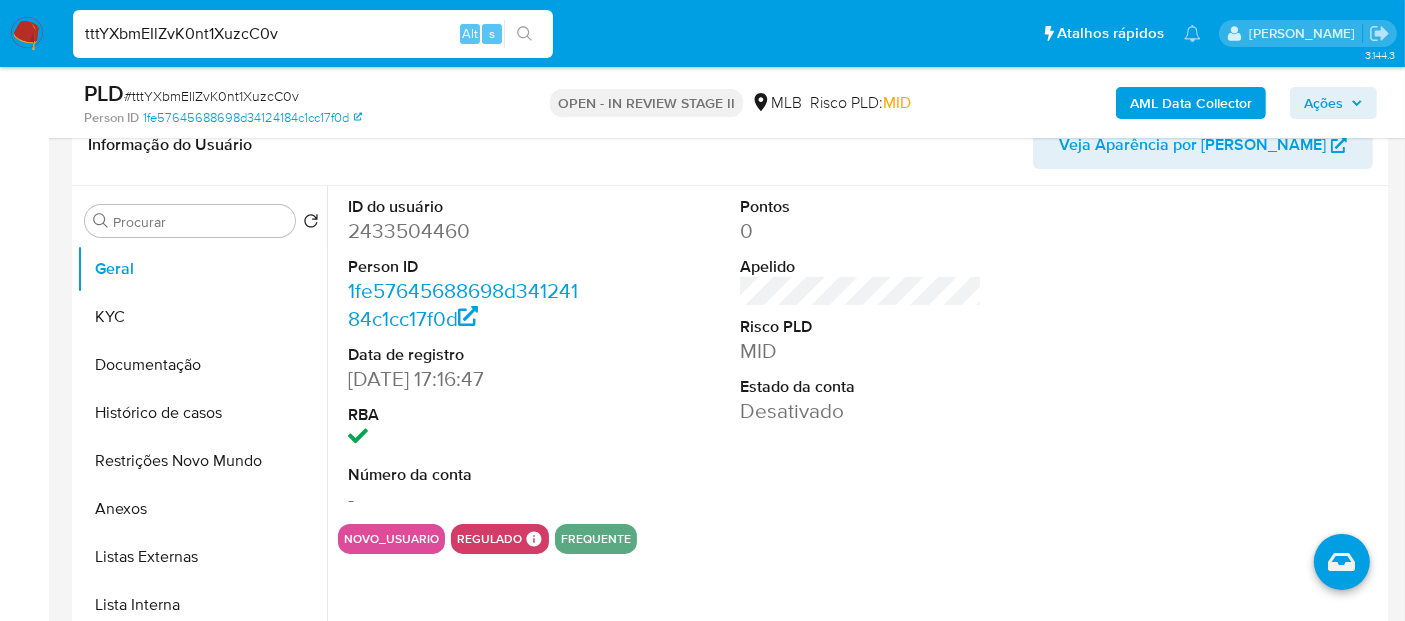 drag, startPoint x: 299, startPoint y: 28, endPoint x: 0, endPoint y: 61, distance: 300.81555 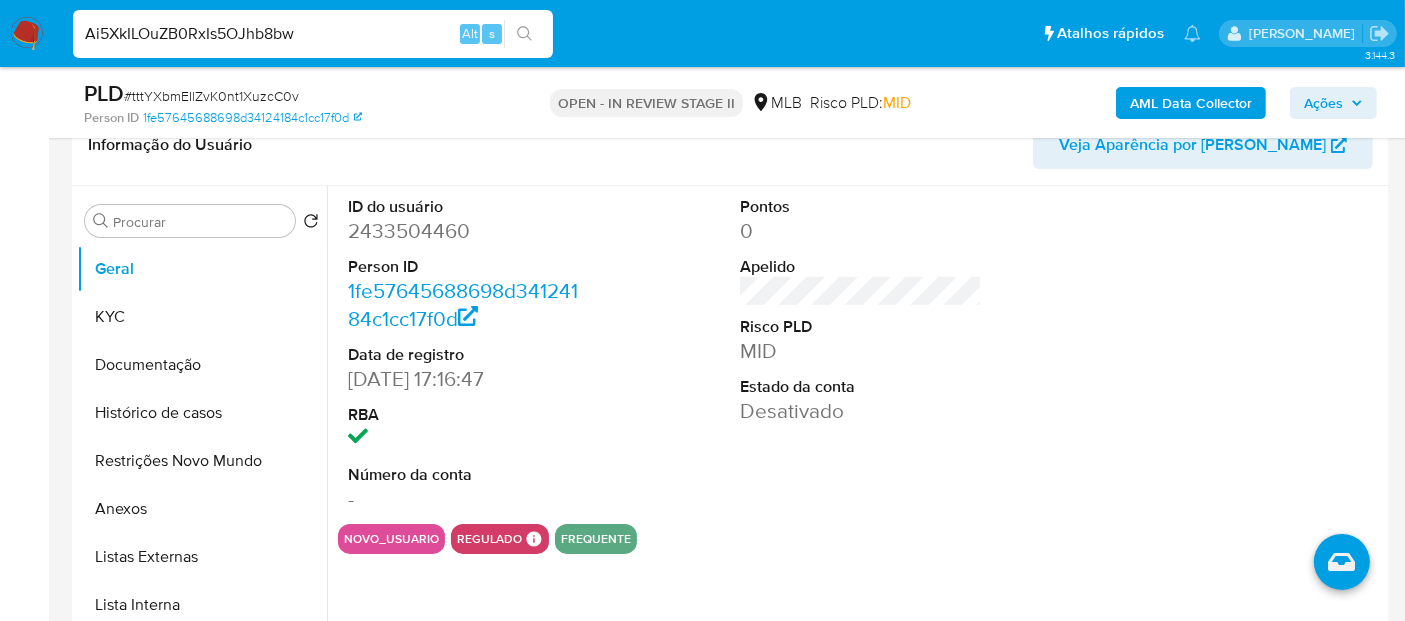 type on "Ai5XkILOuZB0RxIs5OJhb8bw" 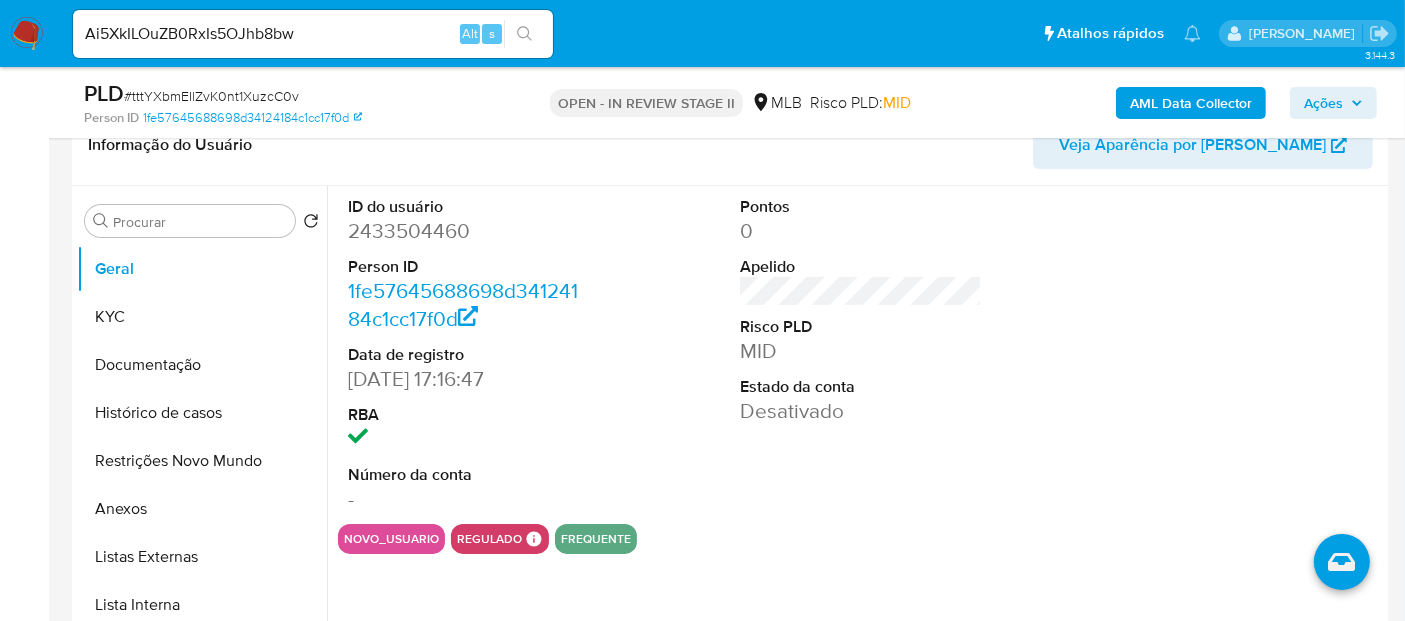 click at bounding box center [524, 34] 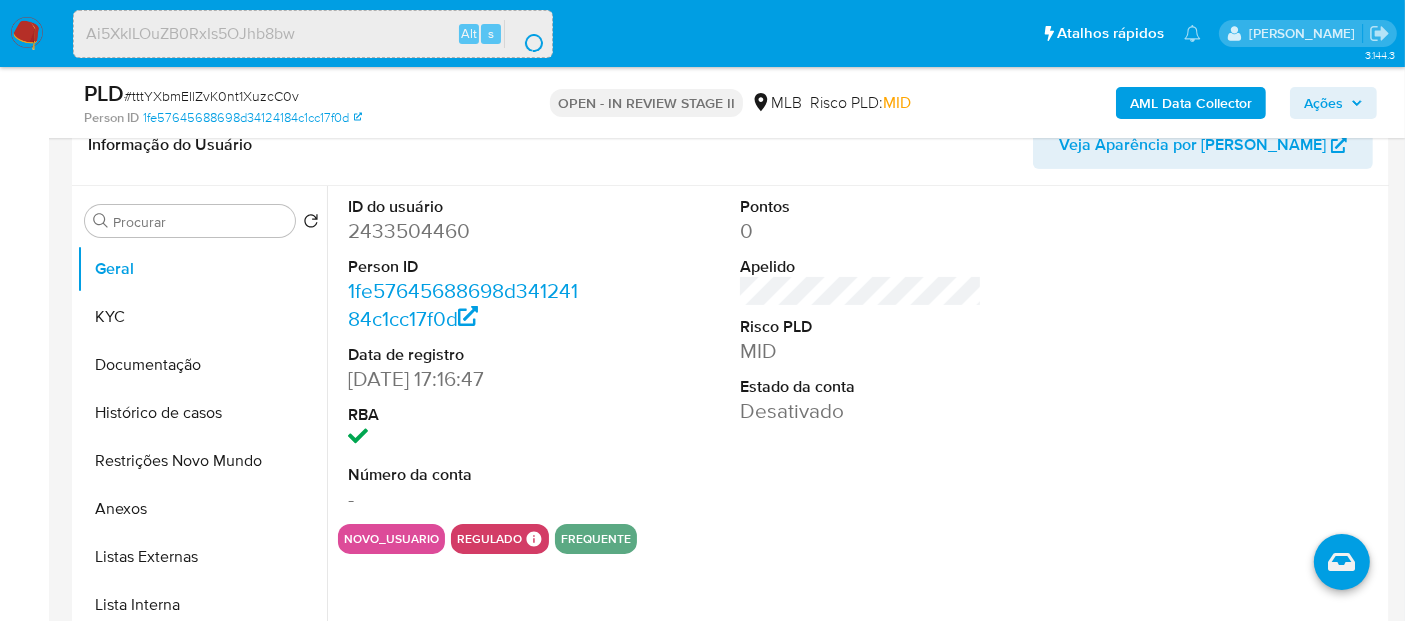 scroll, scrollTop: 0, scrollLeft: 0, axis: both 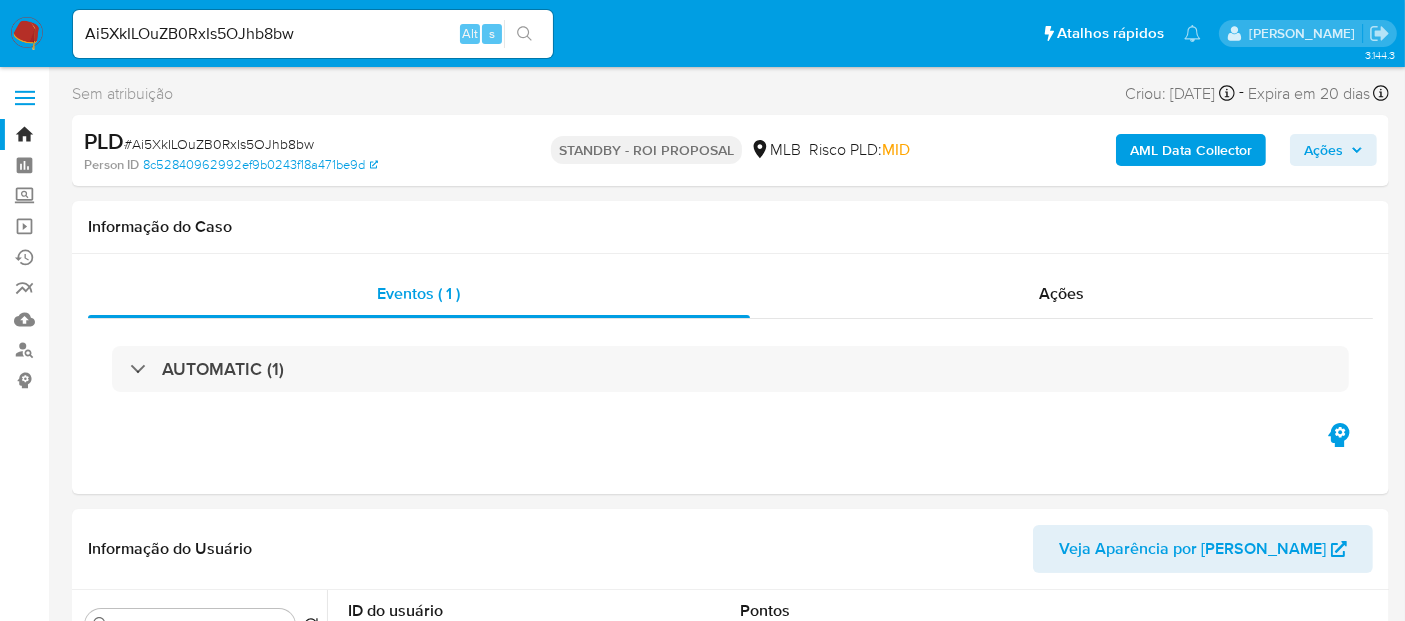 select on "10" 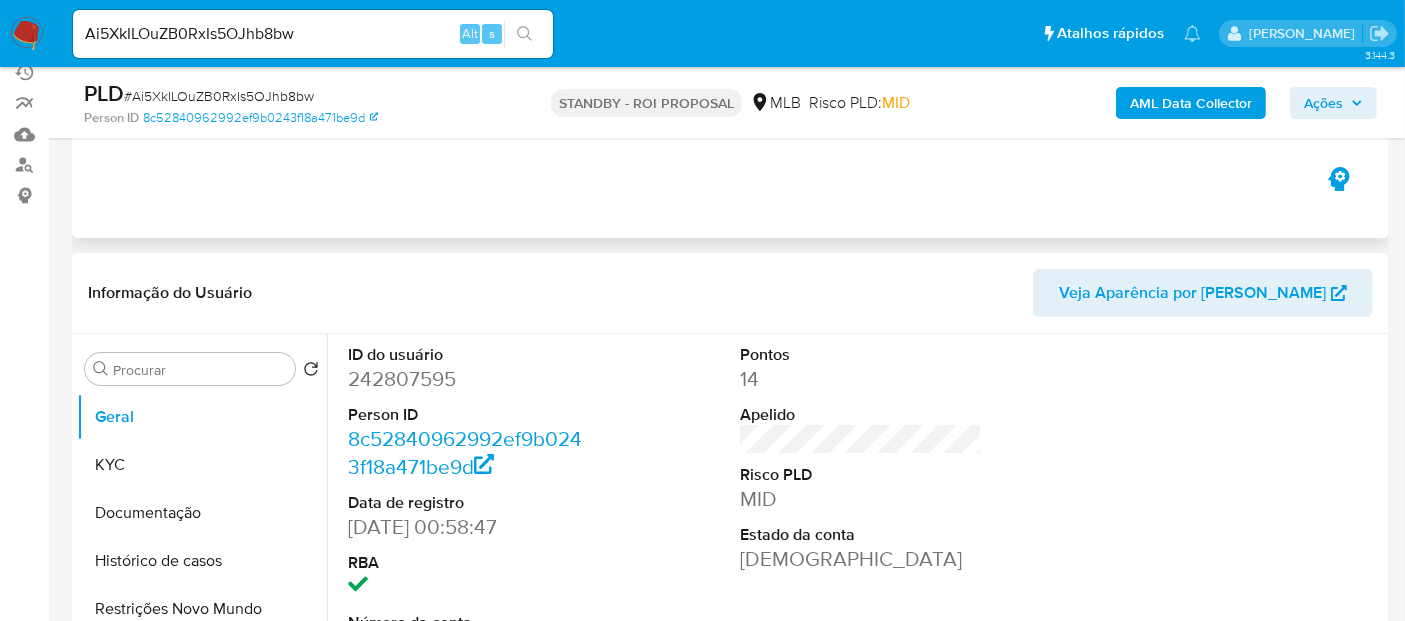 scroll, scrollTop: 333, scrollLeft: 0, axis: vertical 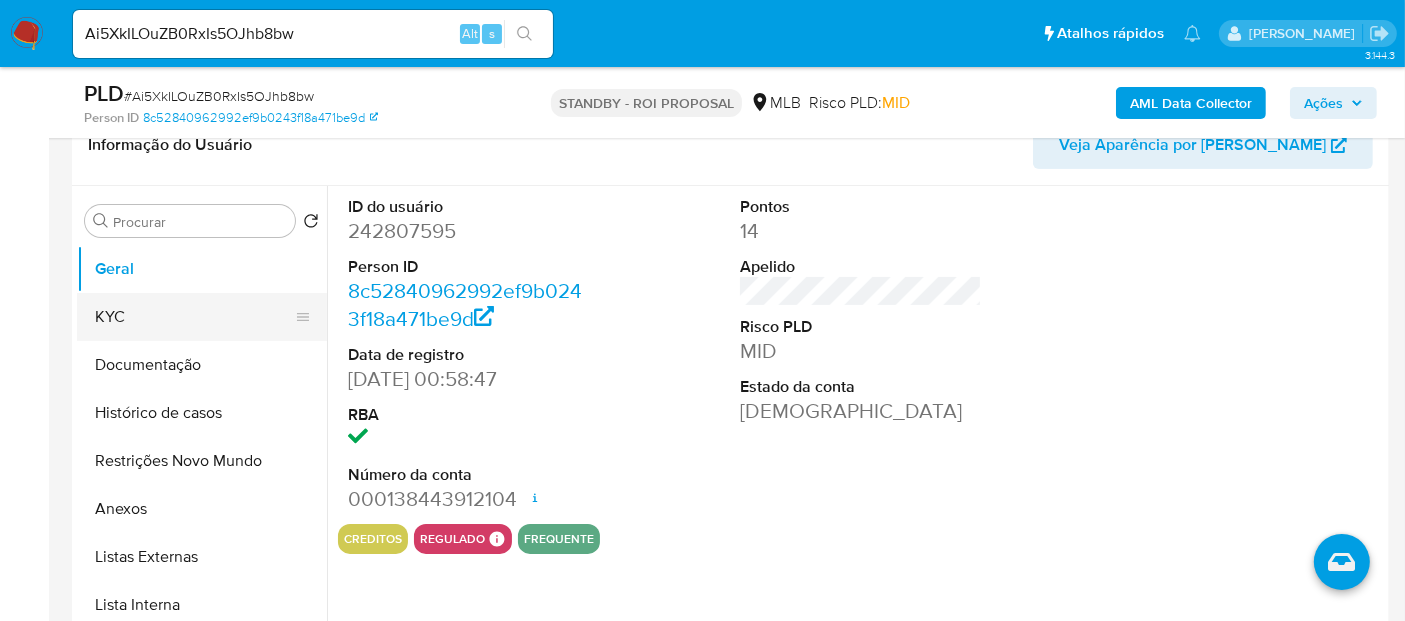 drag, startPoint x: 145, startPoint y: 318, endPoint x: 180, endPoint y: 322, distance: 35.22783 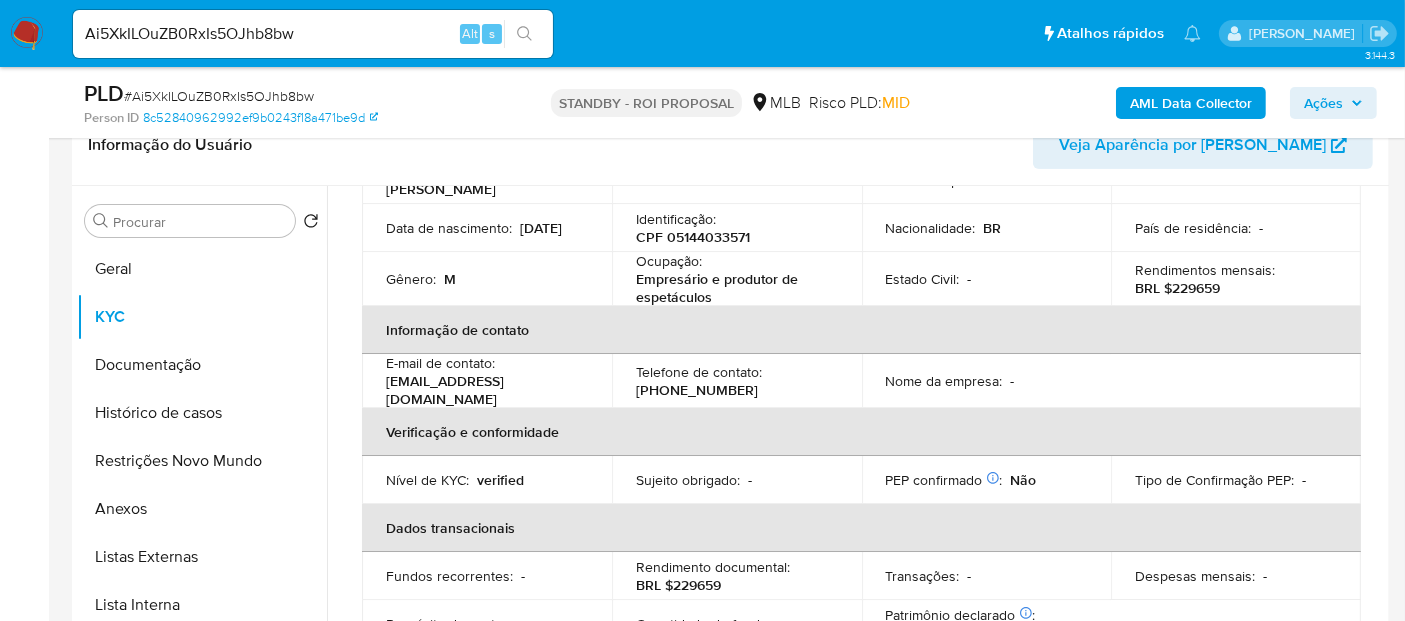 scroll, scrollTop: 222, scrollLeft: 0, axis: vertical 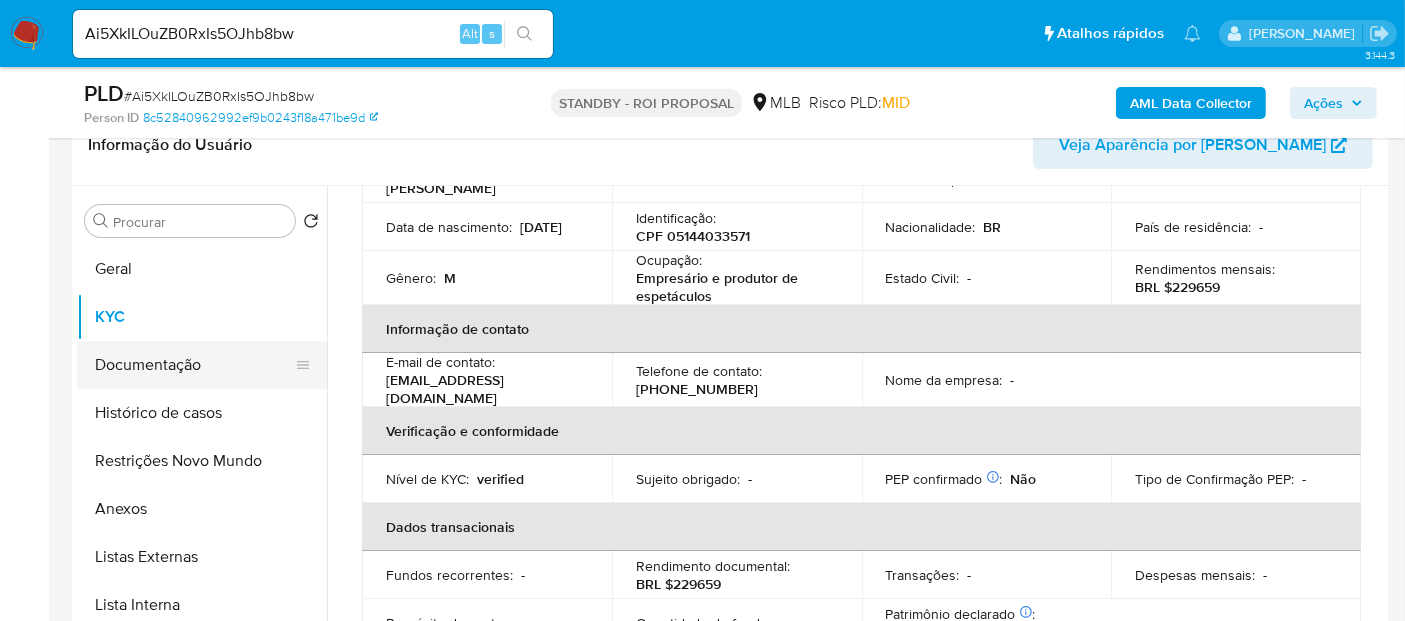 click on "Documentação" at bounding box center (194, 365) 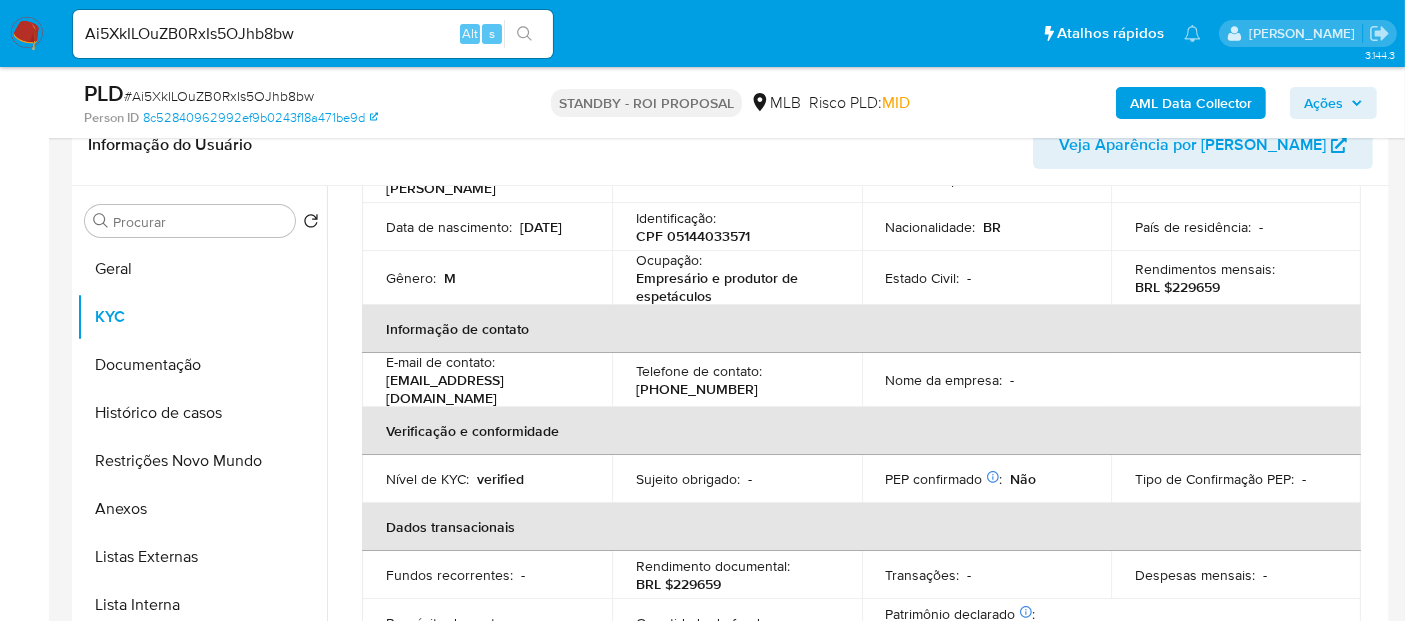 scroll, scrollTop: 0, scrollLeft: 0, axis: both 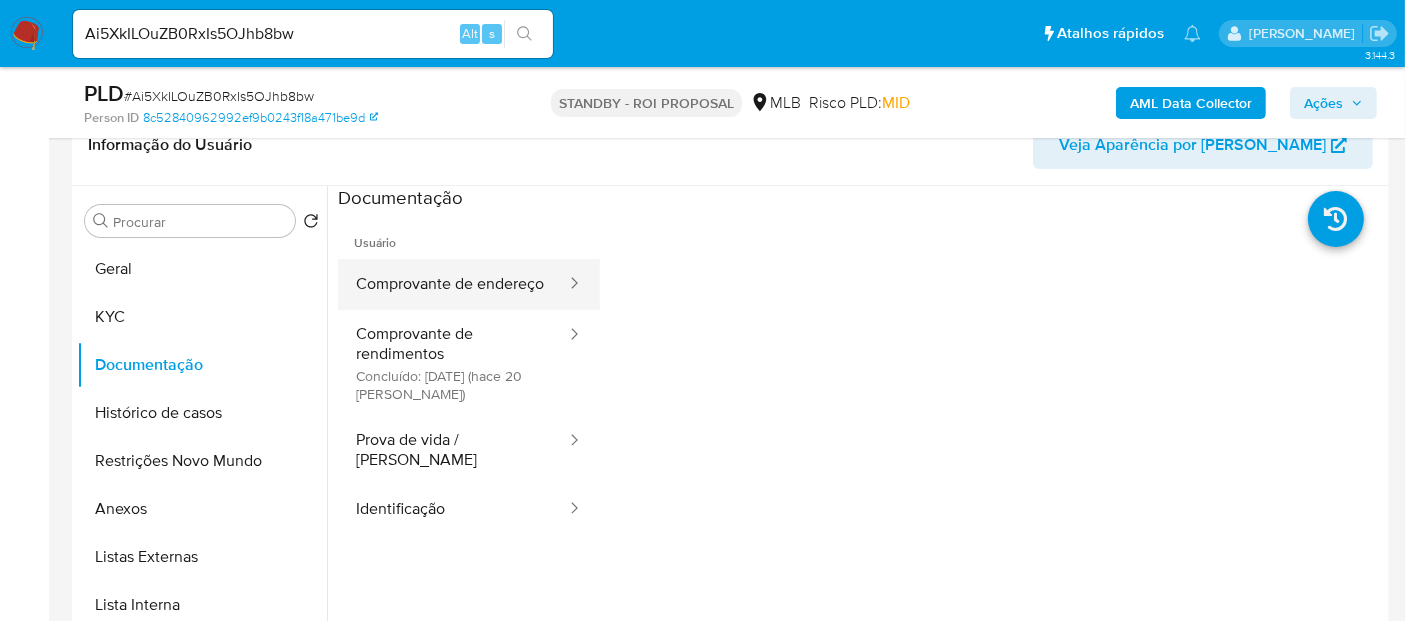 click on "Comprovante de endereço" at bounding box center (453, 284) 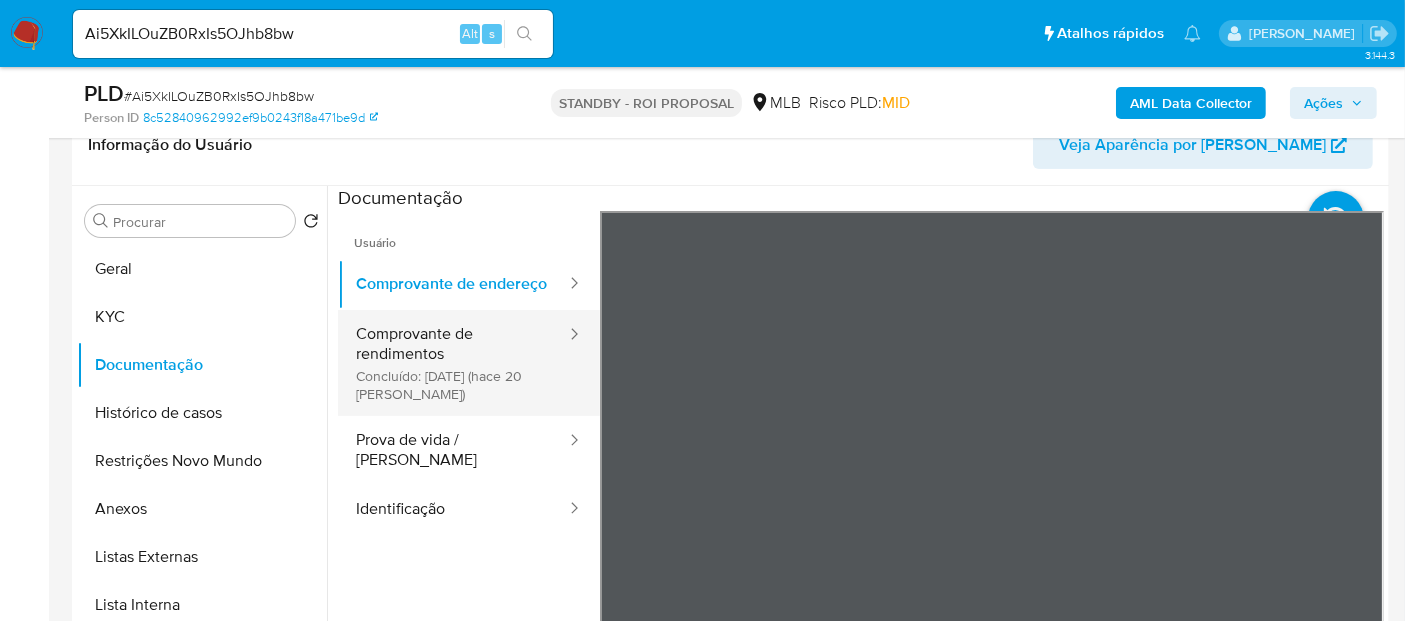 click on "Comprovante de rendimentos Concluído: 17/06/2025 (hace 20 días)" at bounding box center [453, 363] 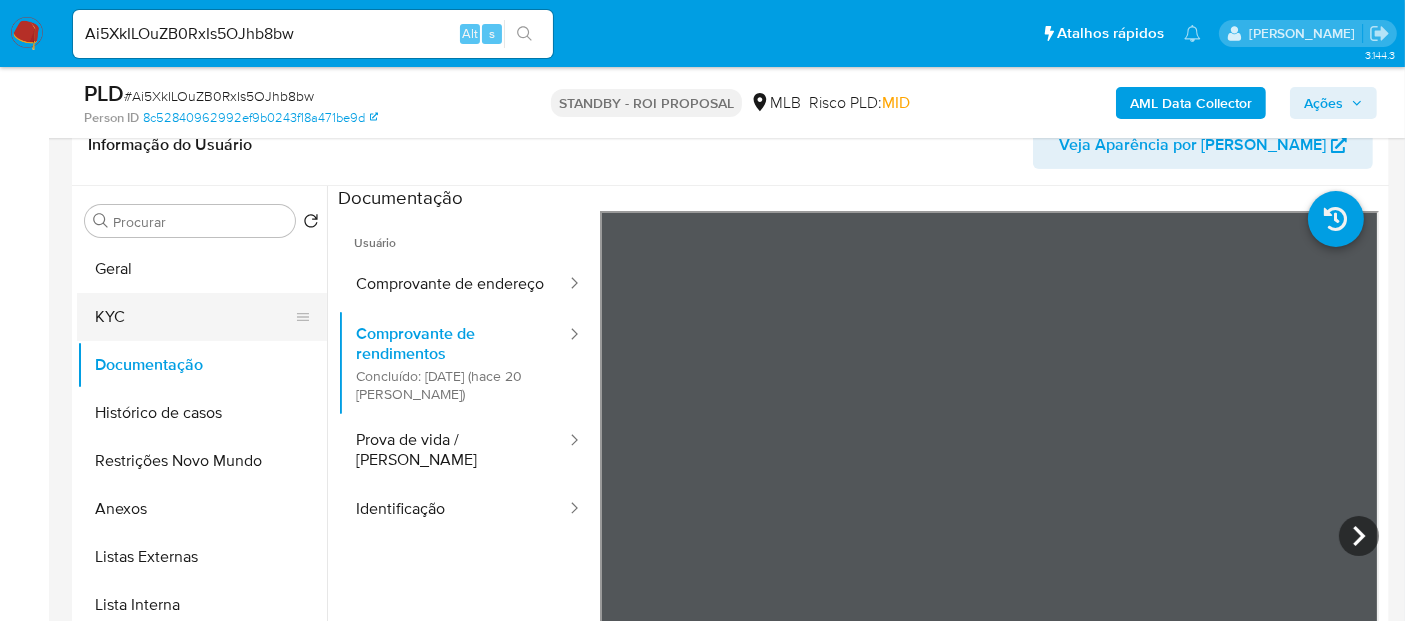 drag, startPoint x: 129, startPoint y: 315, endPoint x: 143, endPoint y: 314, distance: 14.035668 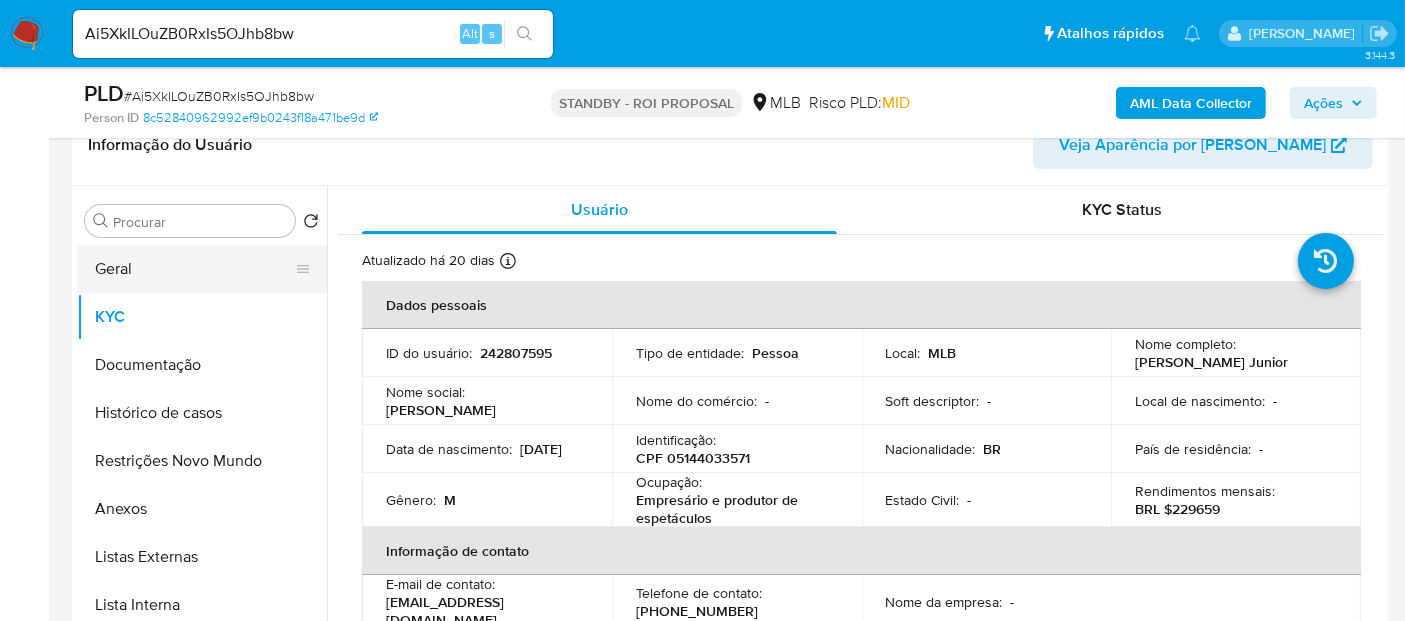 drag, startPoint x: 128, startPoint y: 257, endPoint x: 211, endPoint y: 272, distance: 84.34453 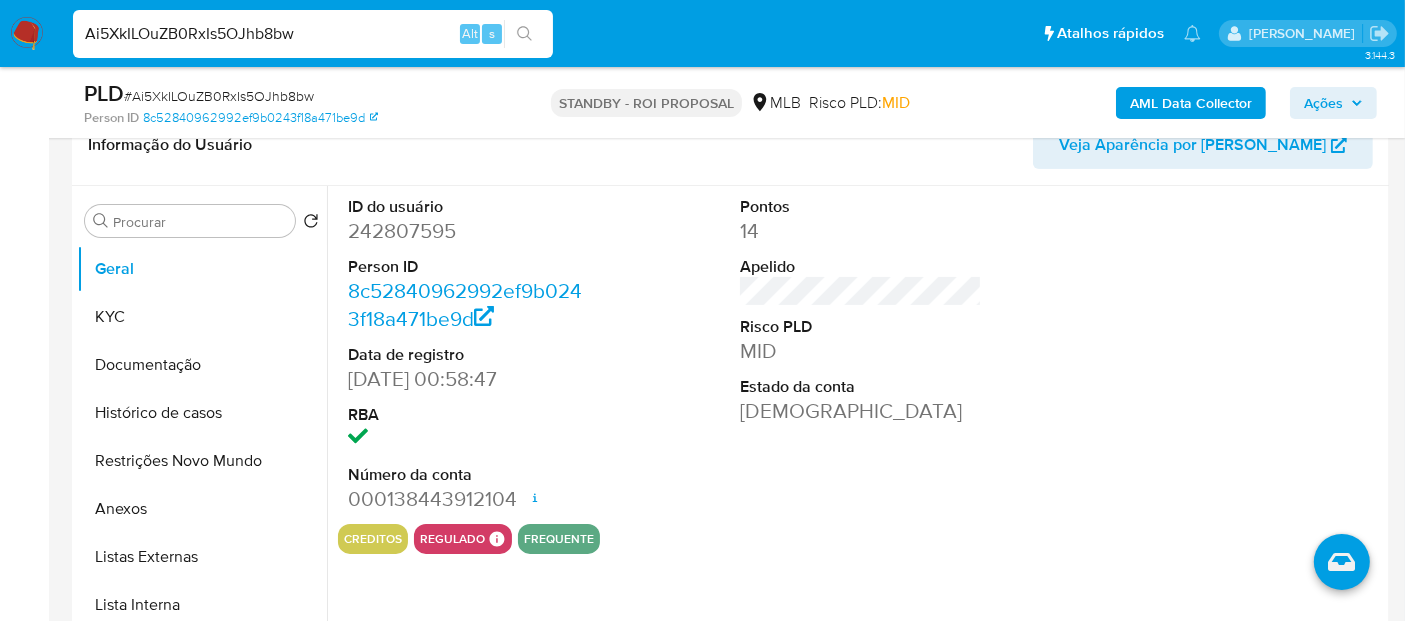 drag, startPoint x: 280, startPoint y: 53, endPoint x: 0, endPoint y: 78, distance: 281.11386 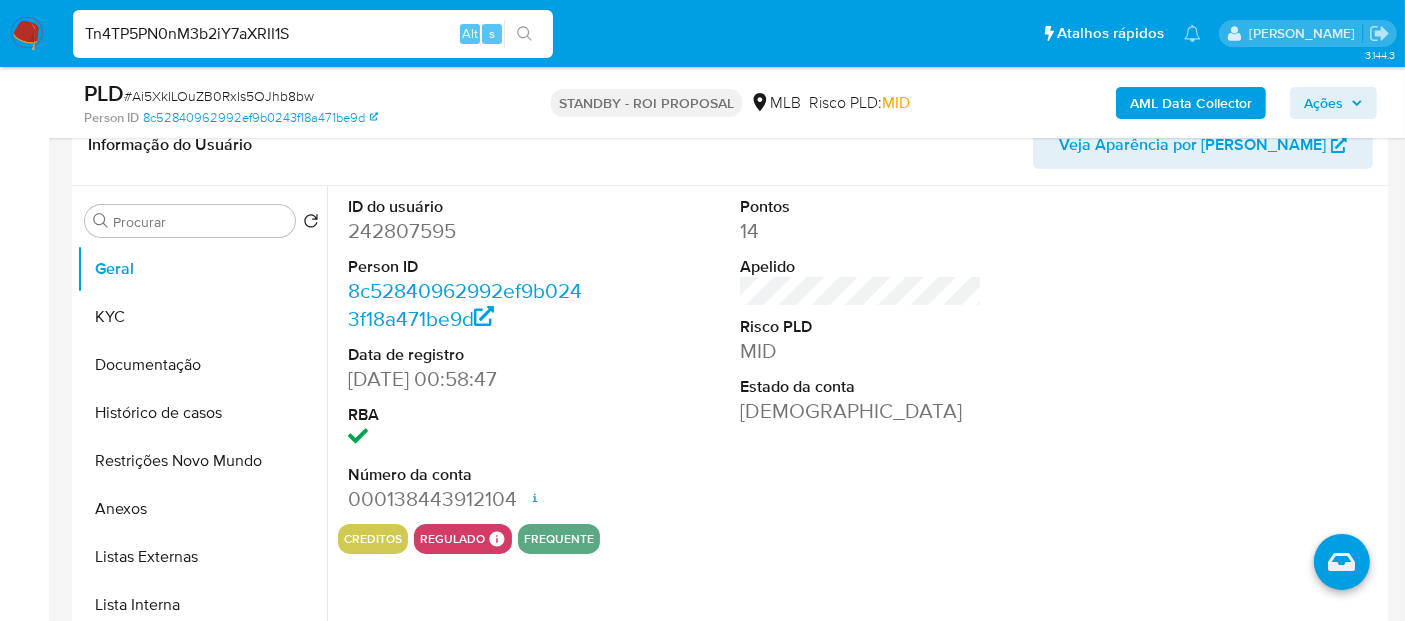 type on "Tn4TP5PN0nM3b2iY7aXRII1S" 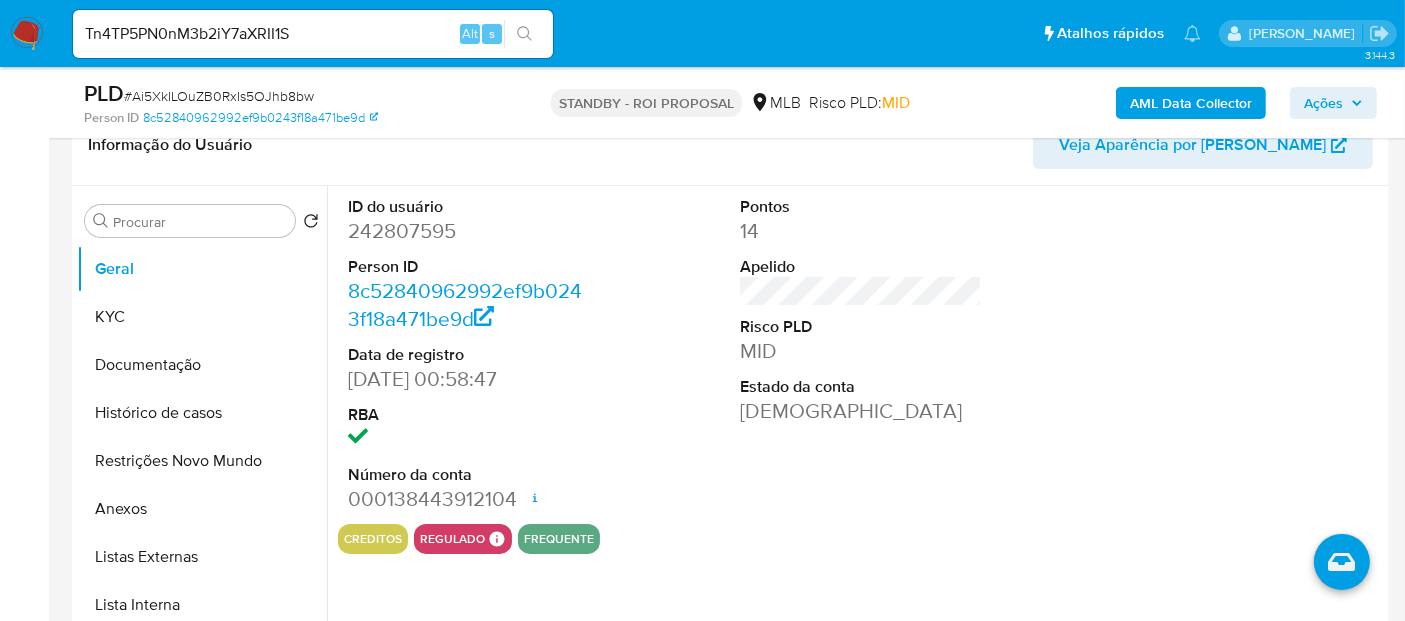 click at bounding box center (524, 34) 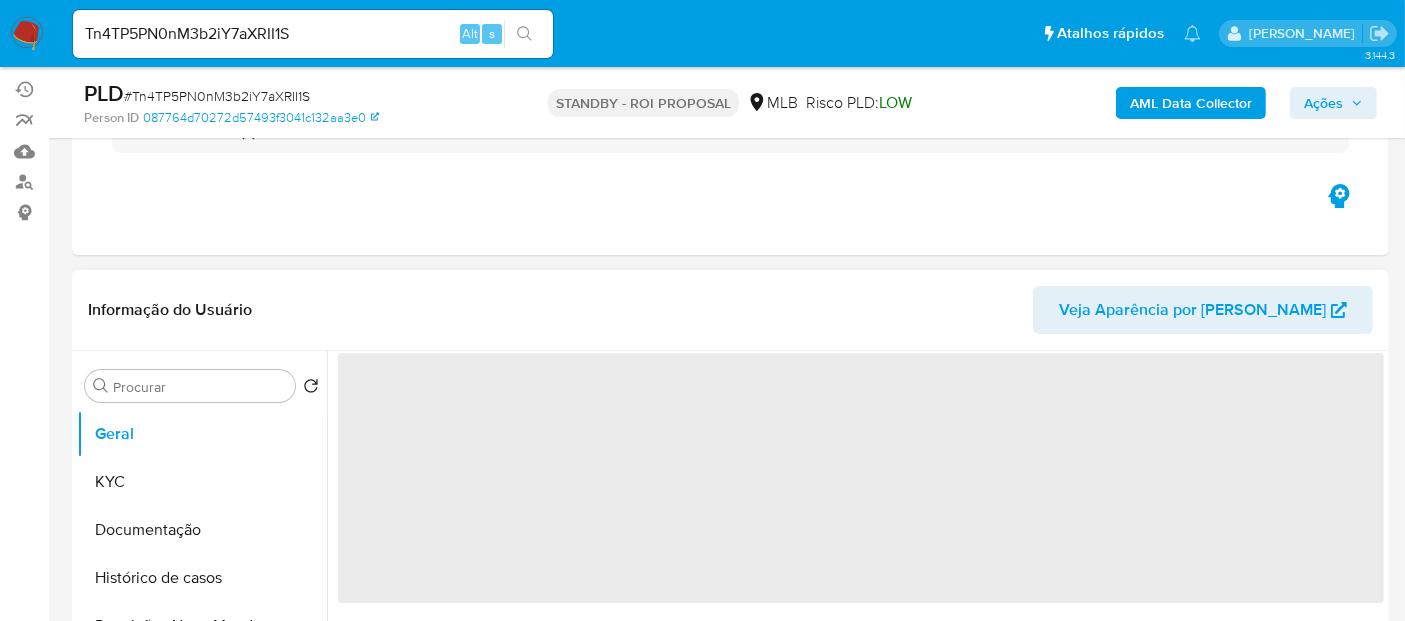 scroll, scrollTop: 222, scrollLeft: 0, axis: vertical 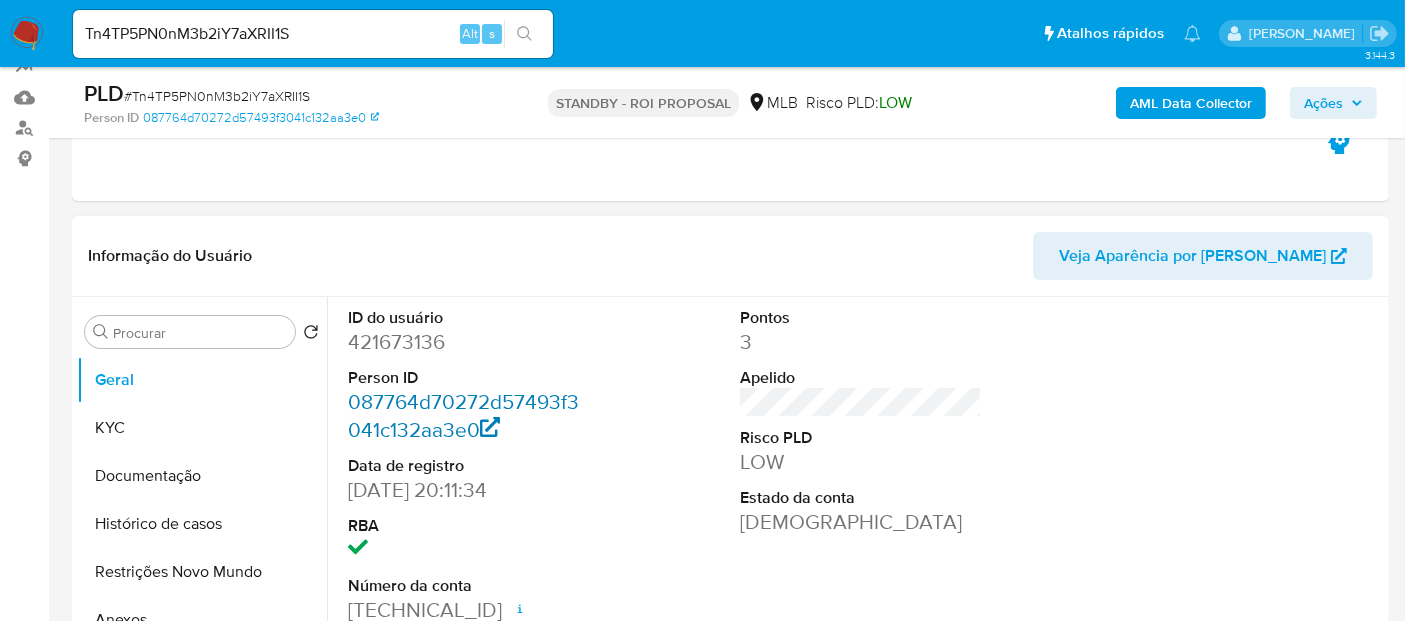 select on "10" 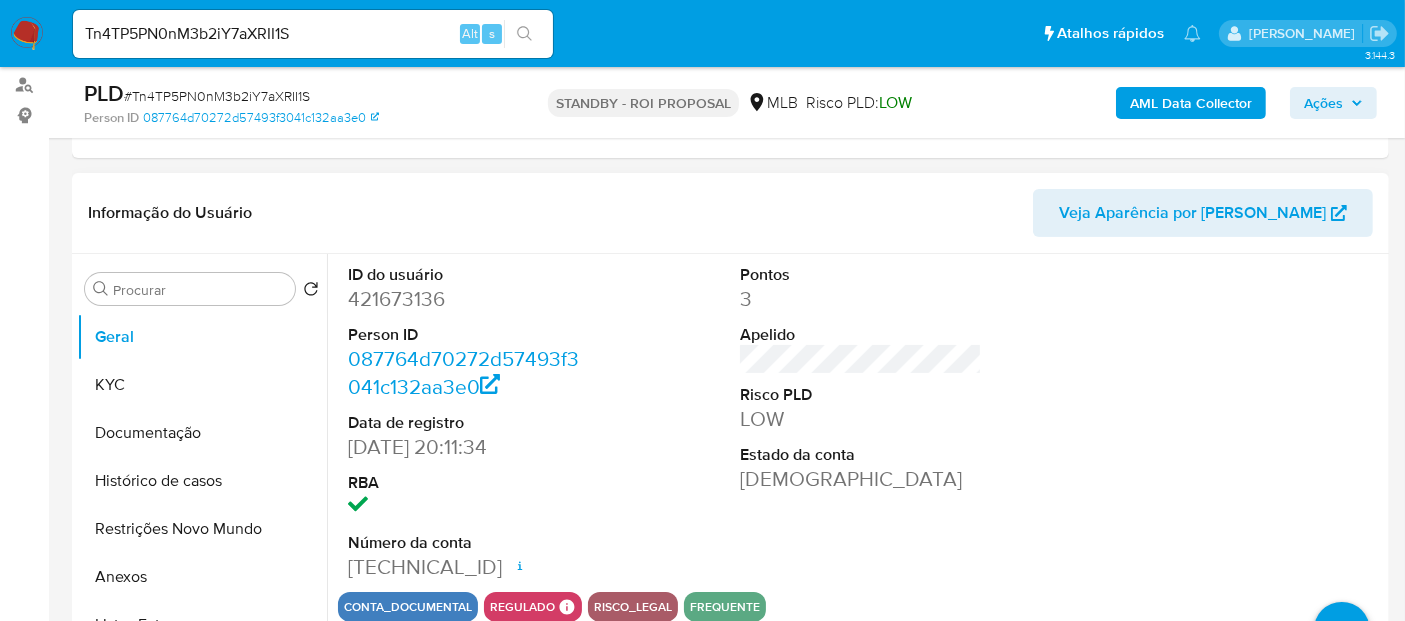 scroll, scrollTop: 333, scrollLeft: 0, axis: vertical 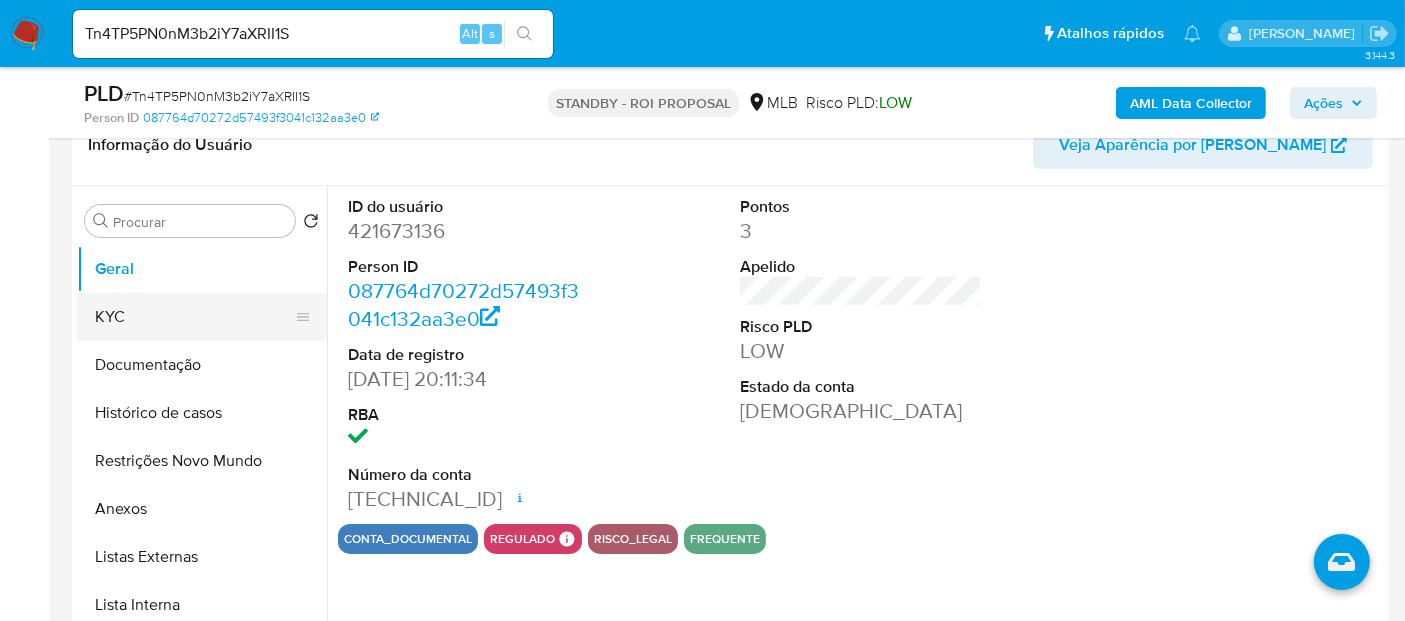 drag, startPoint x: 143, startPoint y: 310, endPoint x: 246, endPoint y: 312, distance: 103.01942 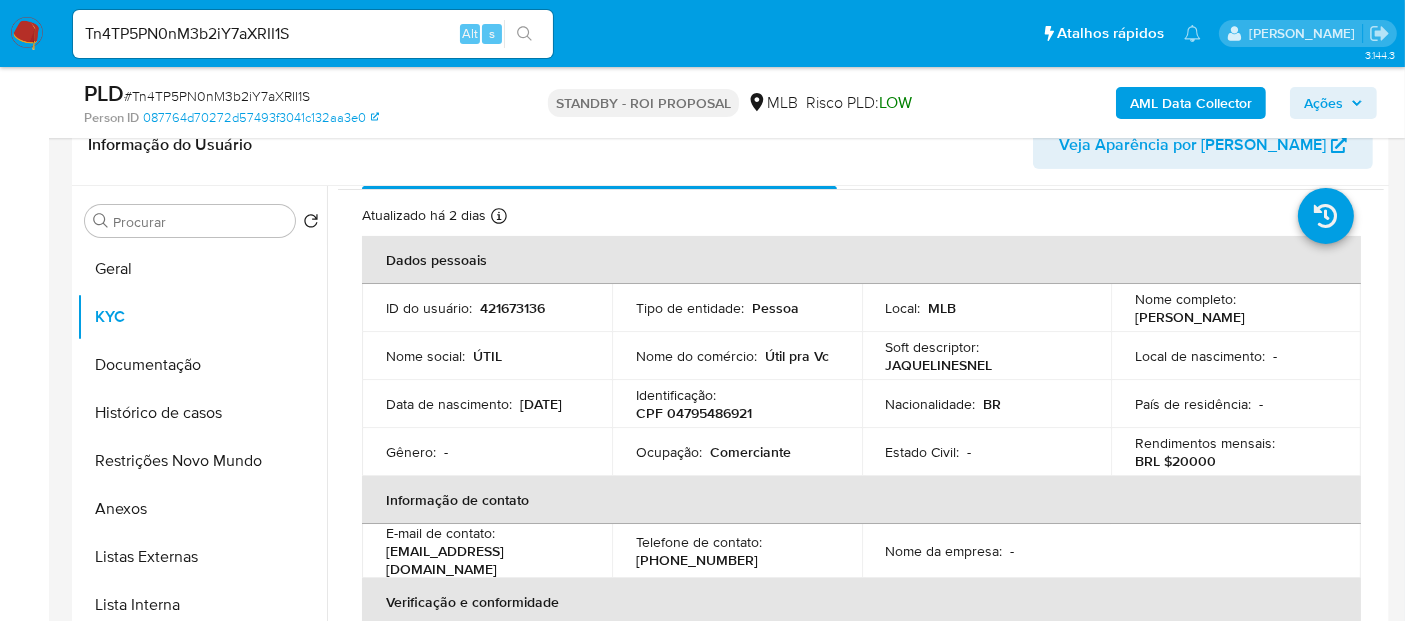 scroll, scrollTop: 111, scrollLeft: 0, axis: vertical 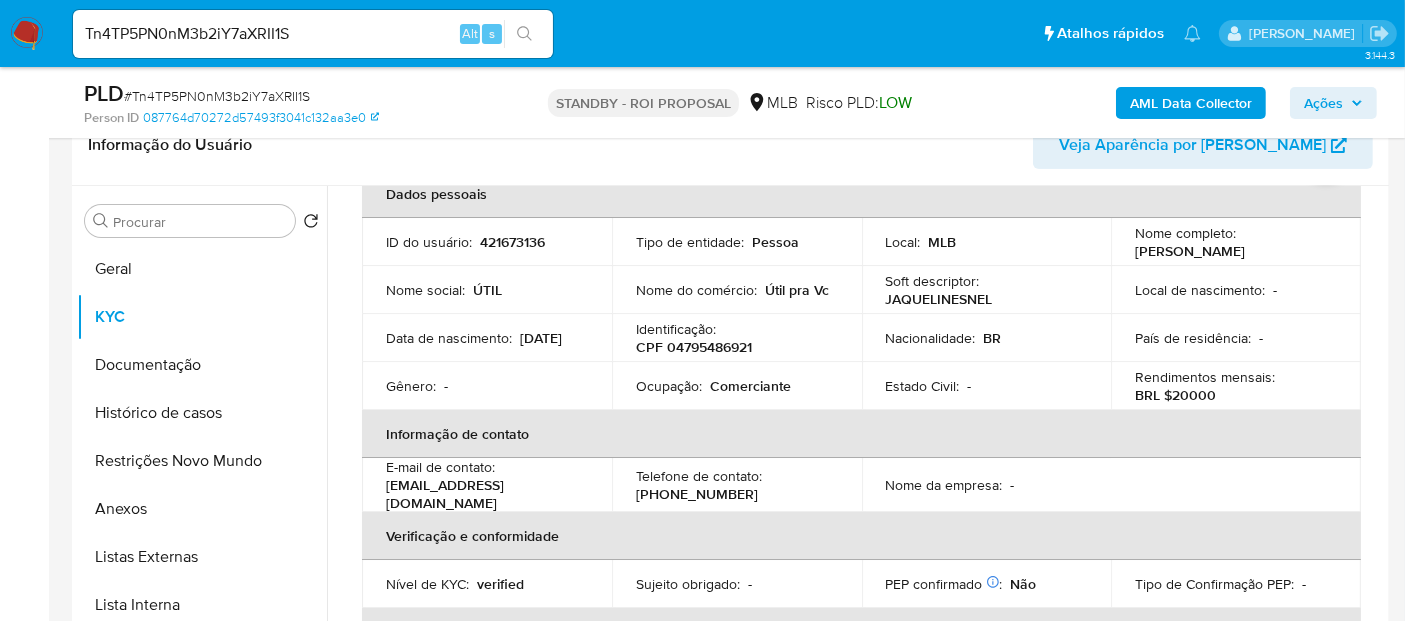 drag, startPoint x: 130, startPoint y: 353, endPoint x: 359, endPoint y: 364, distance: 229.26404 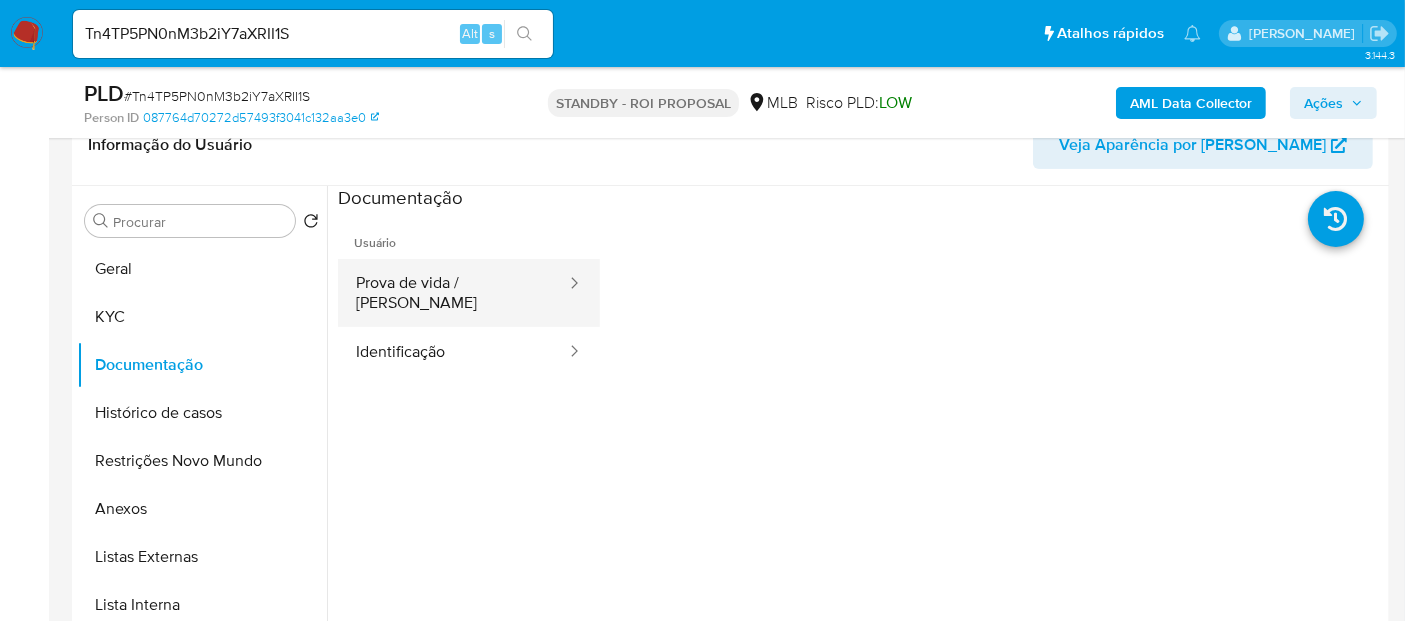 click on "Prova de vida / Selfie" at bounding box center [453, 293] 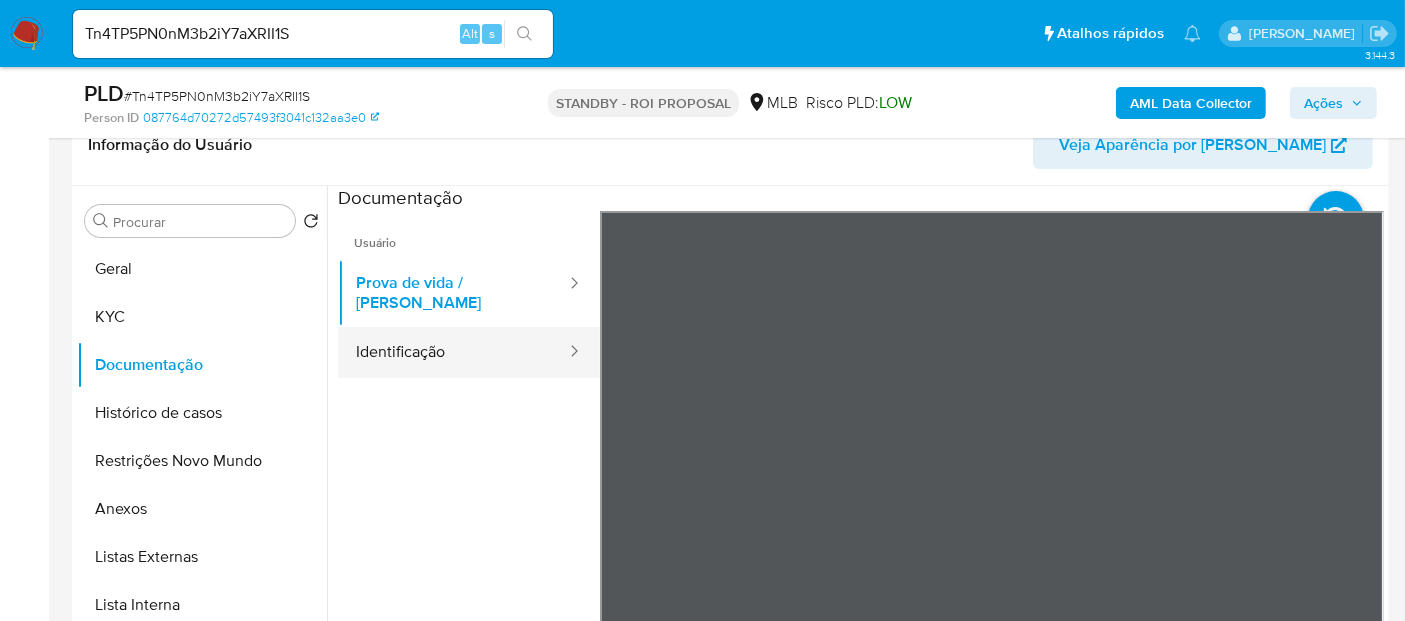 click on "Identificação" at bounding box center (453, 352) 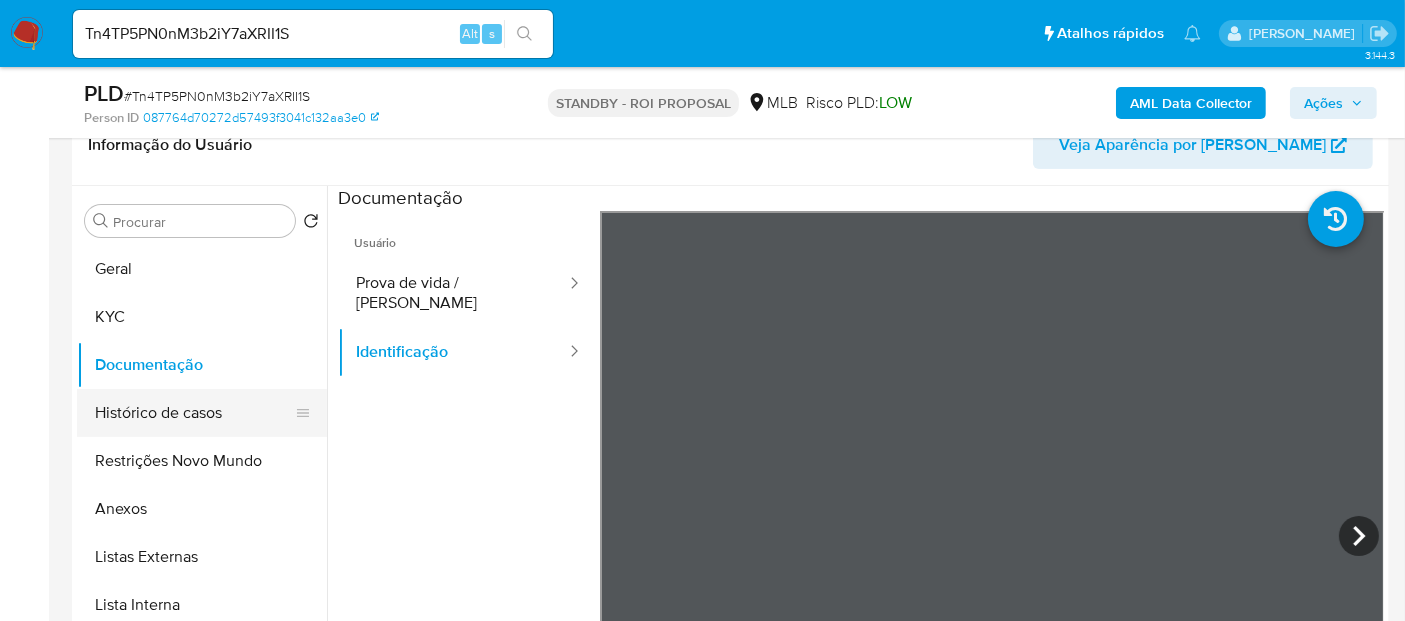 click on "Histórico de casos" at bounding box center (194, 413) 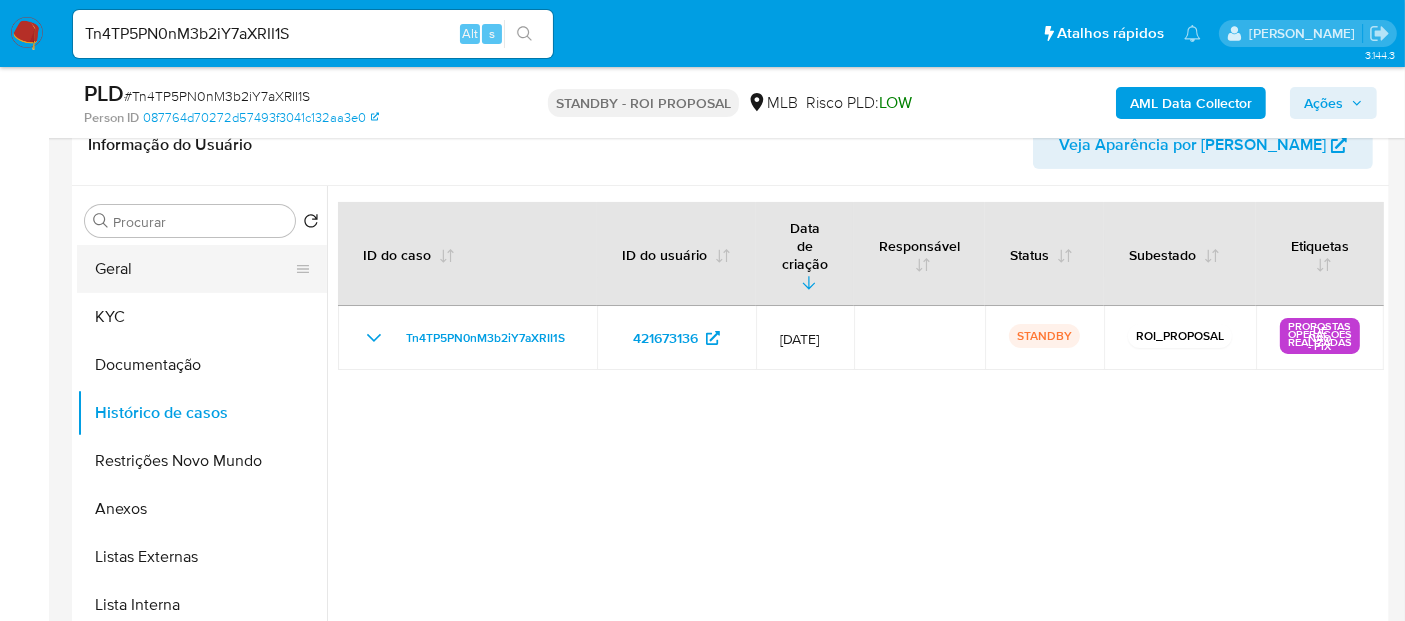 click on "Geral" at bounding box center (194, 269) 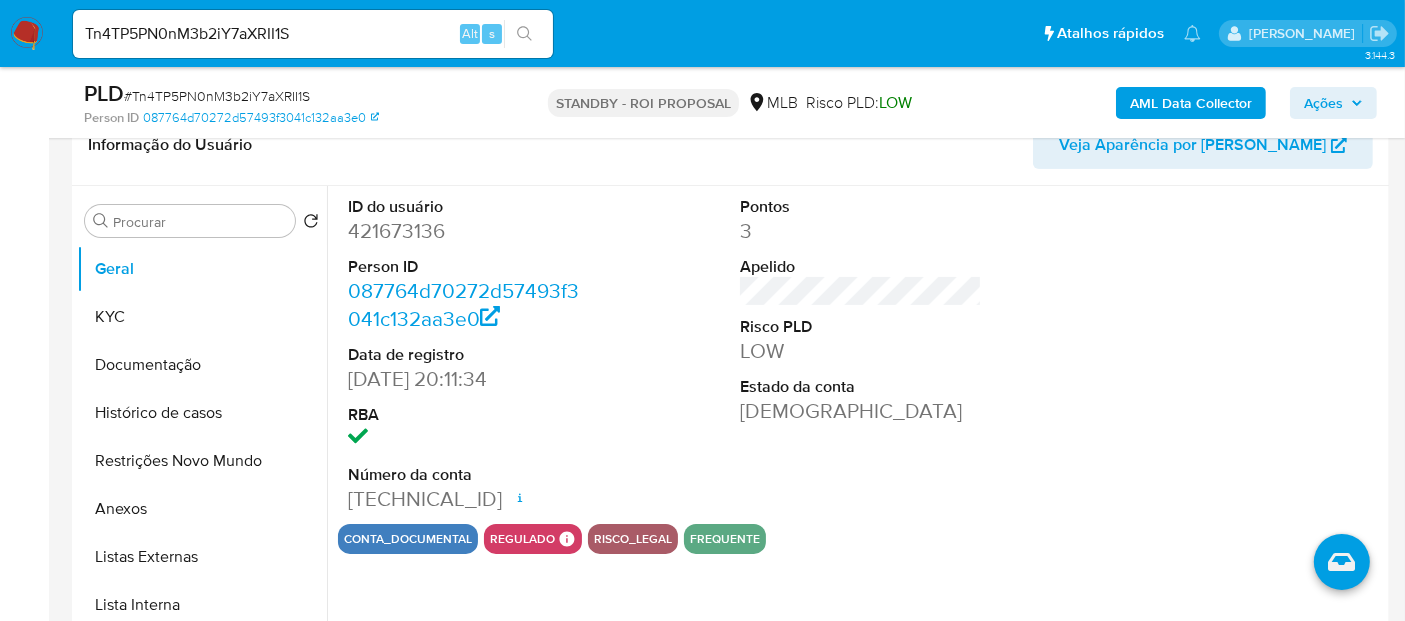 type 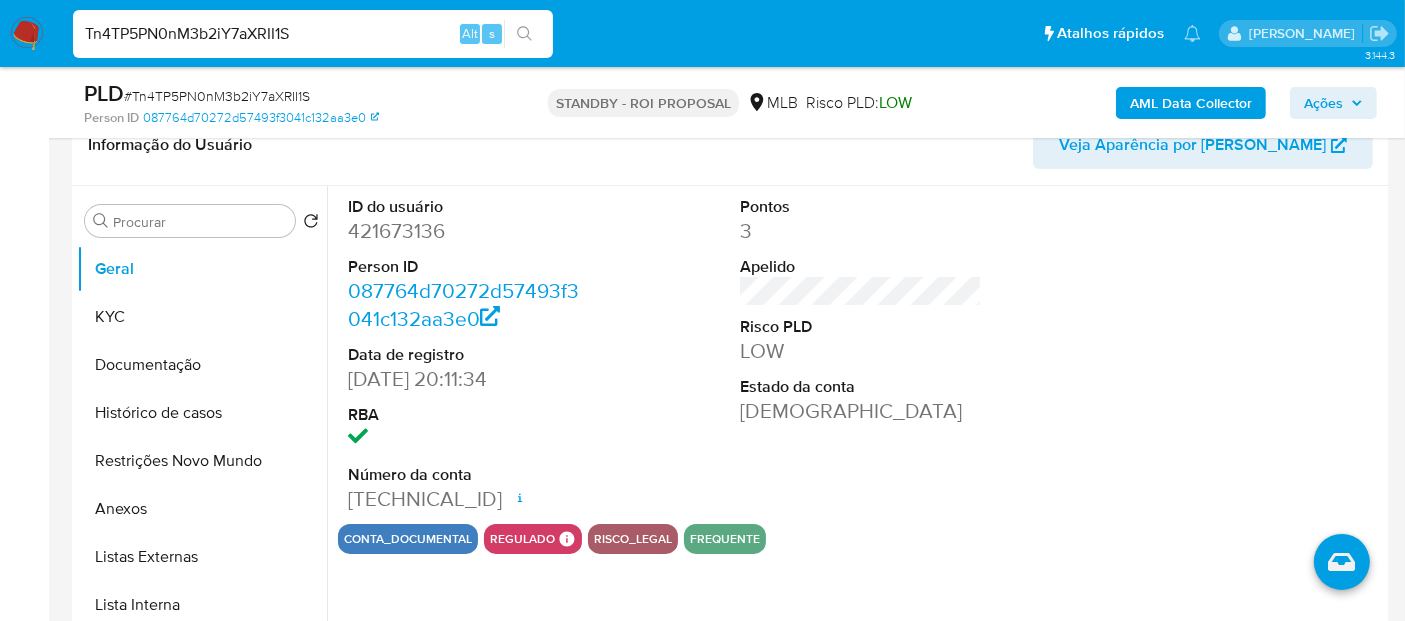 drag, startPoint x: 330, startPoint y: 39, endPoint x: 0, endPoint y: 33, distance: 330.05453 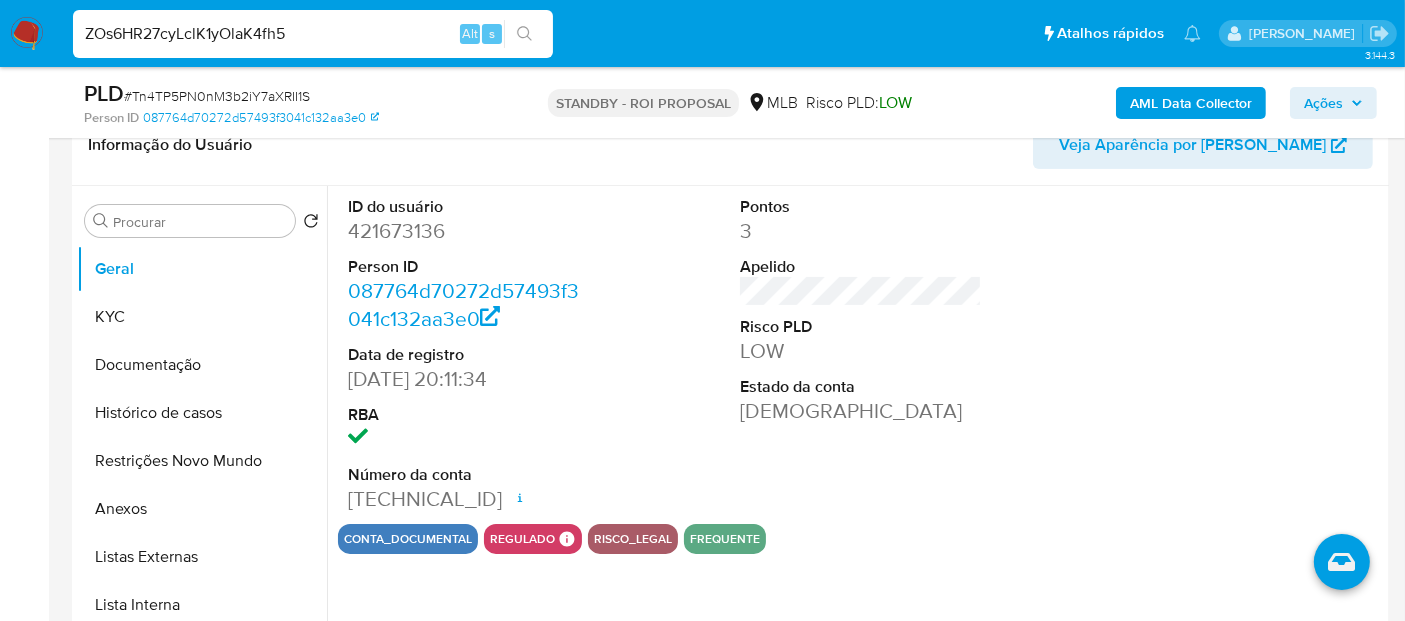 type on "ZOs6HR27cyLclK1yOlaK4fh5" 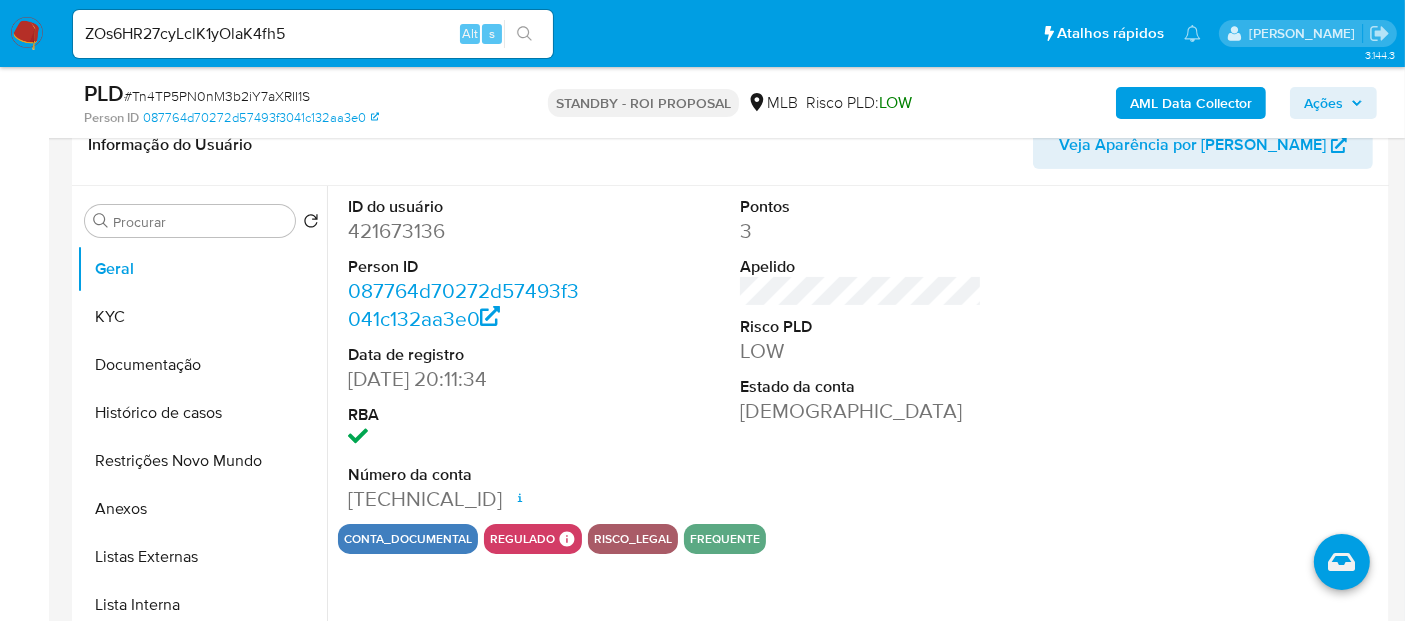 scroll, scrollTop: 0, scrollLeft: 0, axis: both 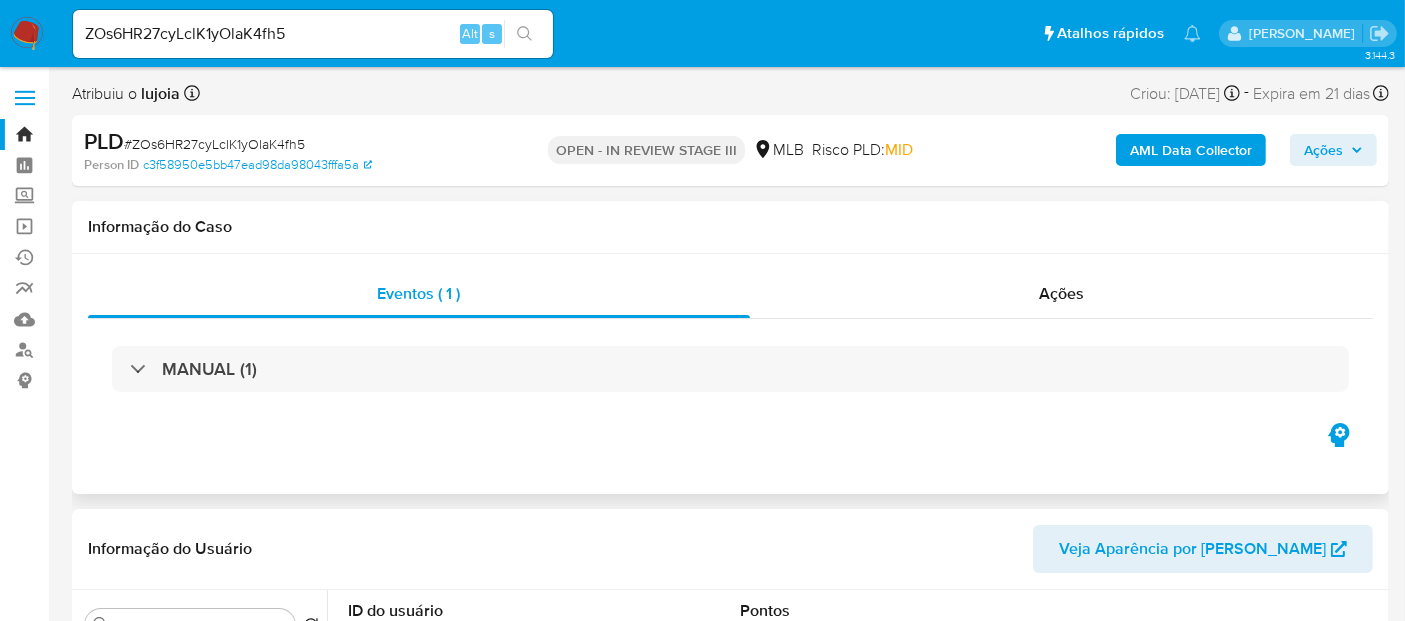 select on "10" 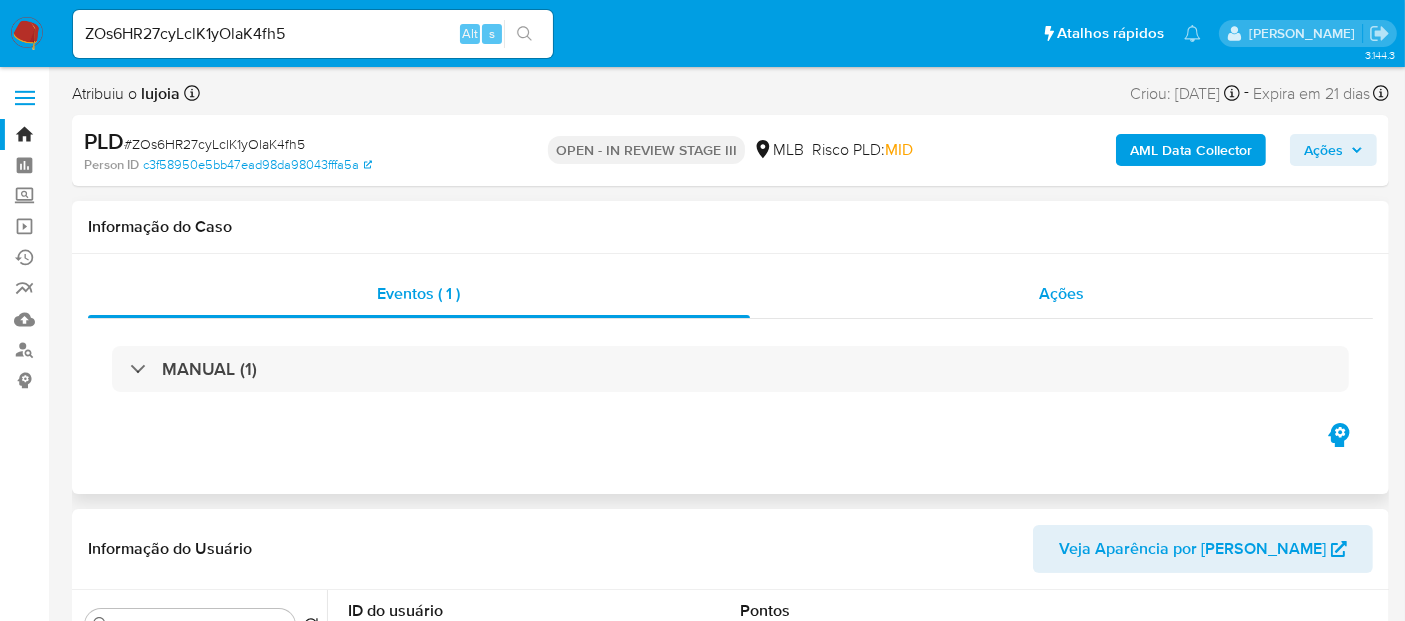 click on "Ações" at bounding box center (1061, 293) 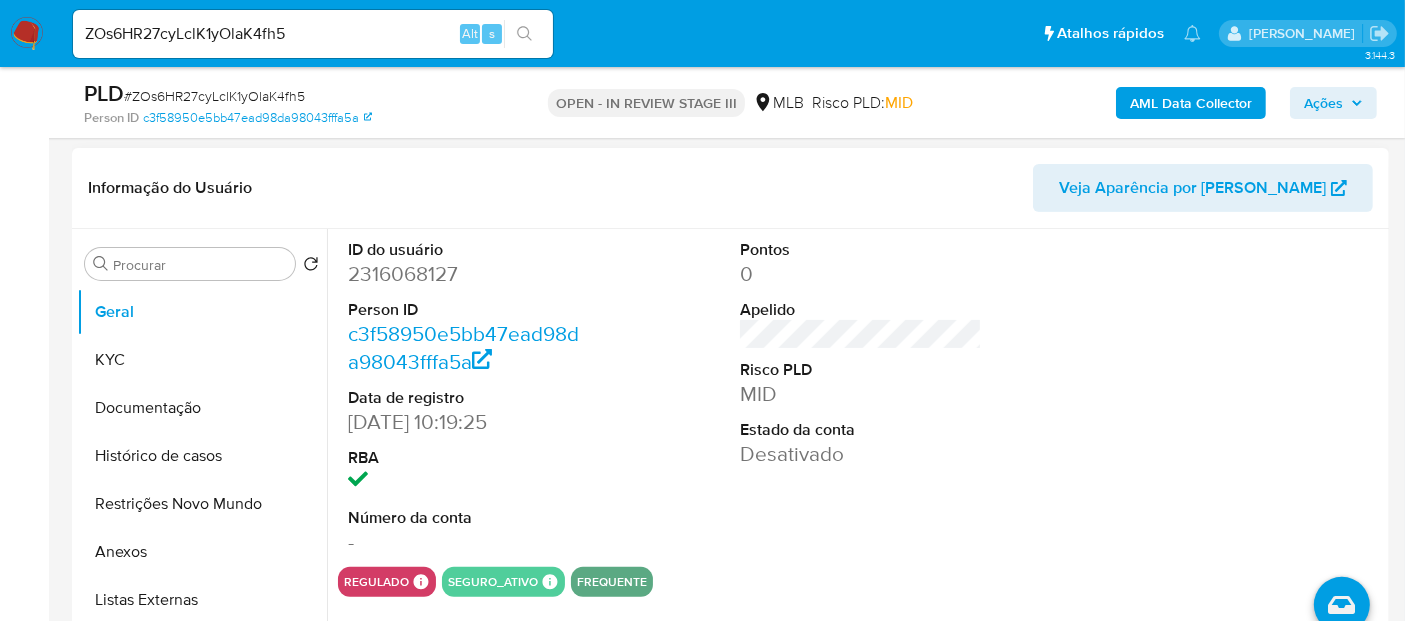 scroll, scrollTop: 444, scrollLeft: 0, axis: vertical 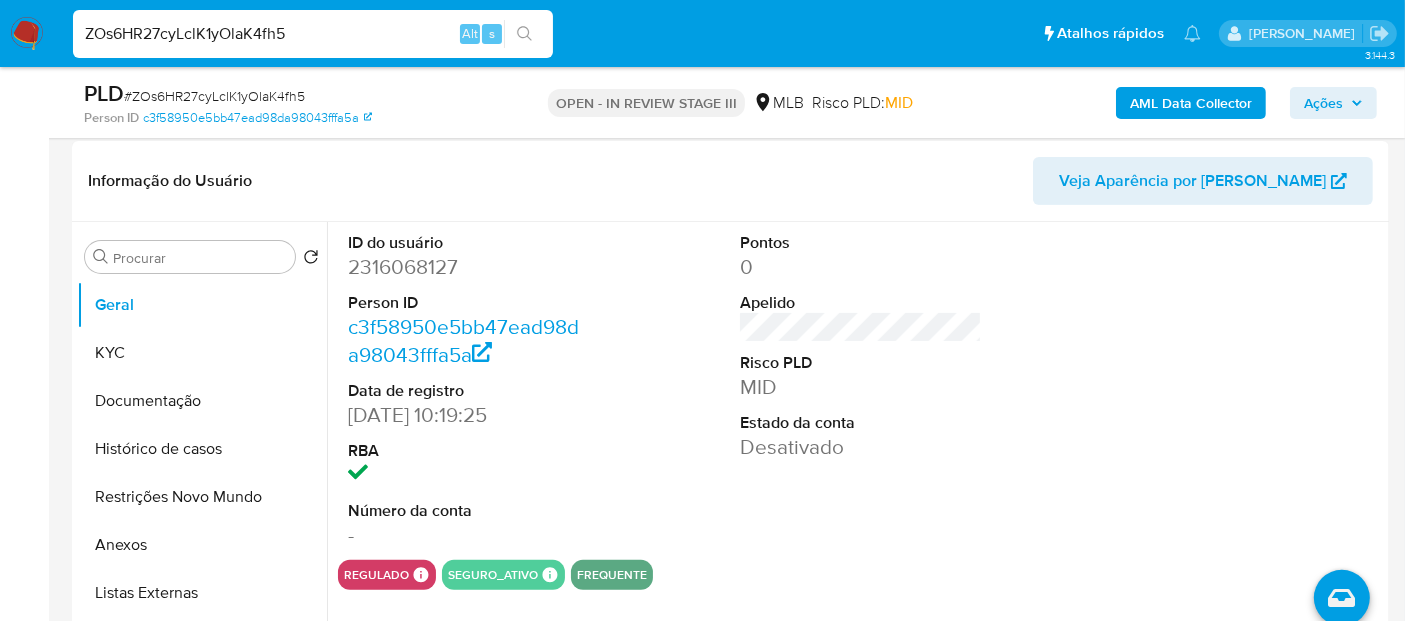 drag, startPoint x: 315, startPoint y: 27, endPoint x: 0, endPoint y: 72, distance: 318.19806 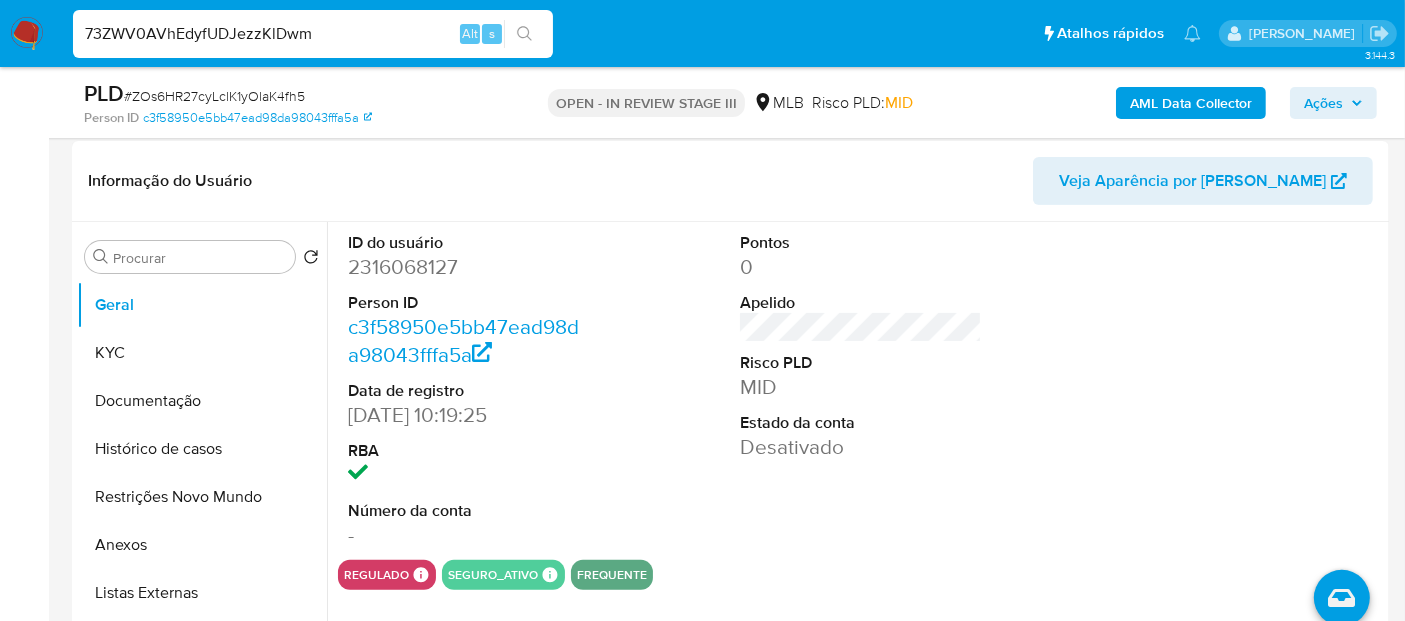 type on "73ZWV0AVhEdyfUDJezzKlDwm" 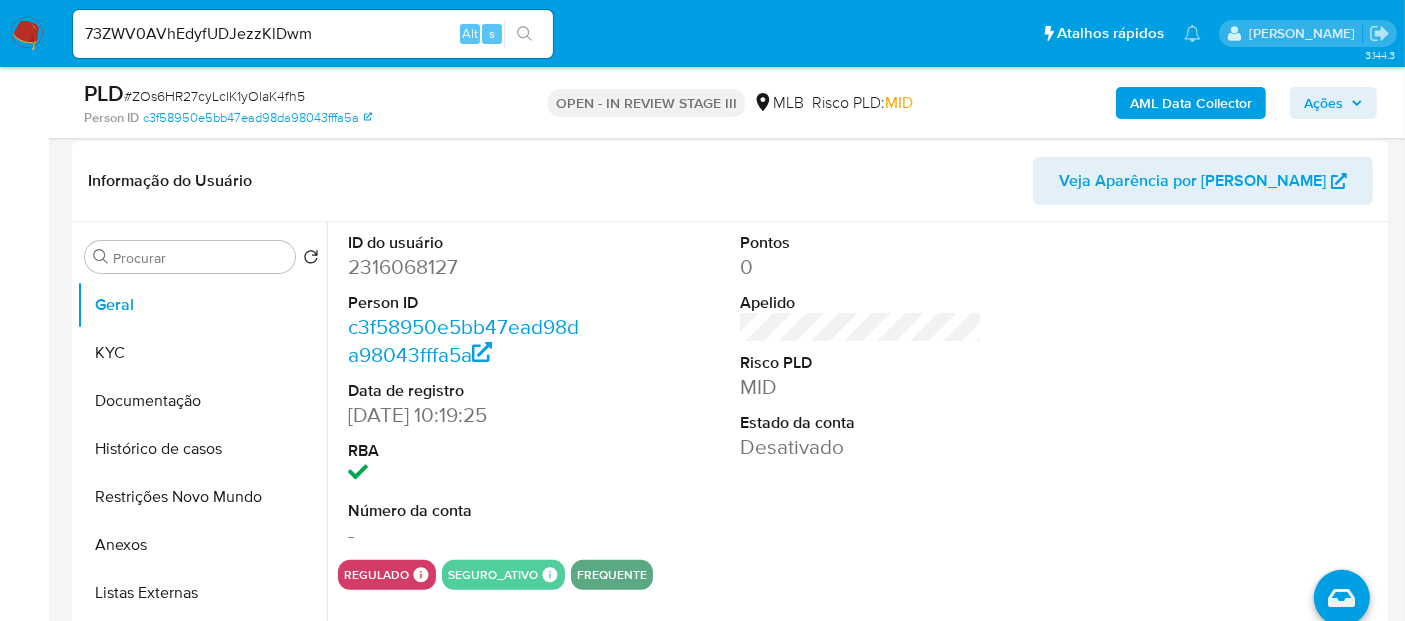 click 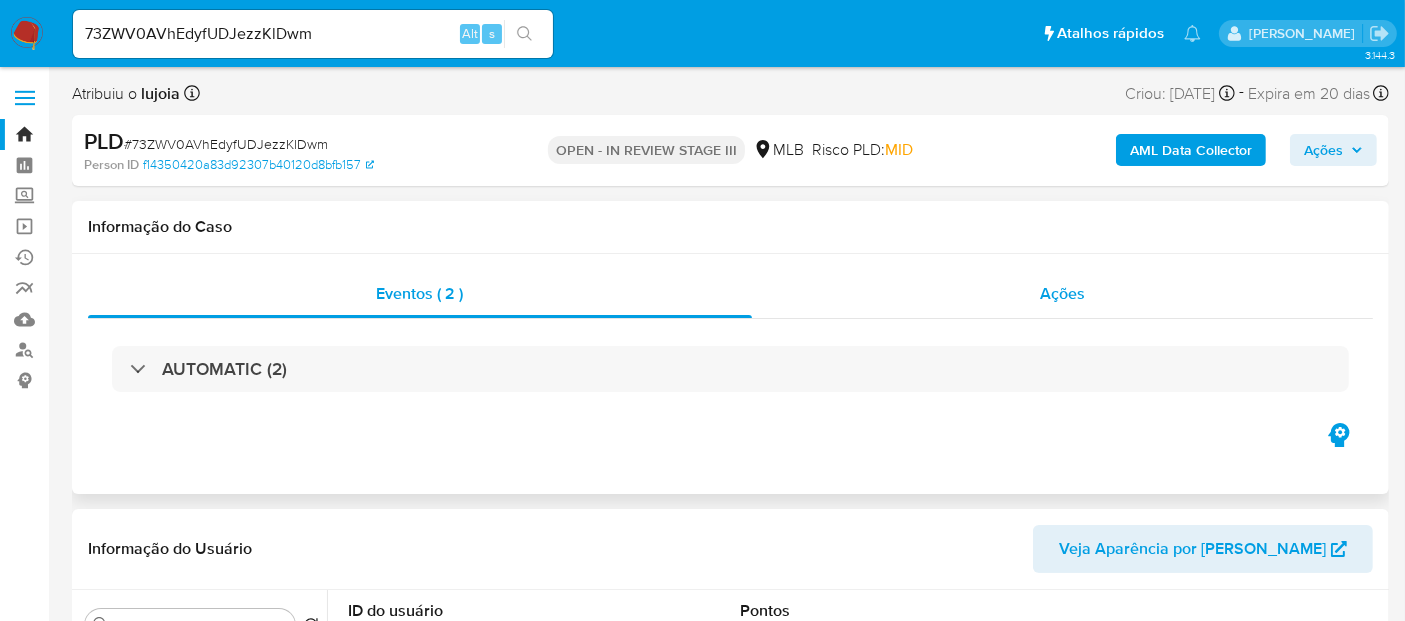 click on "Ações" at bounding box center [1062, 293] 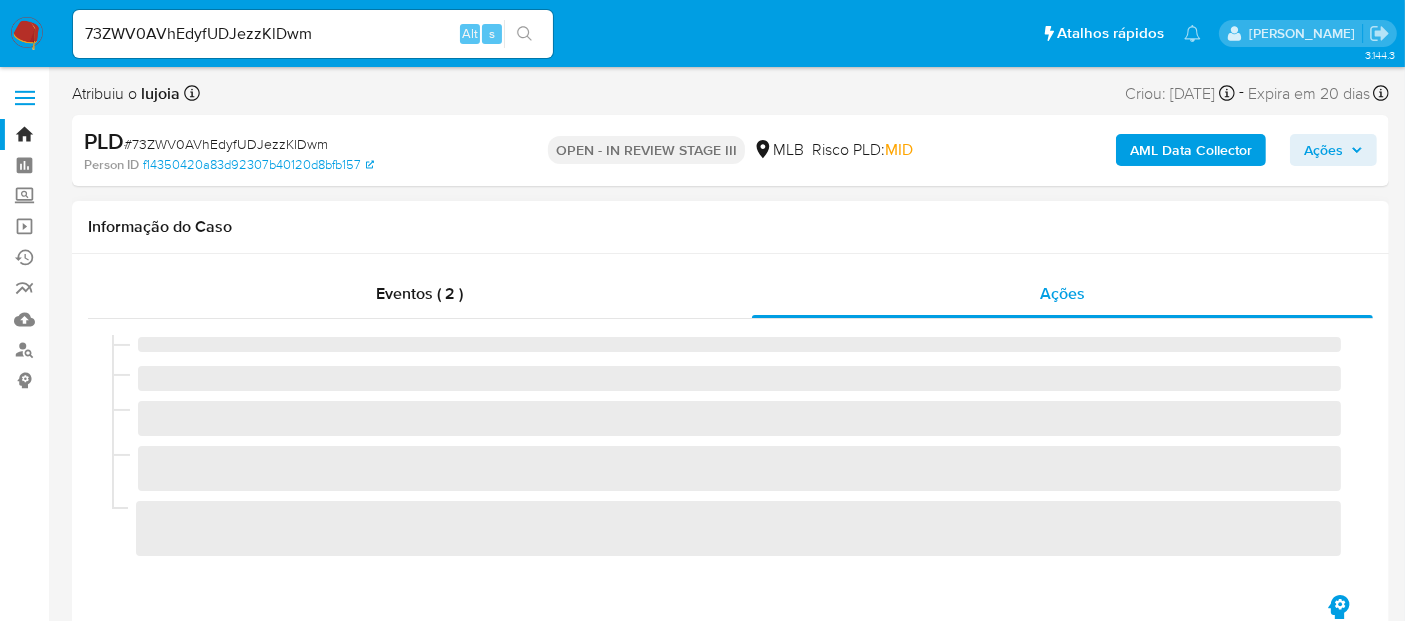 select on "10" 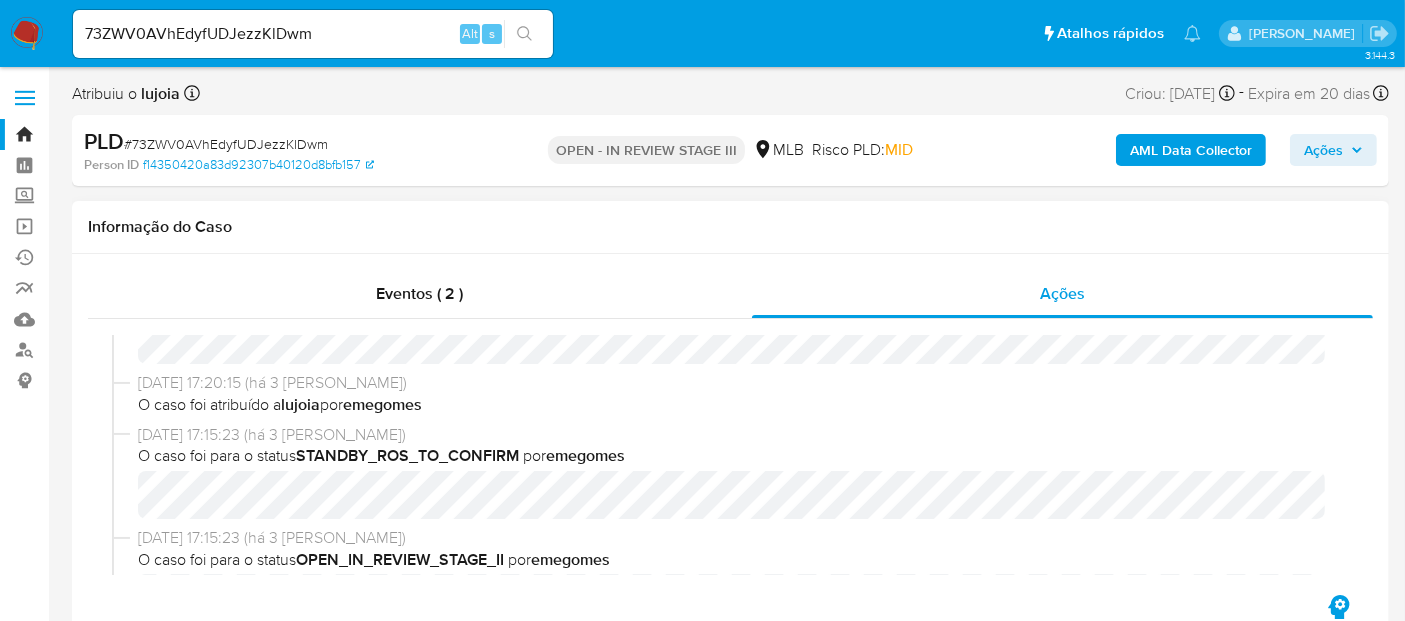 scroll, scrollTop: 111, scrollLeft: 0, axis: vertical 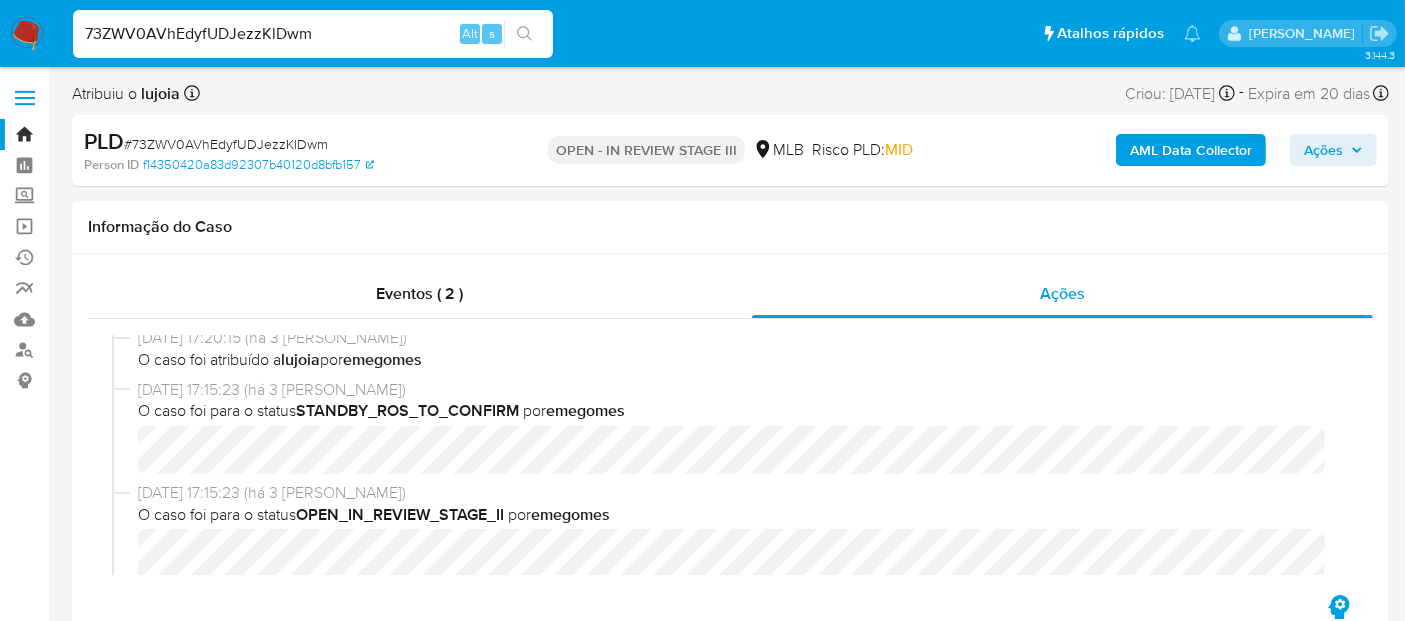 drag, startPoint x: 361, startPoint y: 35, endPoint x: 0, endPoint y: 79, distance: 363.67157 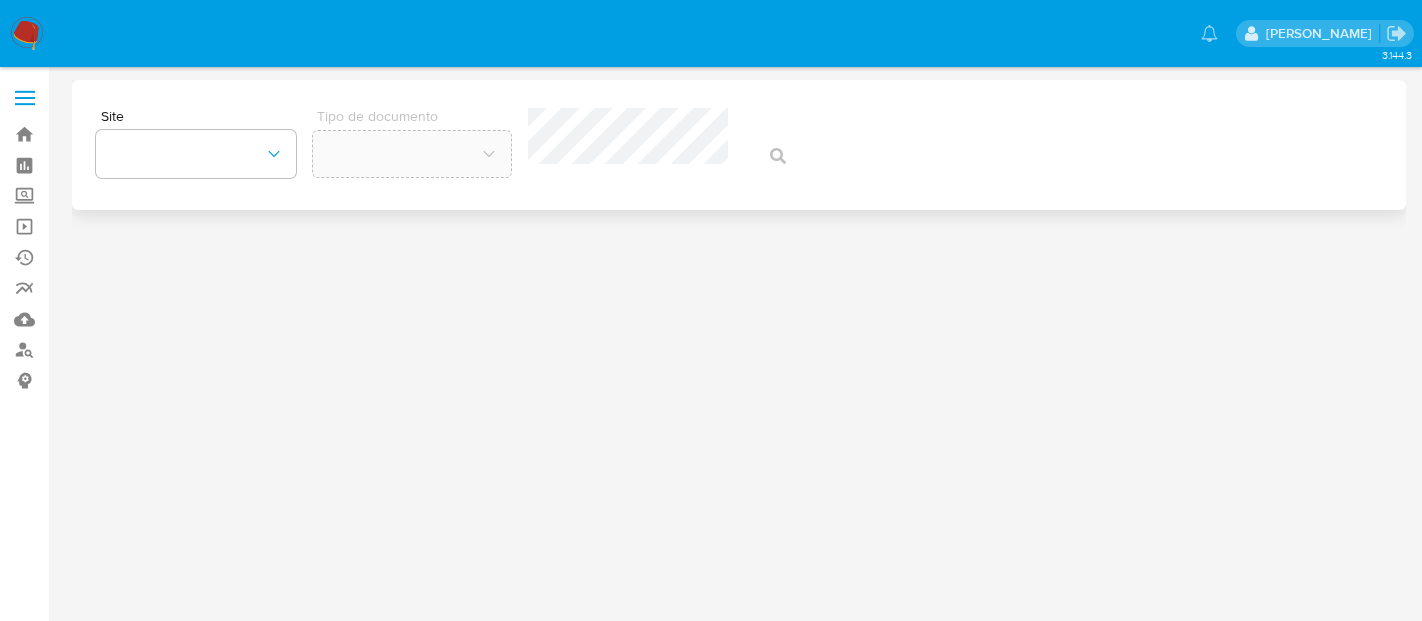 scroll, scrollTop: 0, scrollLeft: 0, axis: both 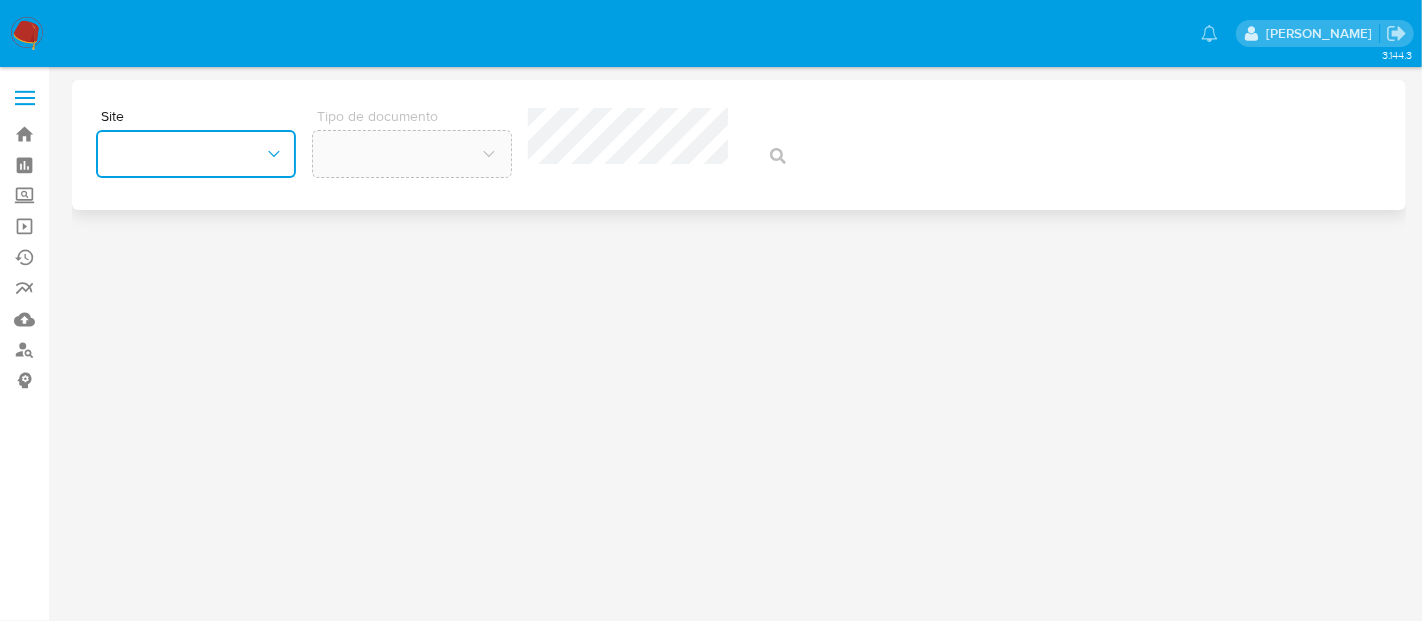 click 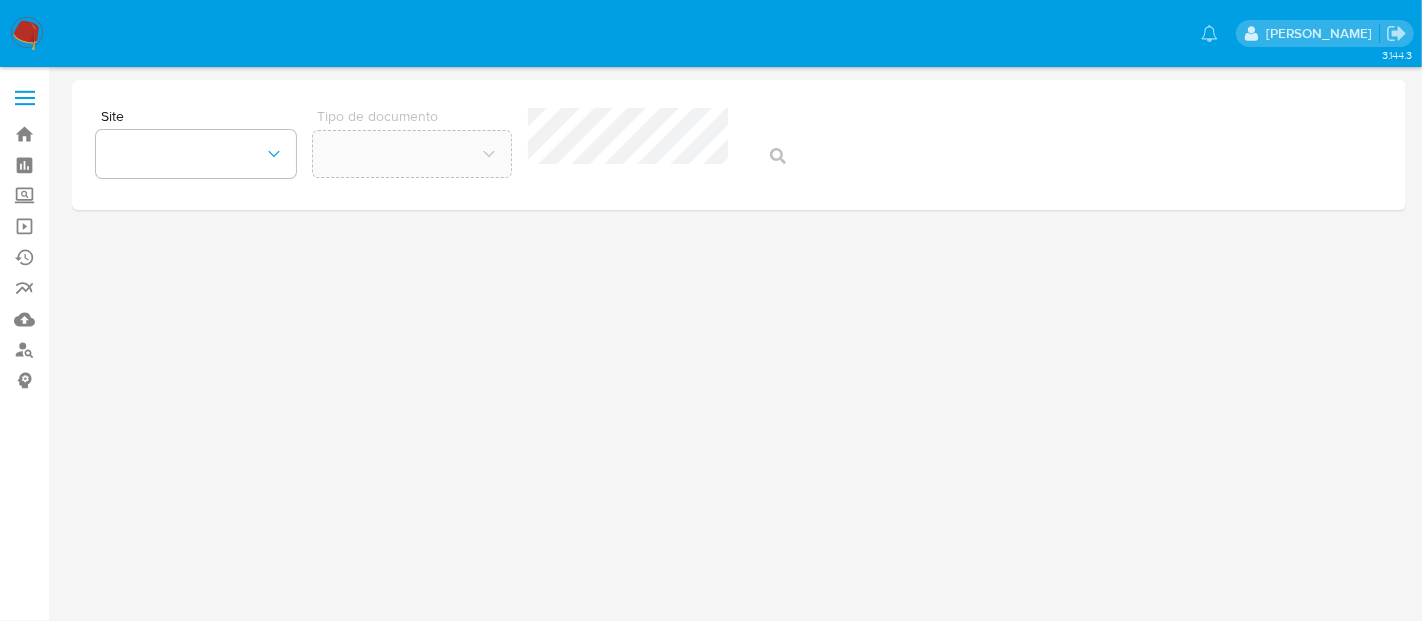 click at bounding box center [27, 34] 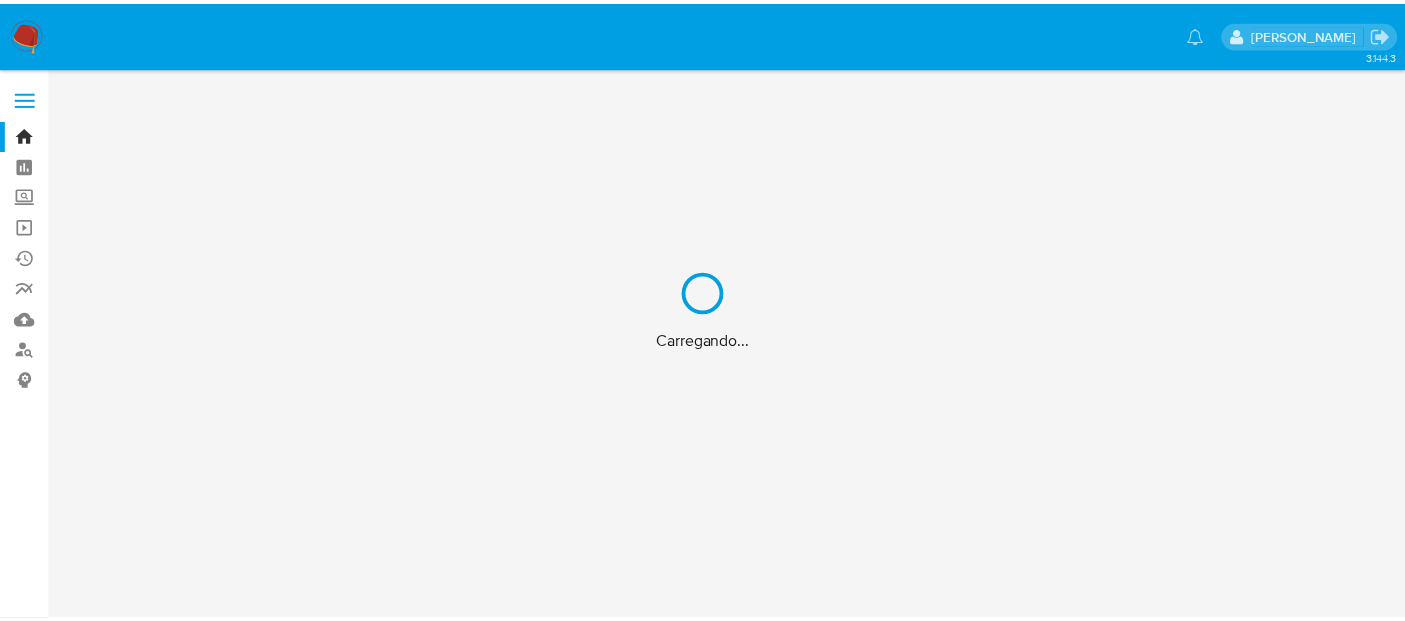 scroll, scrollTop: 0, scrollLeft: 0, axis: both 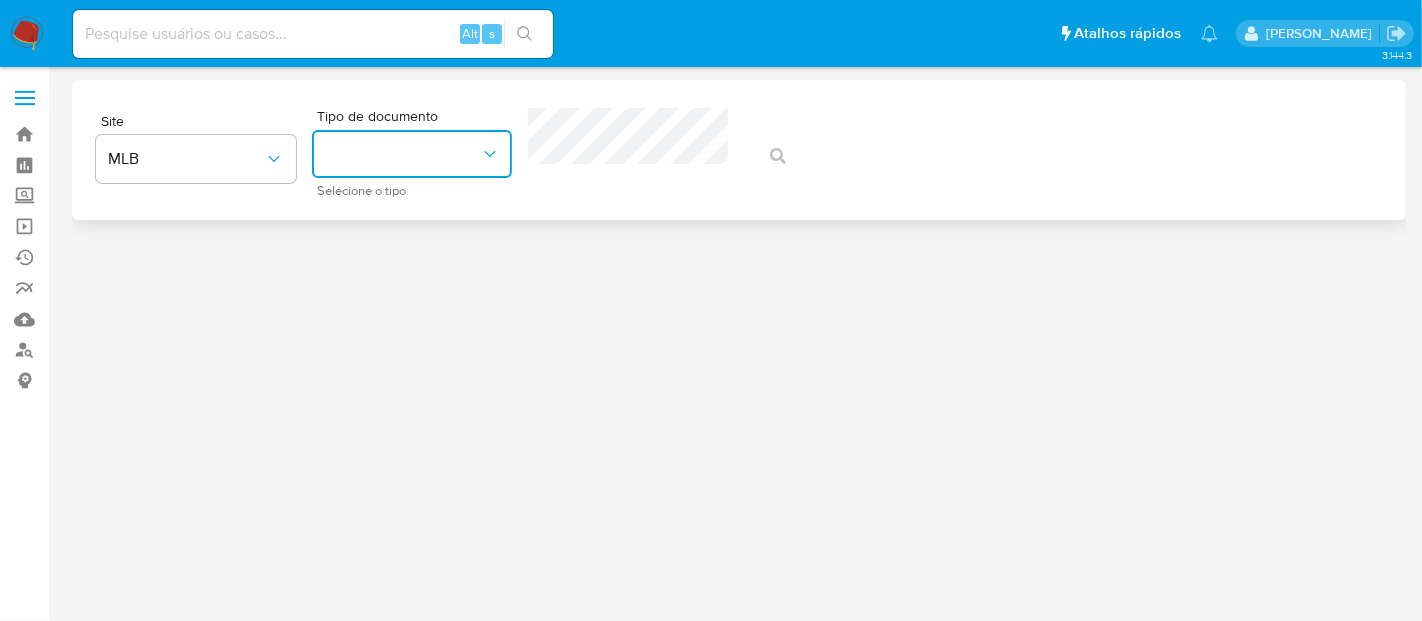 click 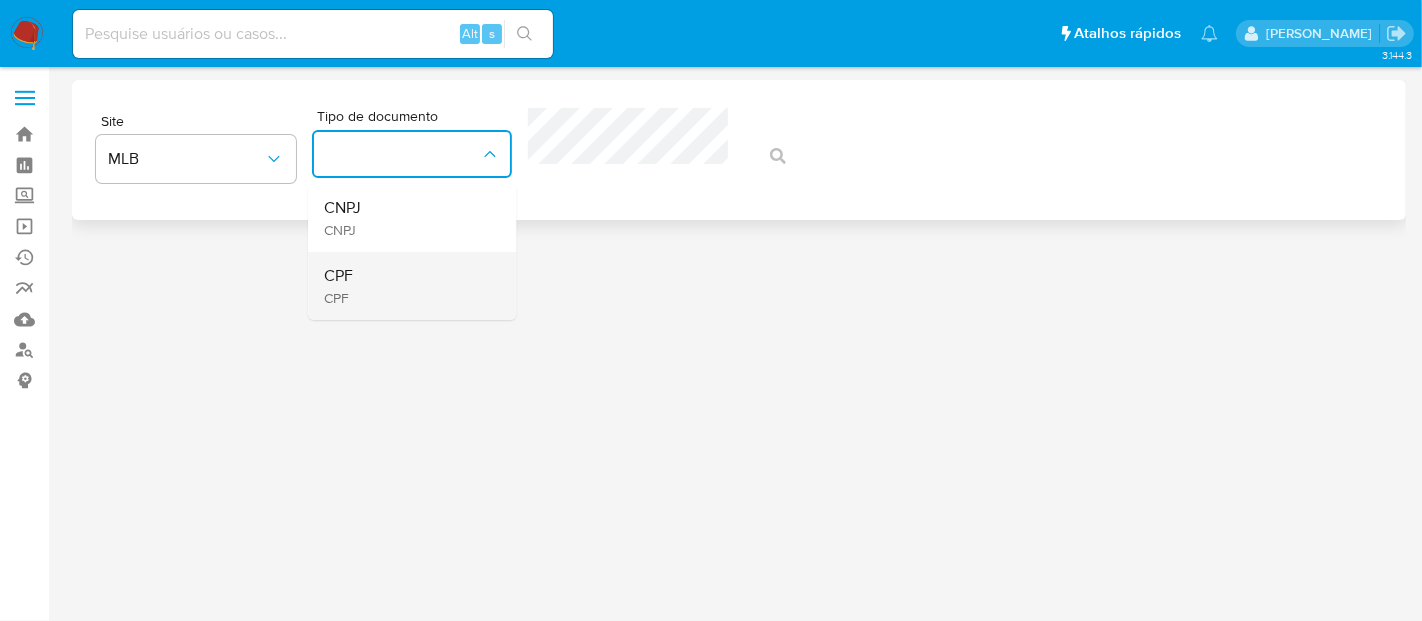 click on "CPF CPF" at bounding box center (406, 286) 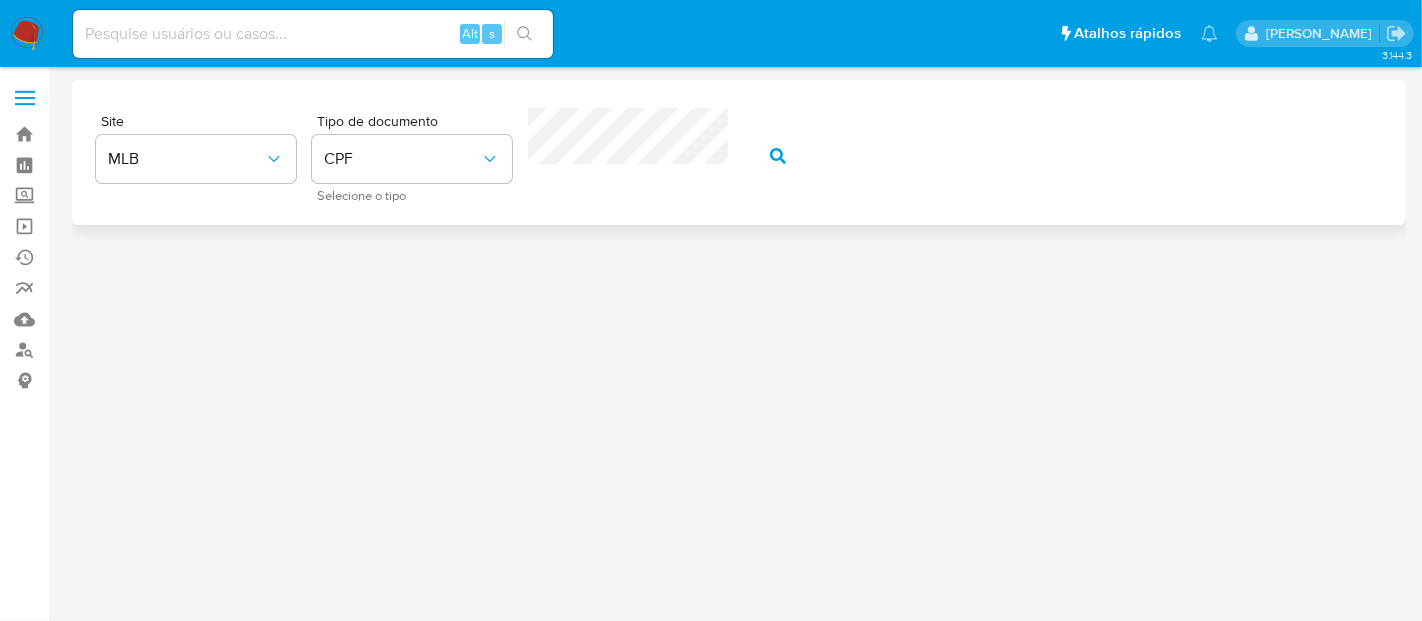 click 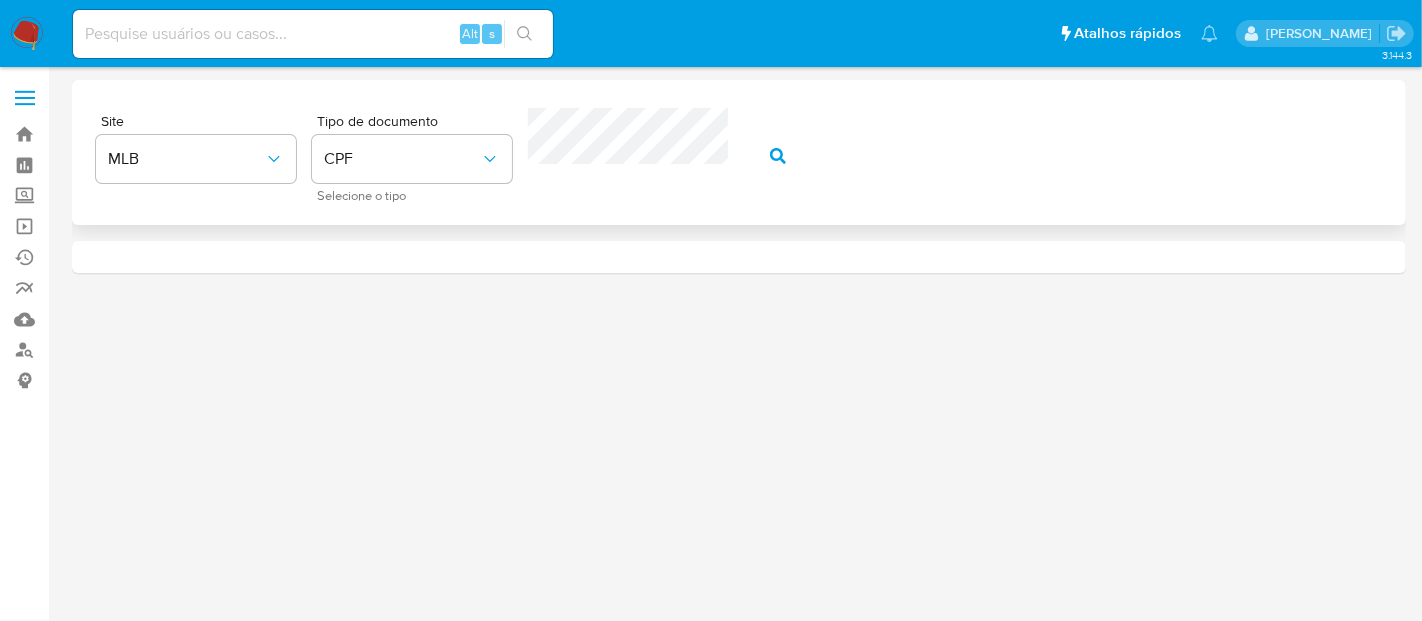 click 